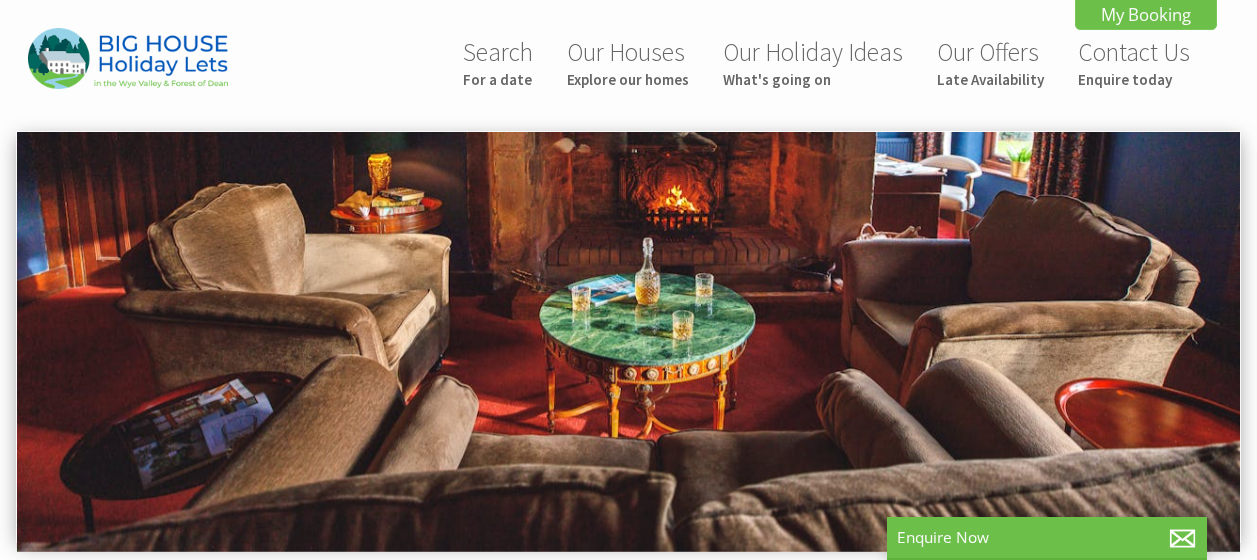 scroll, scrollTop: 0, scrollLeft: 0, axis: both 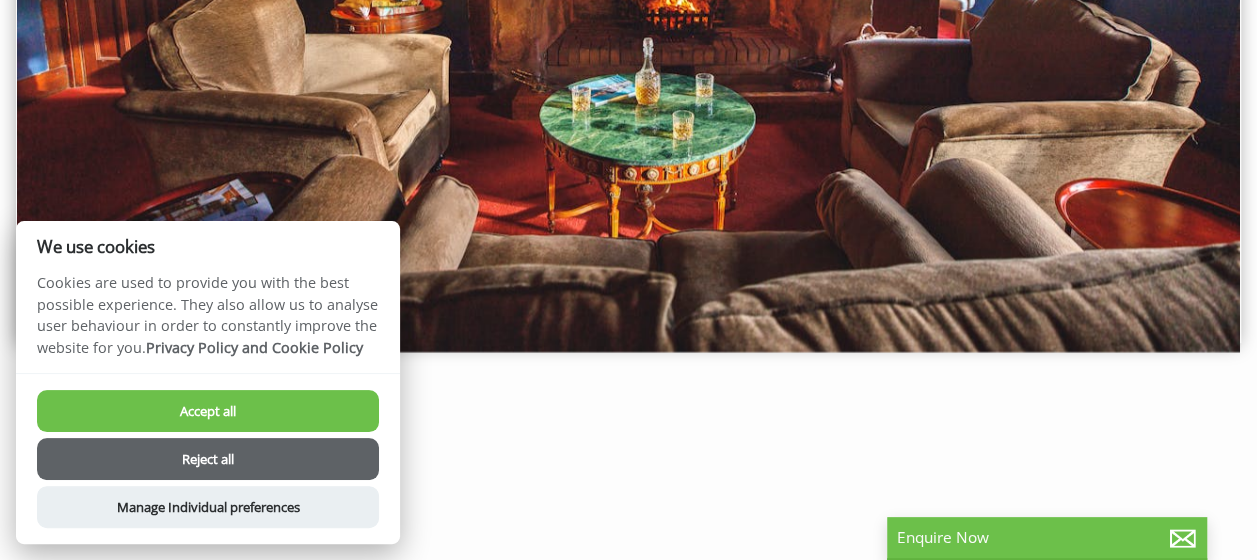 click on "Accept all" at bounding box center [208, 411] 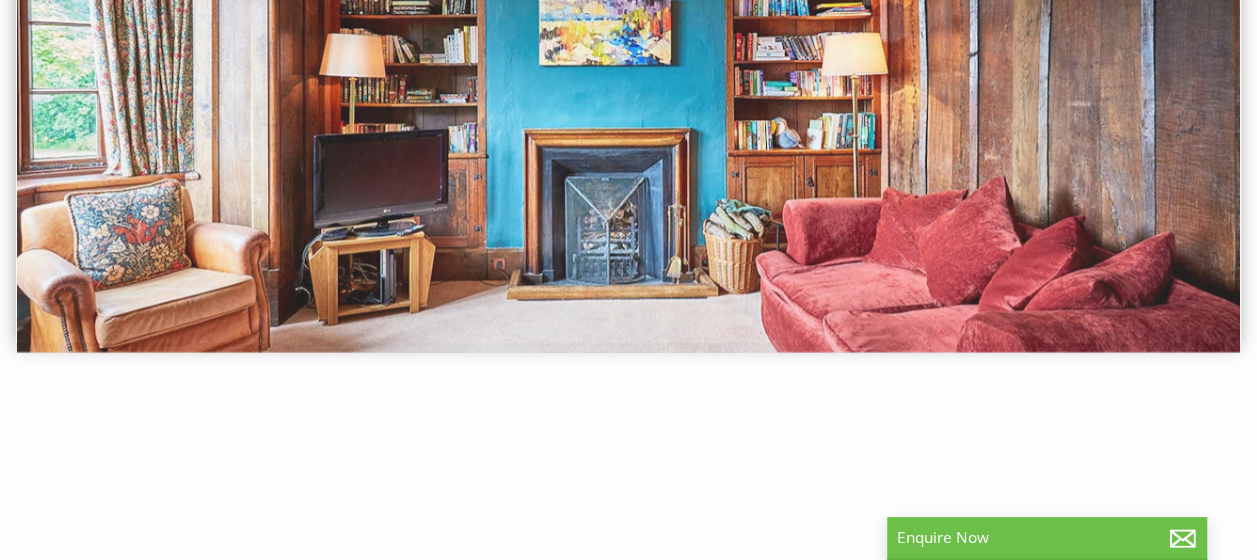 scroll, scrollTop: 239, scrollLeft: 0, axis: vertical 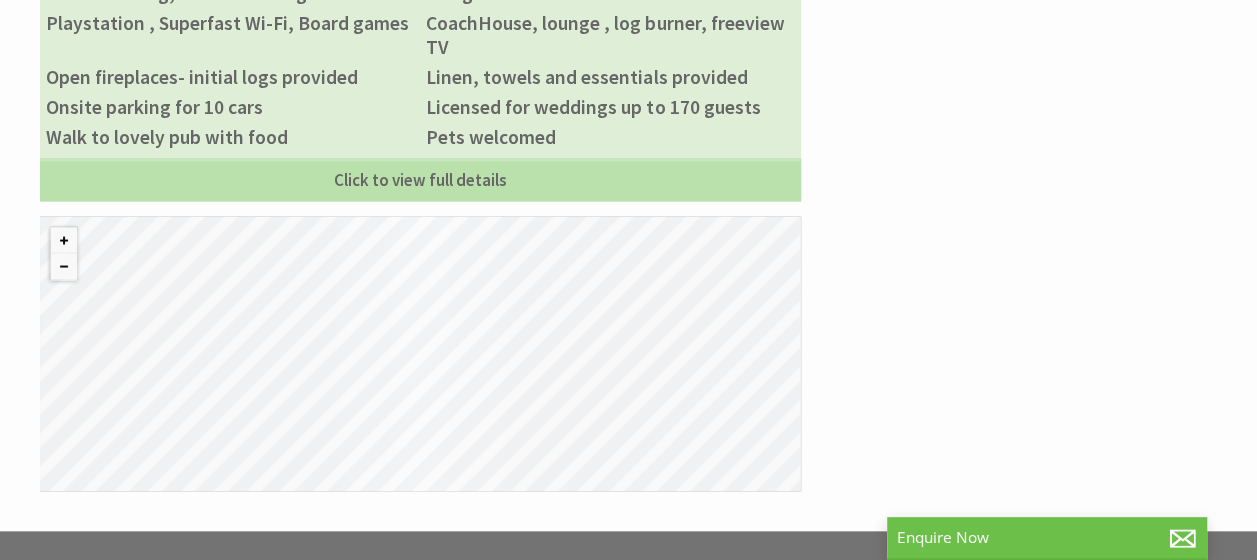 click on "© MapTiler   © OpenStreetMap contributors" at bounding box center (420, 353) 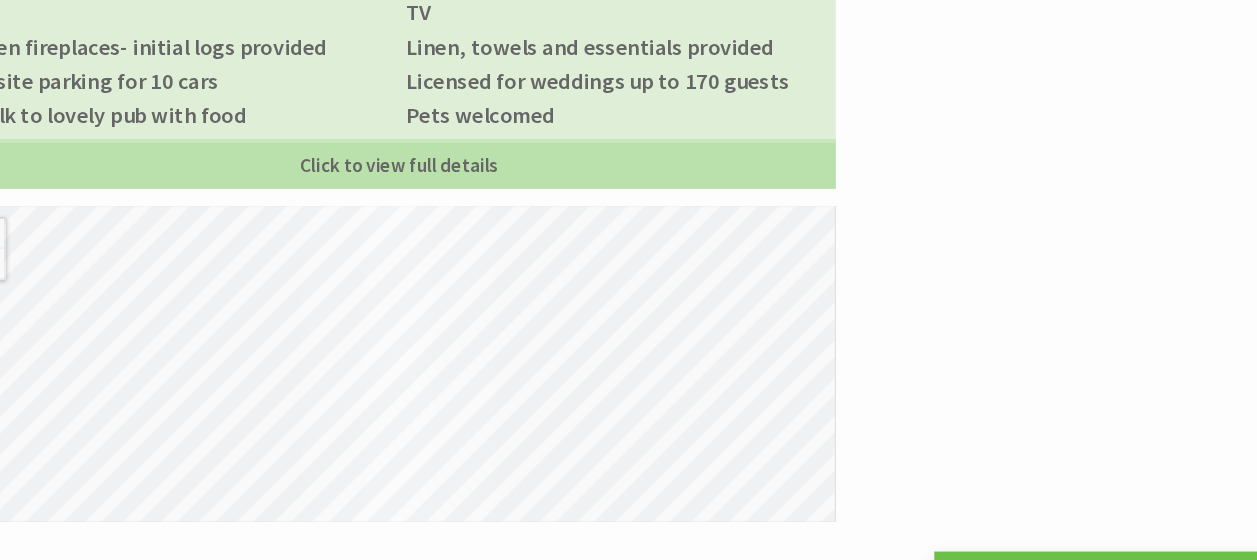 scroll, scrollTop: 1680, scrollLeft: 0, axis: vertical 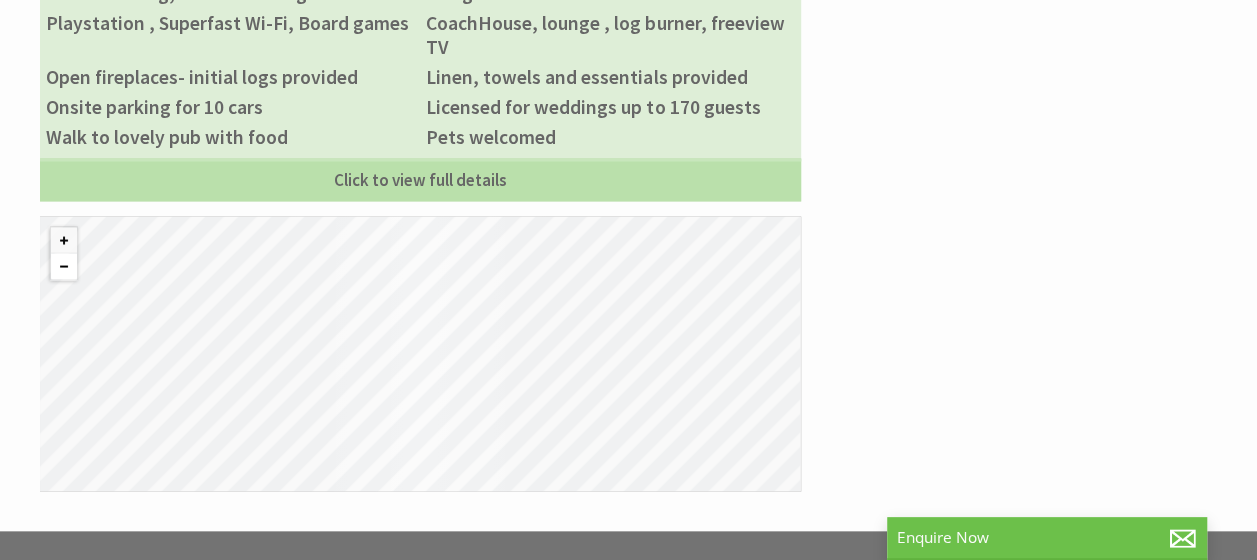 click at bounding box center (64, 266) 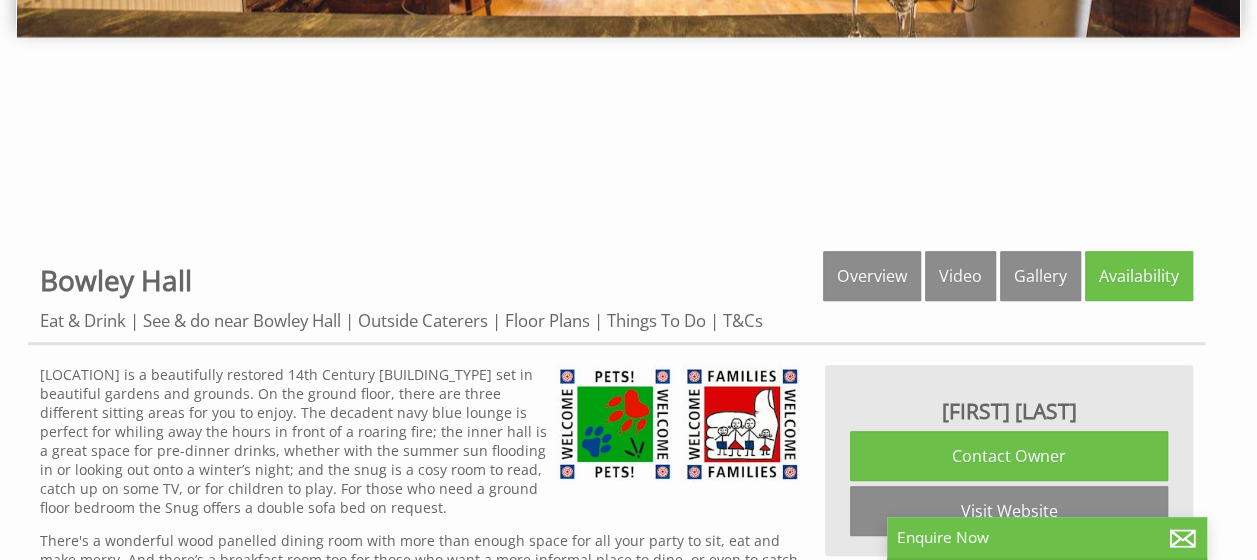 scroll, scrollTop: 518, scrollLeft: 0, axis: vertical 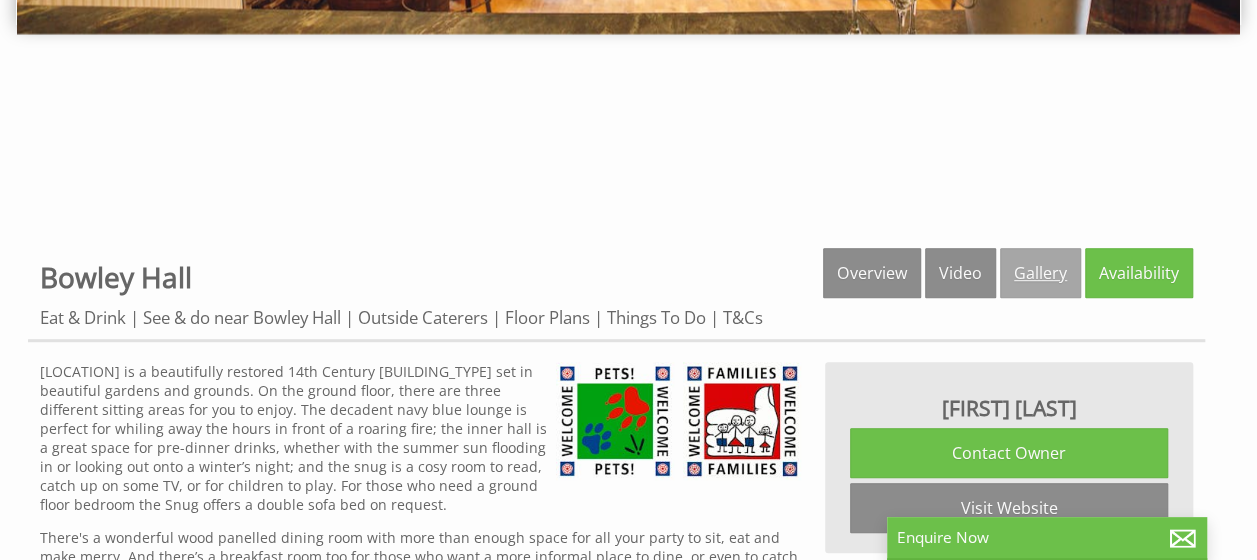 click on "Gallery" at bounding box center (1040, 273) 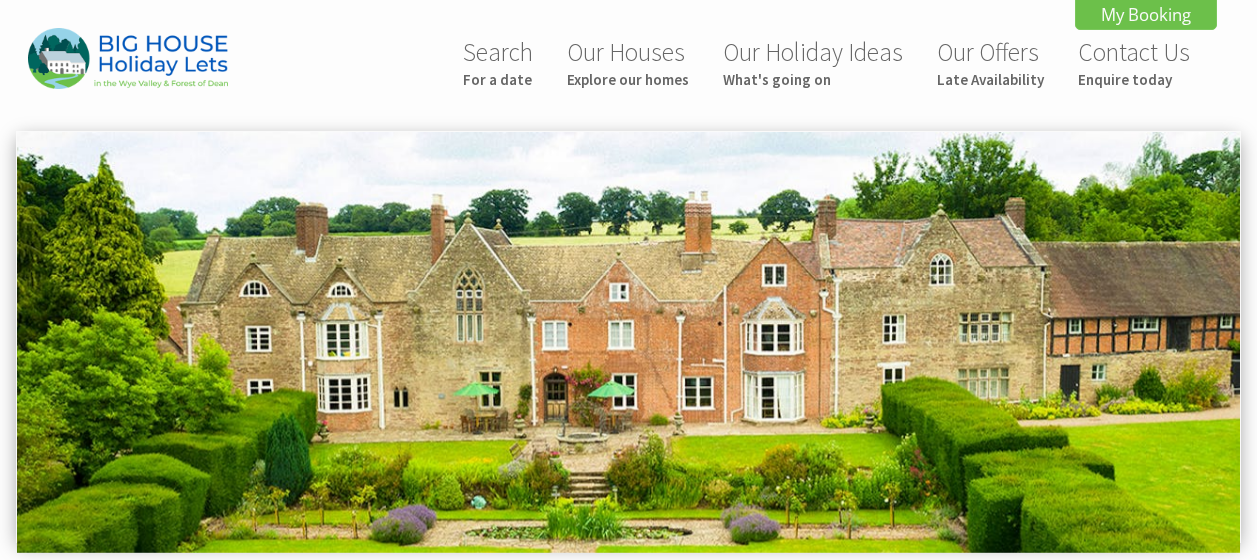scroll, scrollTop: 0, scrollLeft: 0, axis: both 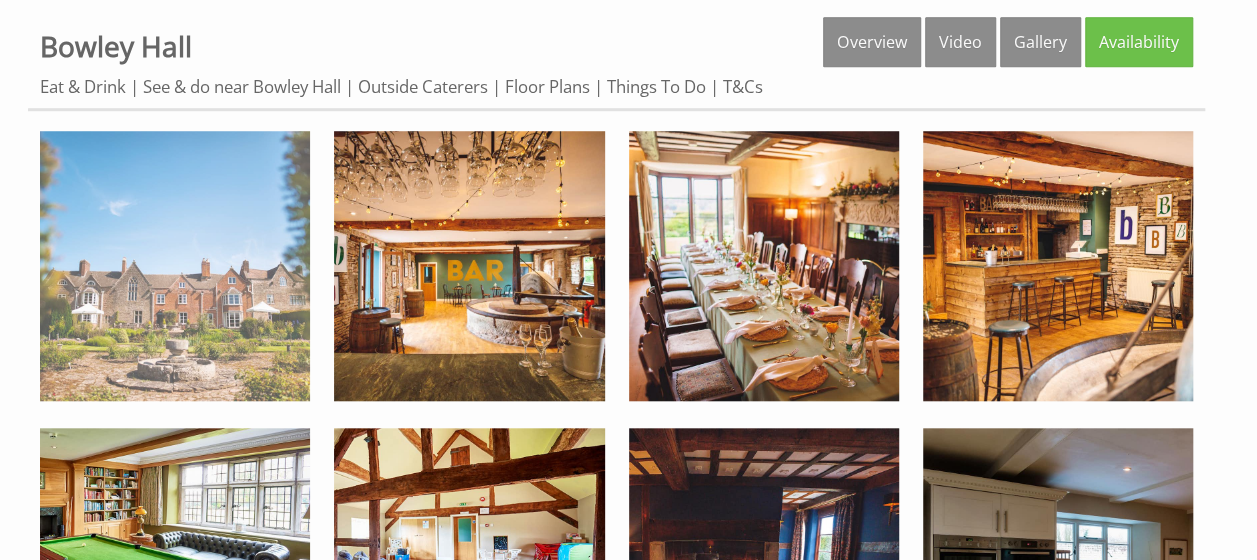 click at bounding box center (175, 266) 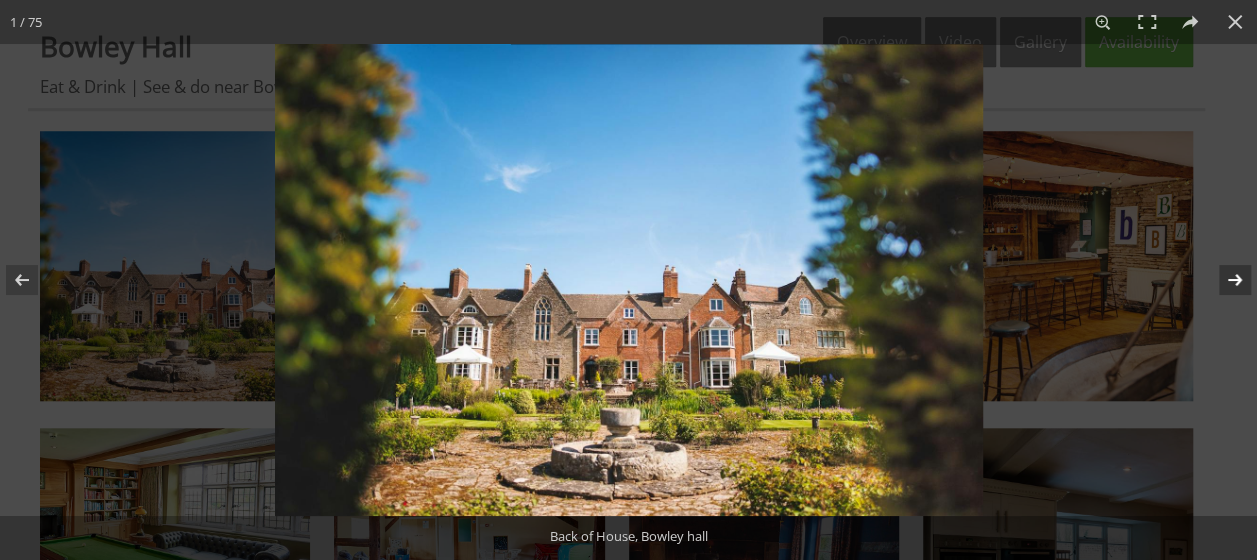 click at bounding box center [1222, 280] 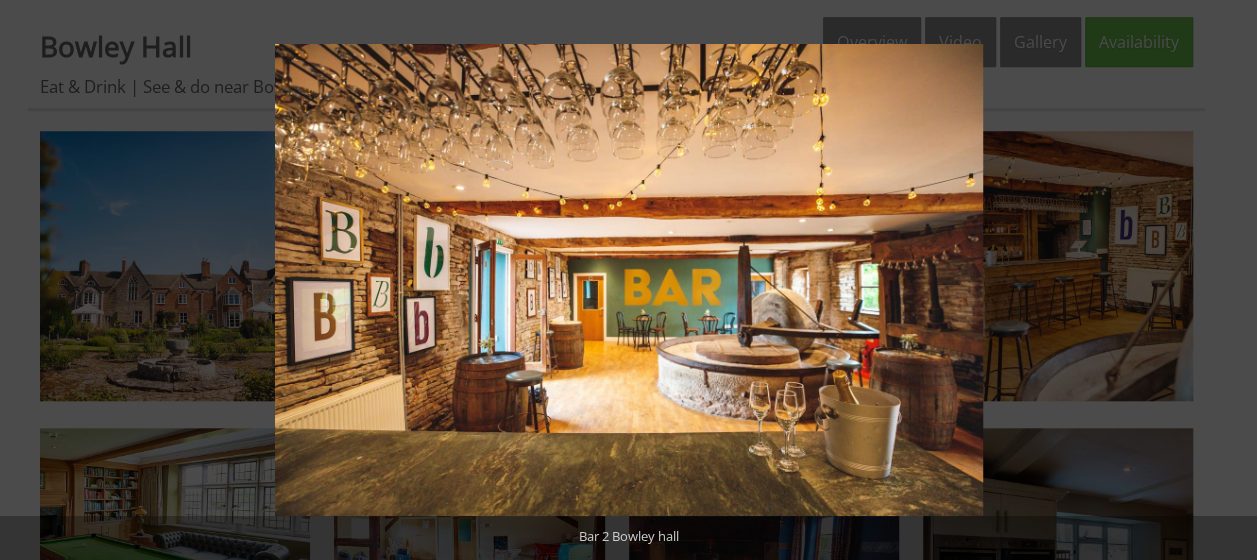 click at bounding box center (1222, 280) 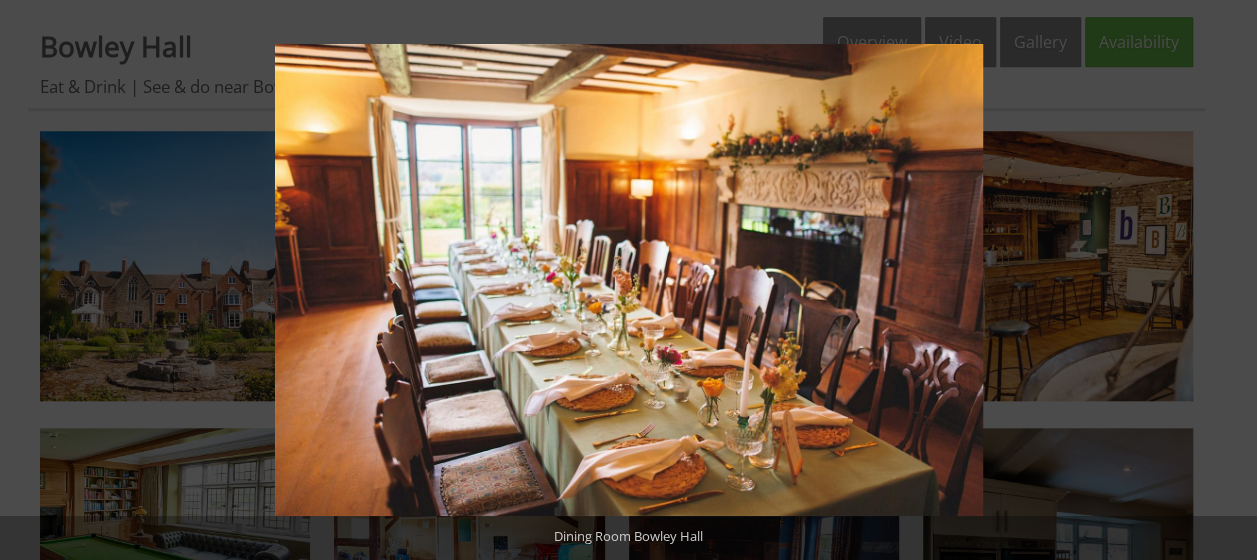 click at bounding box center [1222, 280] 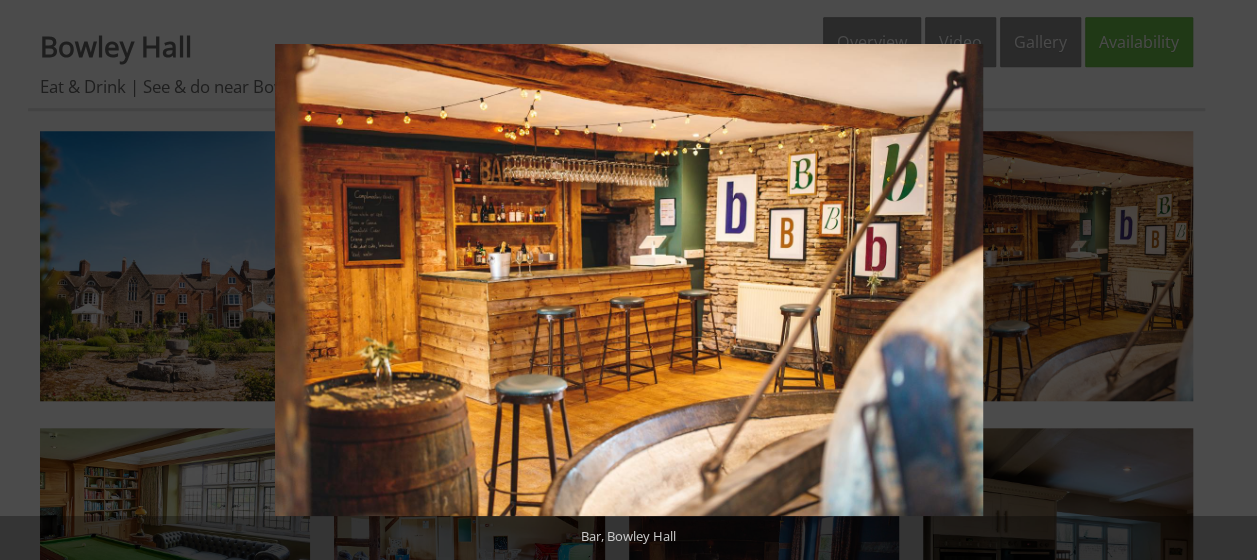 click at bounding box center (1222, 280) 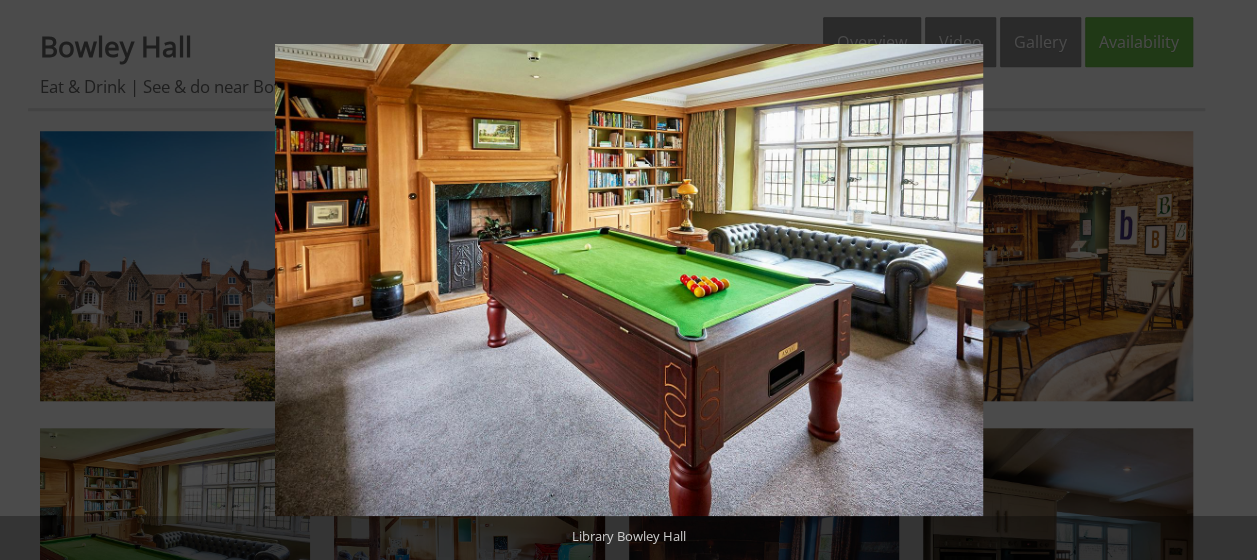 click at bounding box center (1222, 280) 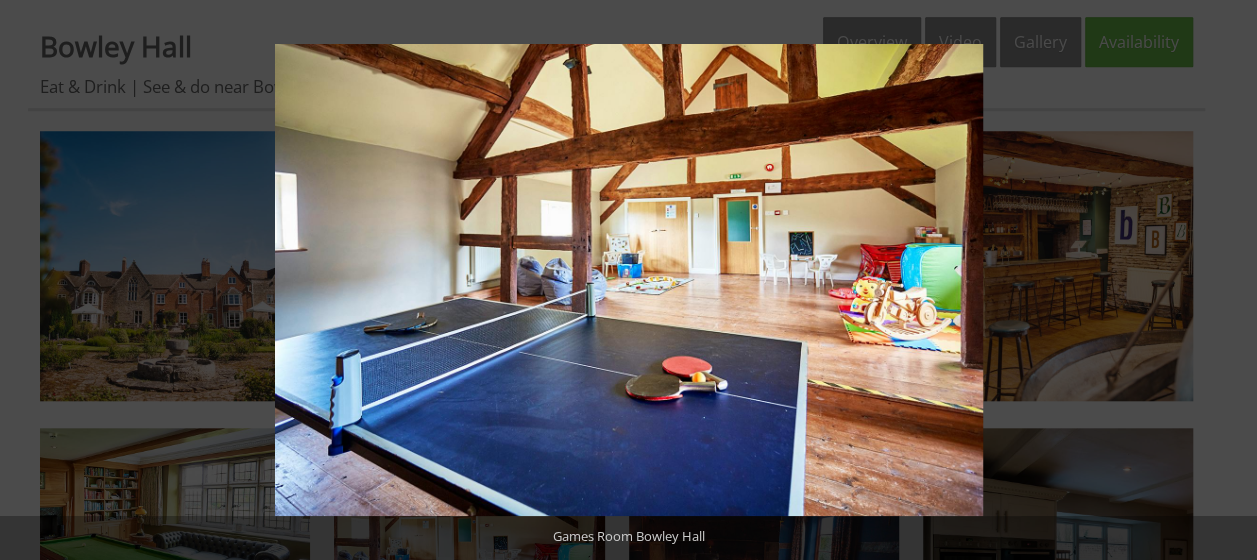 click at bounding box center [1222, 280] 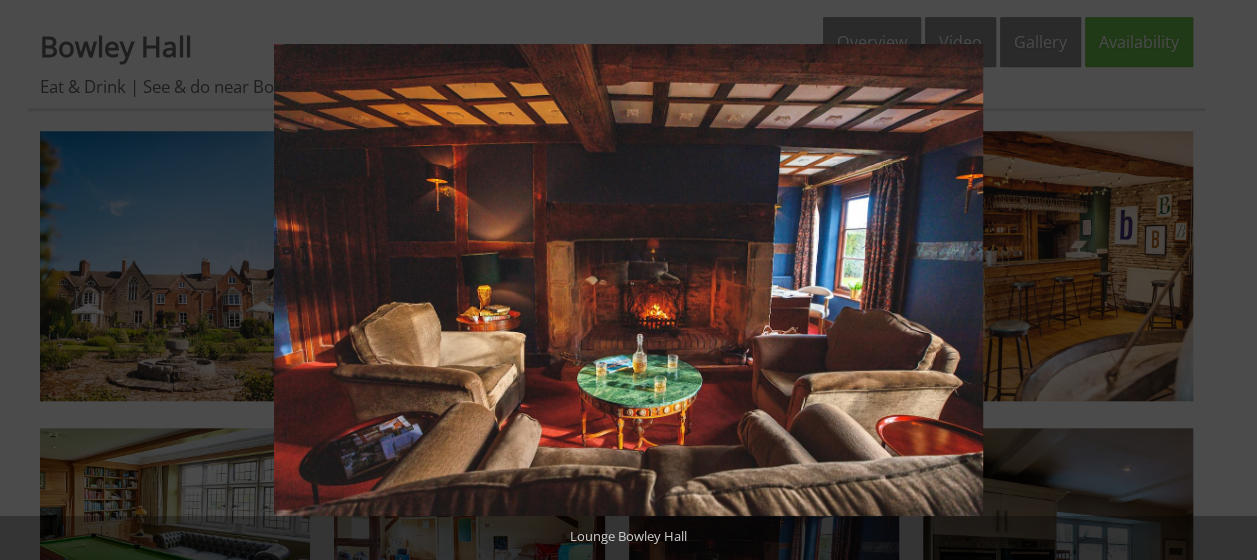 click at bounding box center [1222, 280] 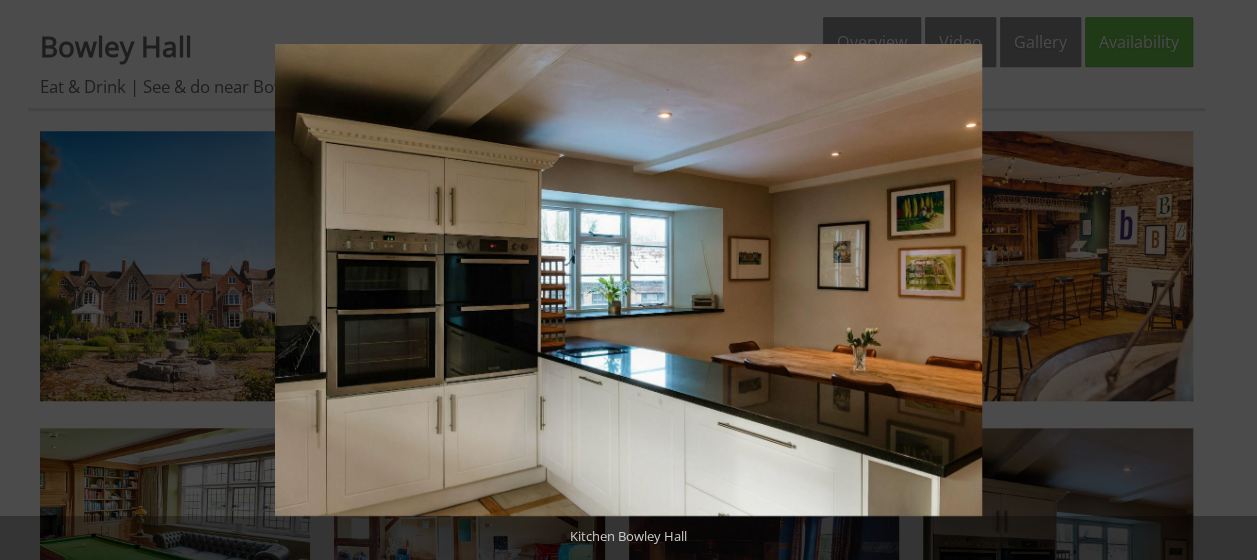 click at bounding box center (1222, 280) 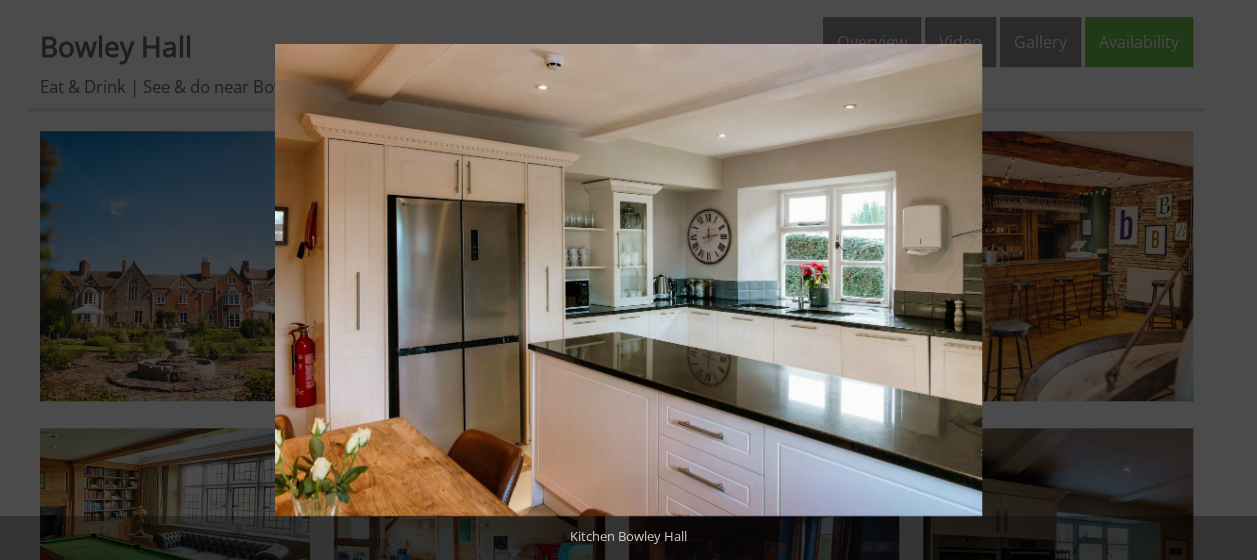 click at bounding box center [1222, 280] 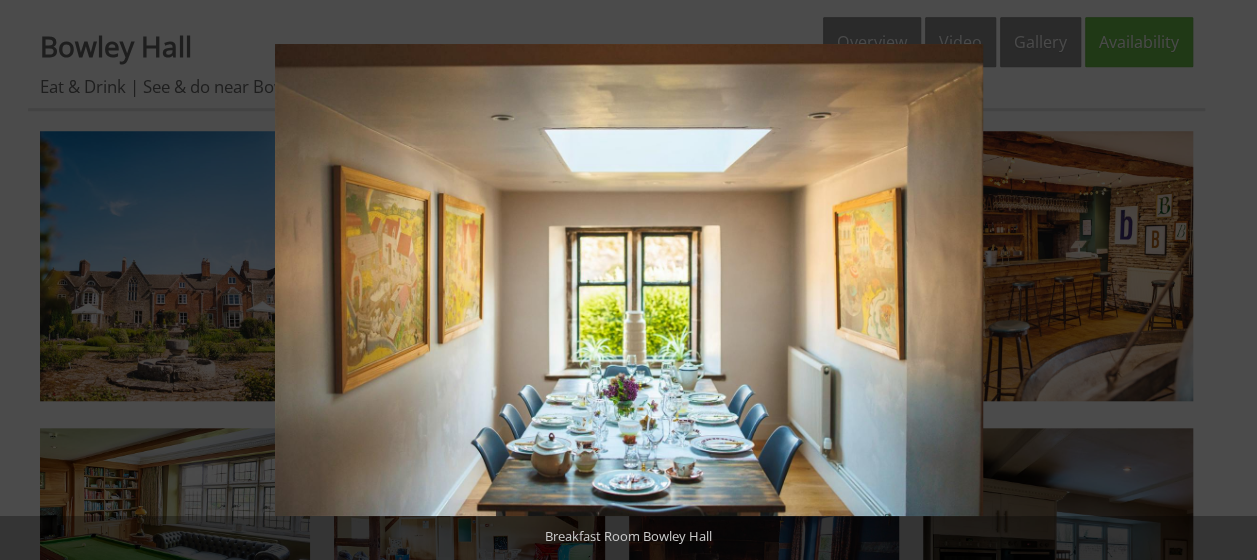 click at bounding box center [1222, 280] 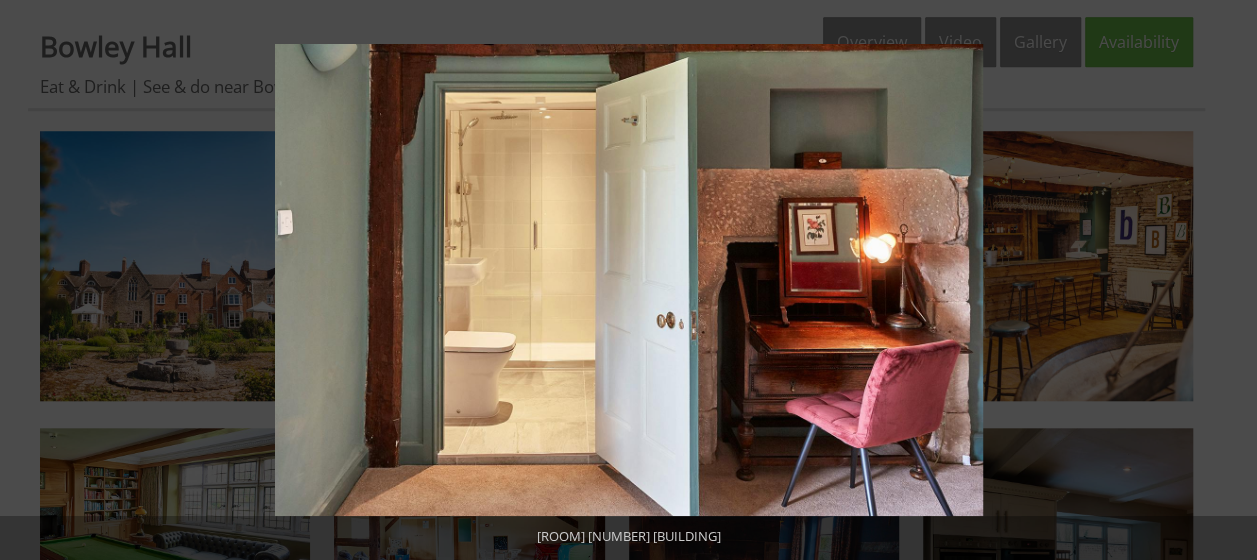 click at bounding box center (1222, 280) 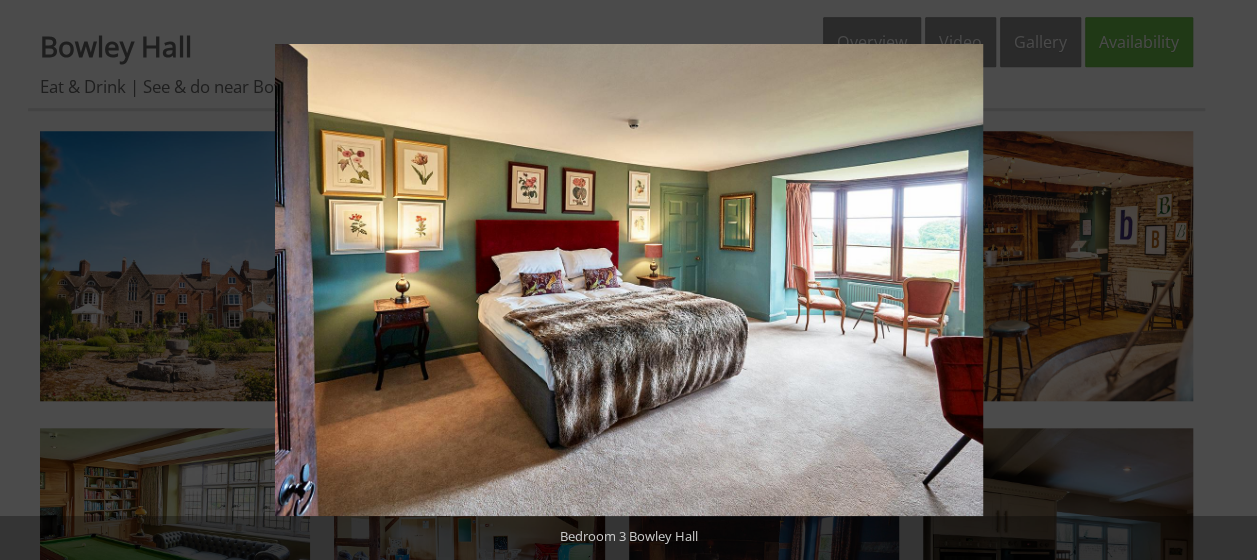 click at bounding box center (1222, 280) 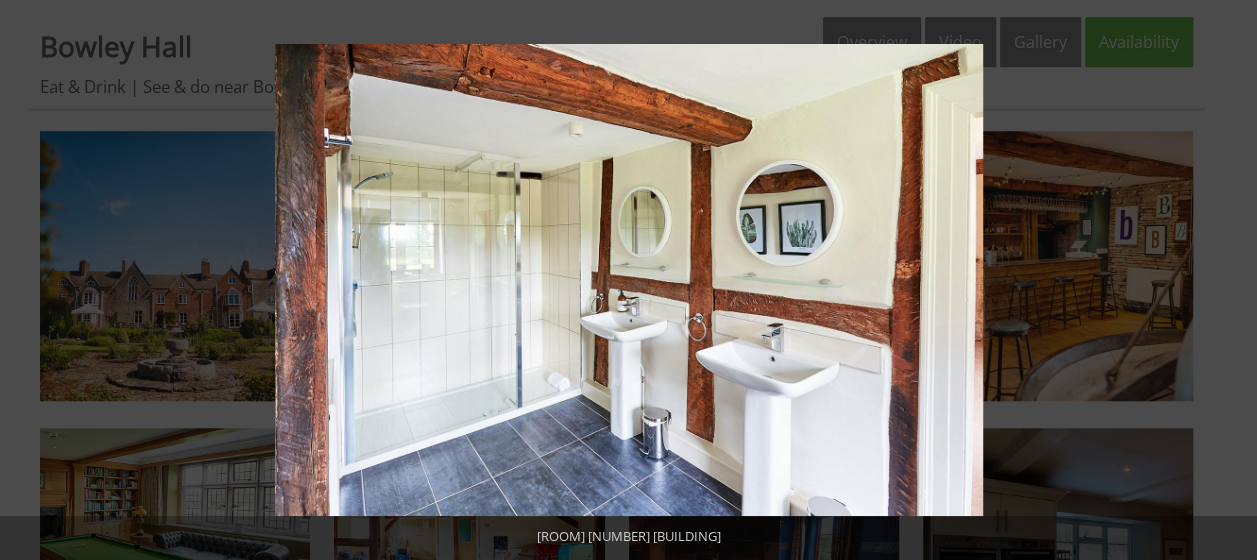 click at bounding box center (1222, 280) 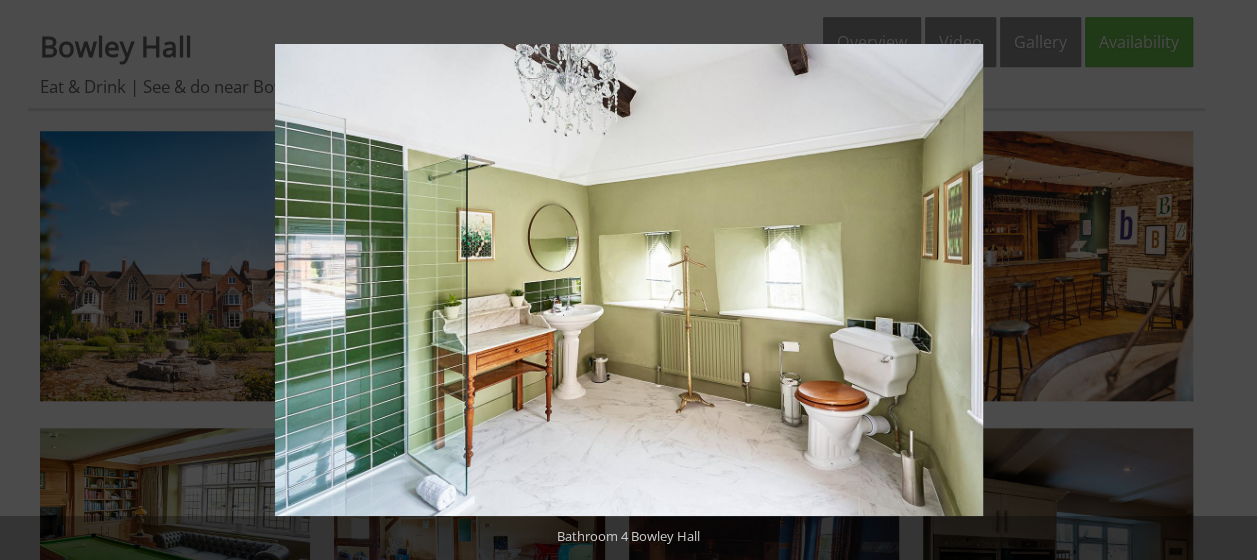 click at bounding box center (1222, 280) 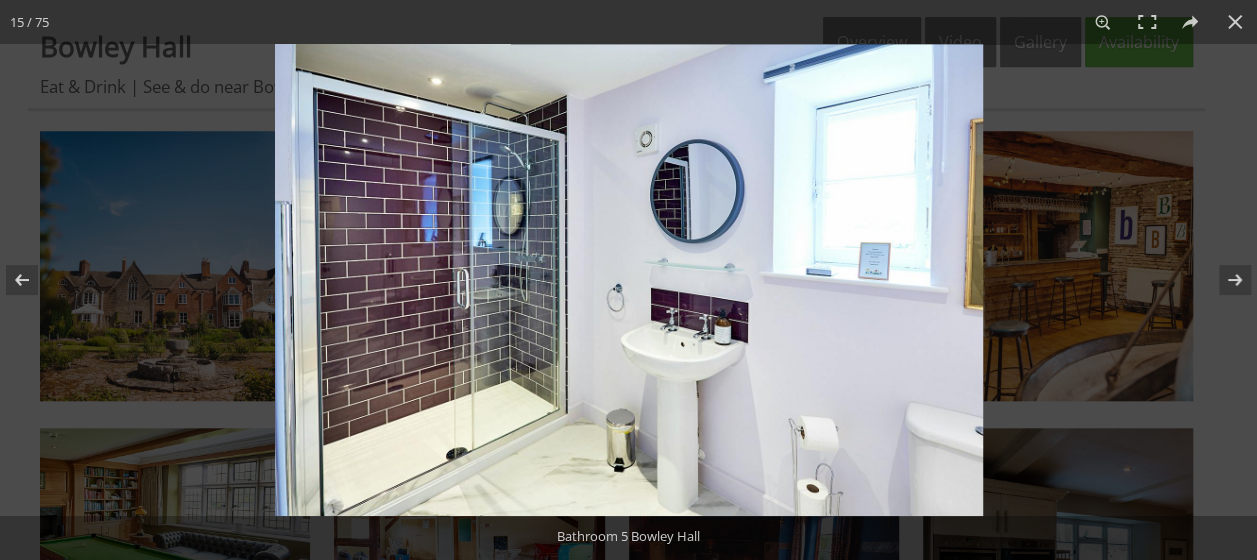 click at bounding box center (628, 280) 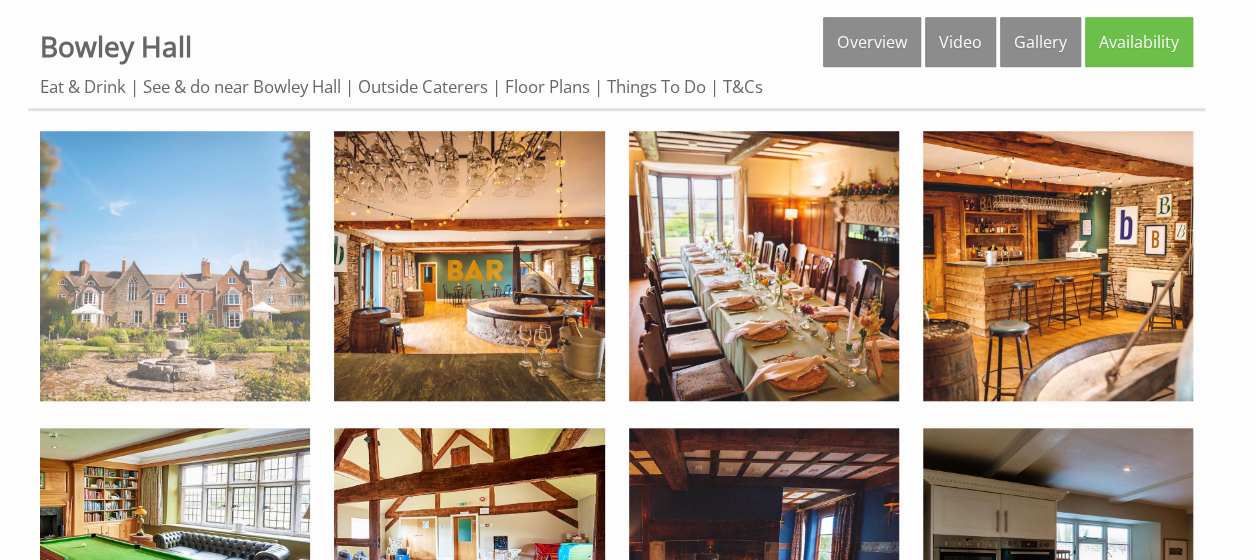 click at bounding box center [175, 266] 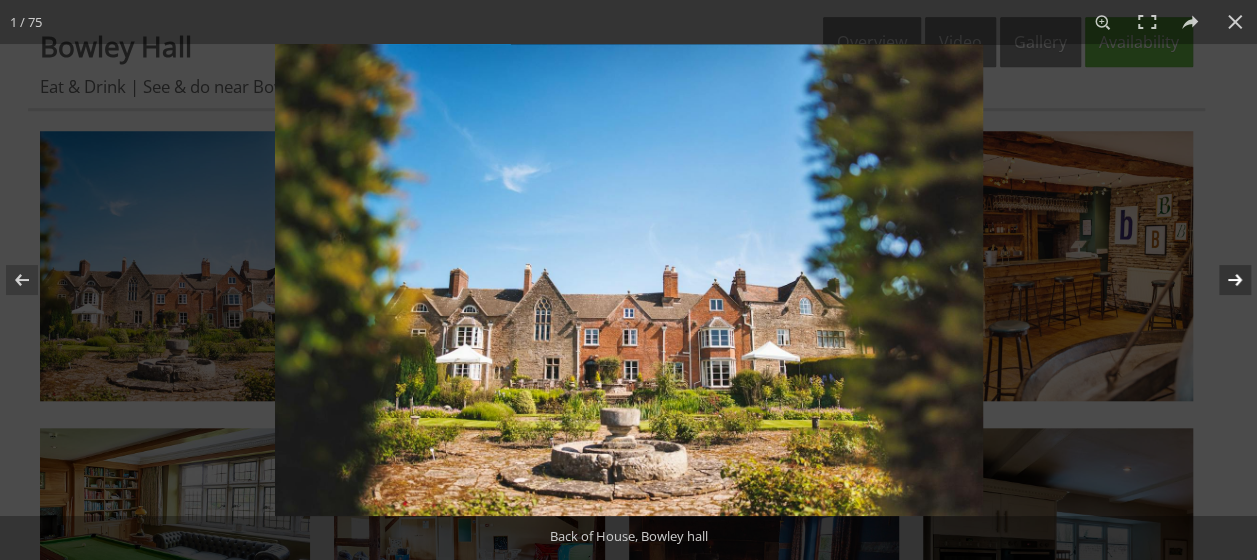 click at bounding box center (1222, 280) 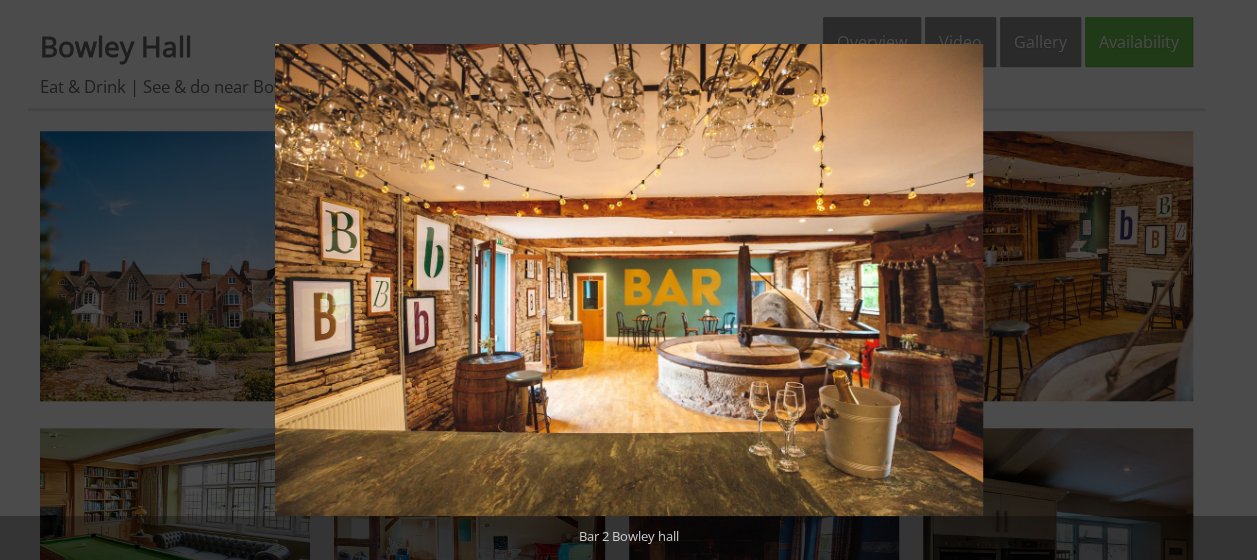 click at bounding box center (1222, 280) 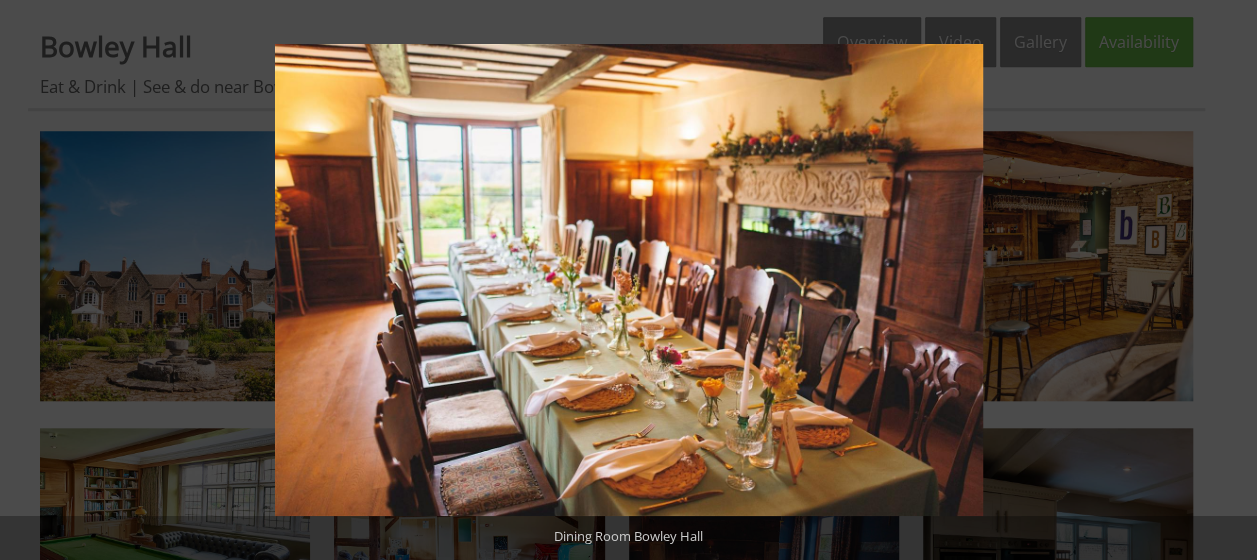 click at bounding box center (1222, 280) 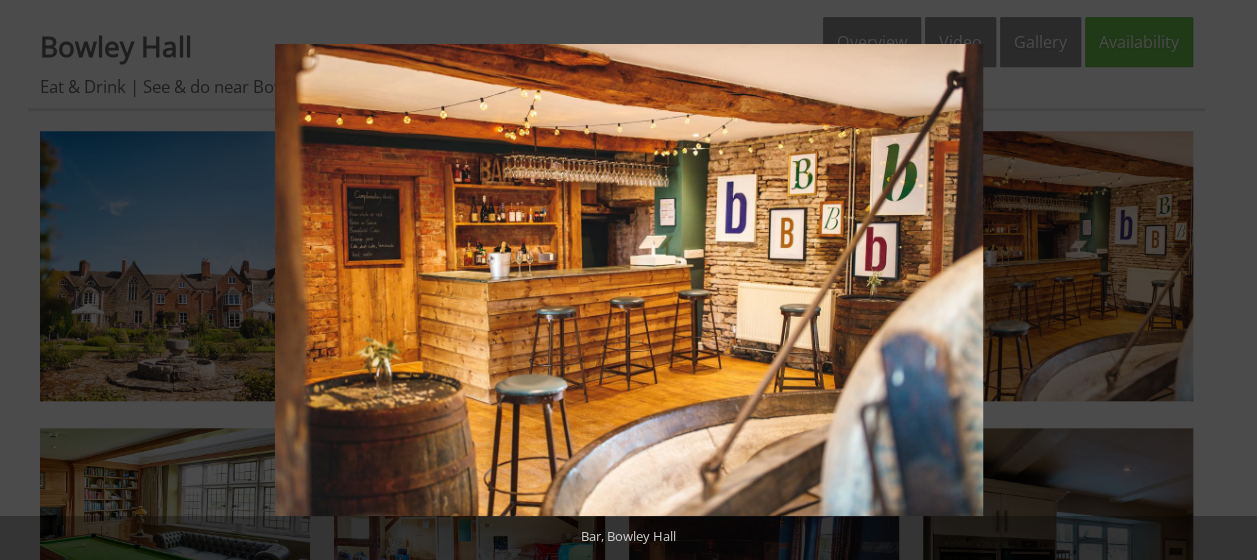 click at bounding box center [1222, 280] 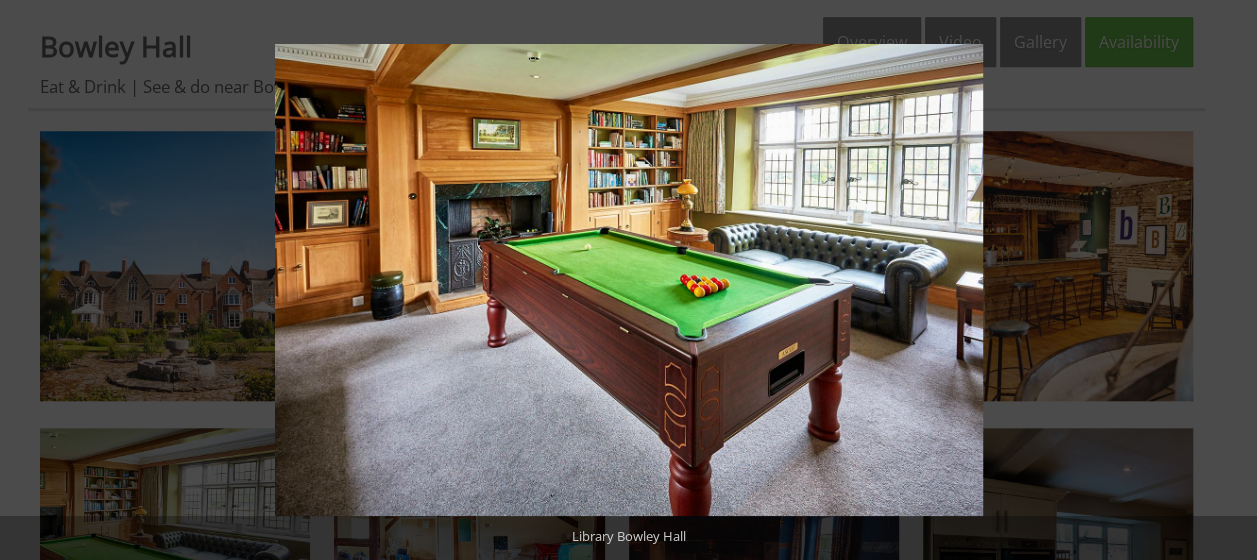 click at bounding box center (1222, 280) 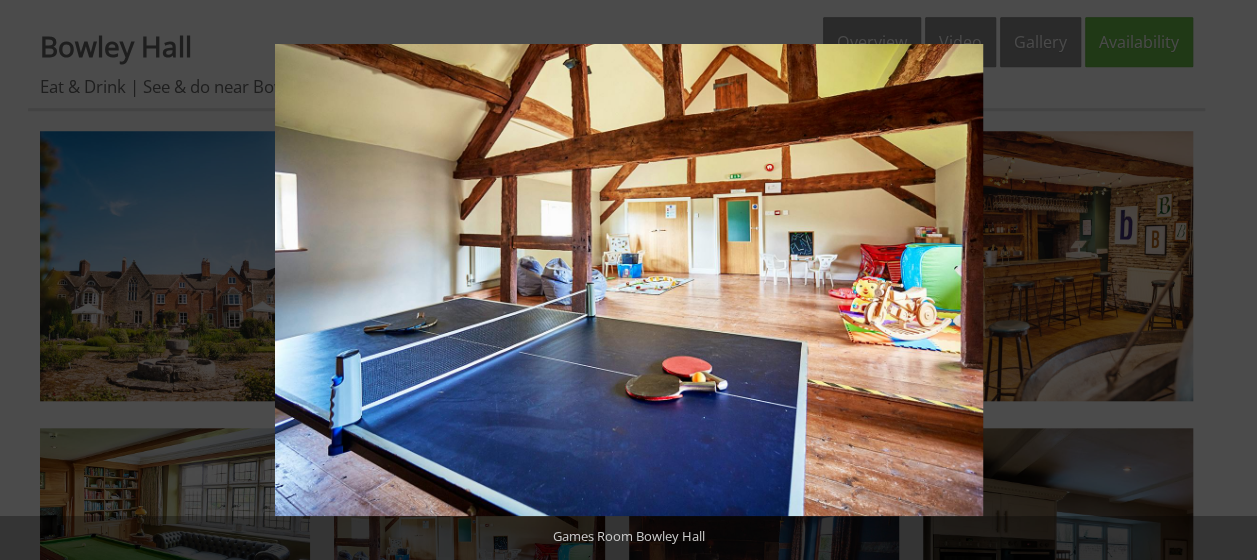 click at bounding box center [1222, 280] 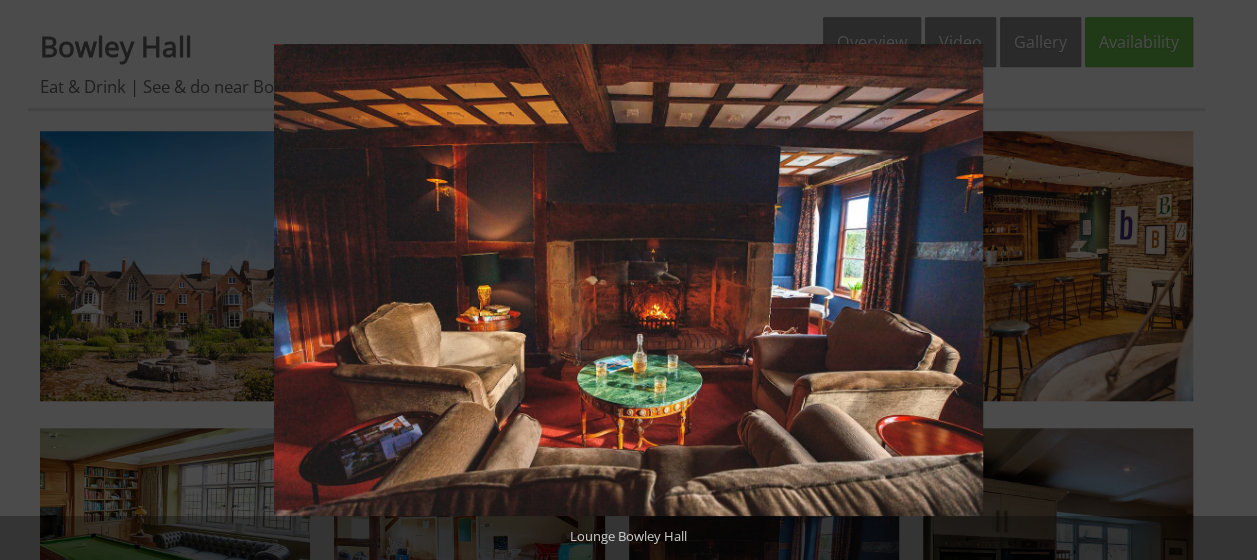 click at bounding box center (1222, 280) 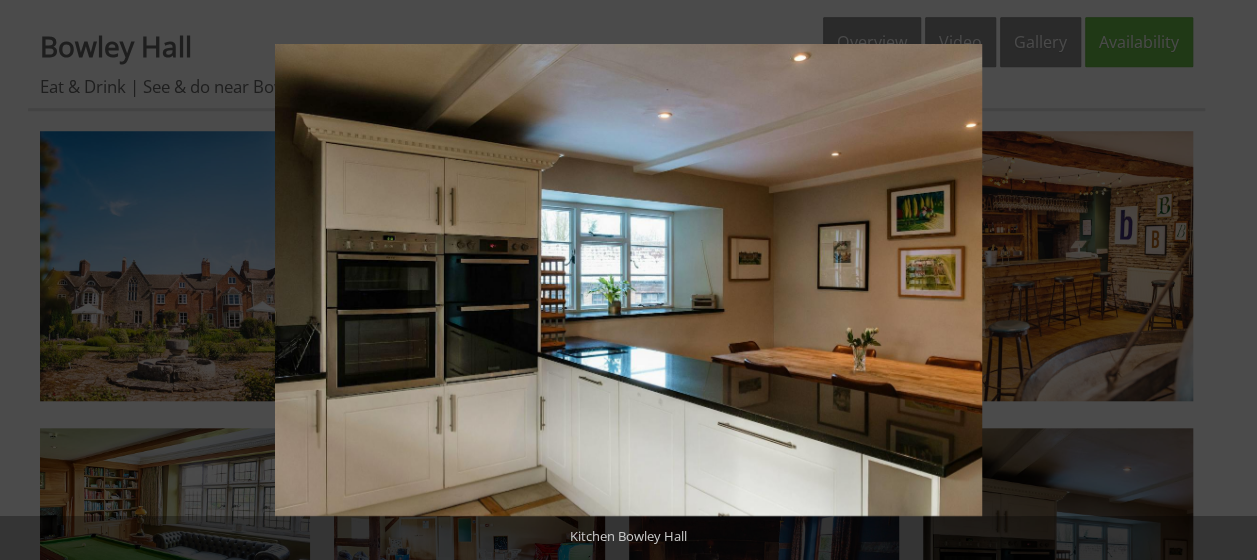 click at bounding box center (1222, 280) 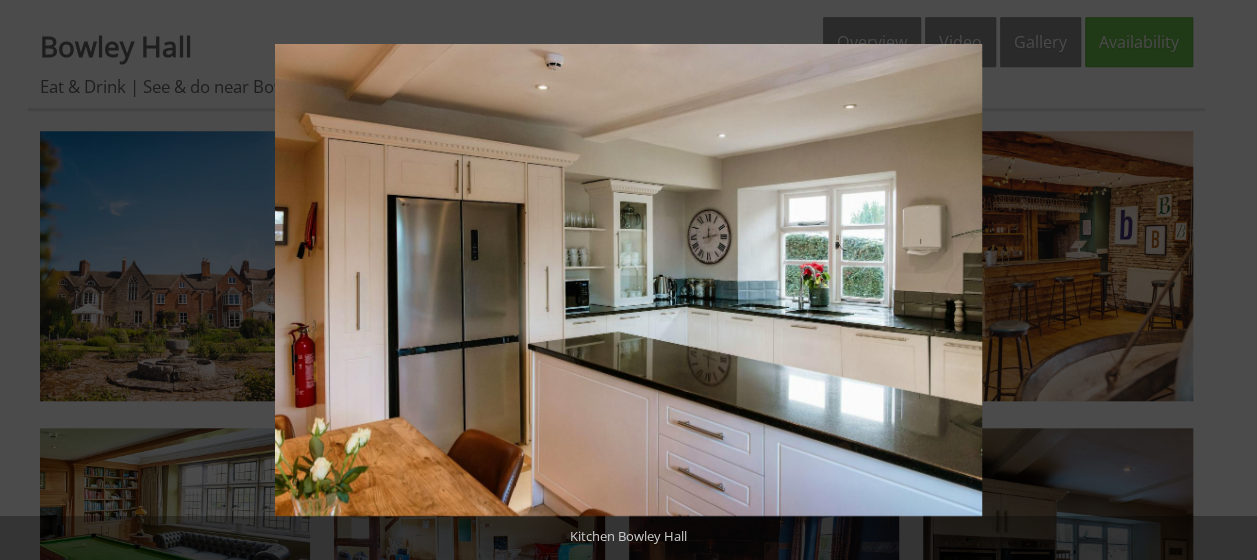 click at bounding box center [1222, 280] 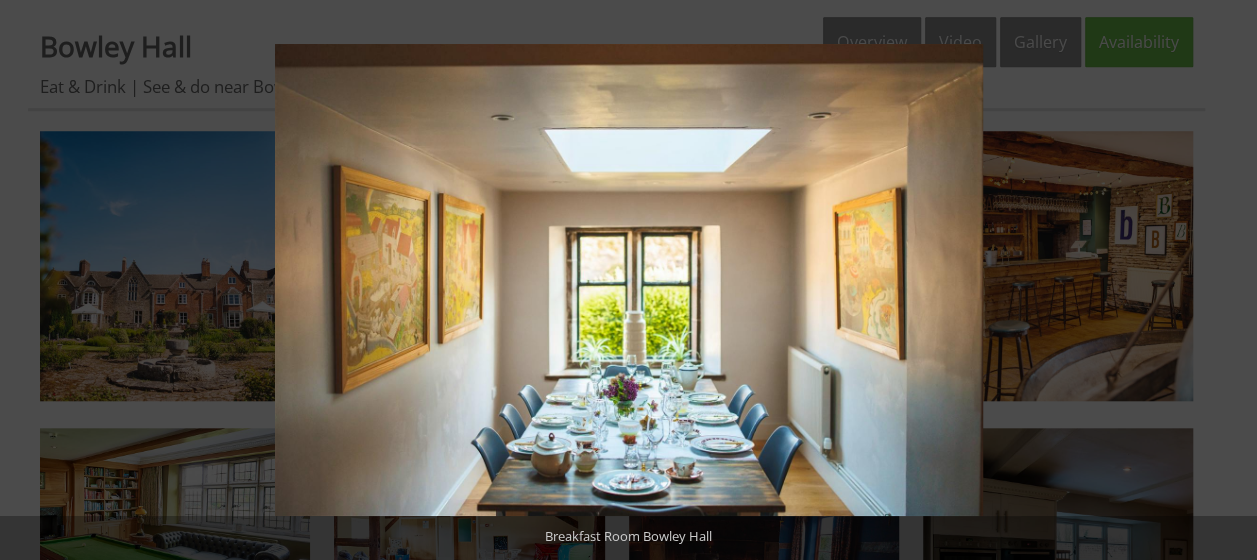 click at bounding box center (1222, 280) 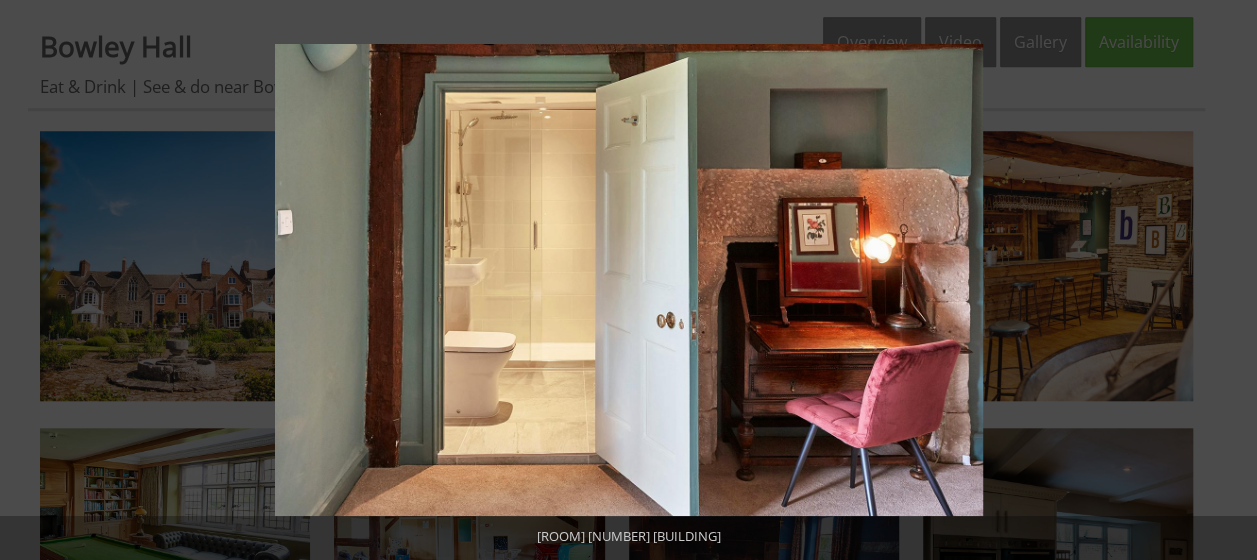 click at bounding box center [1222, 280] 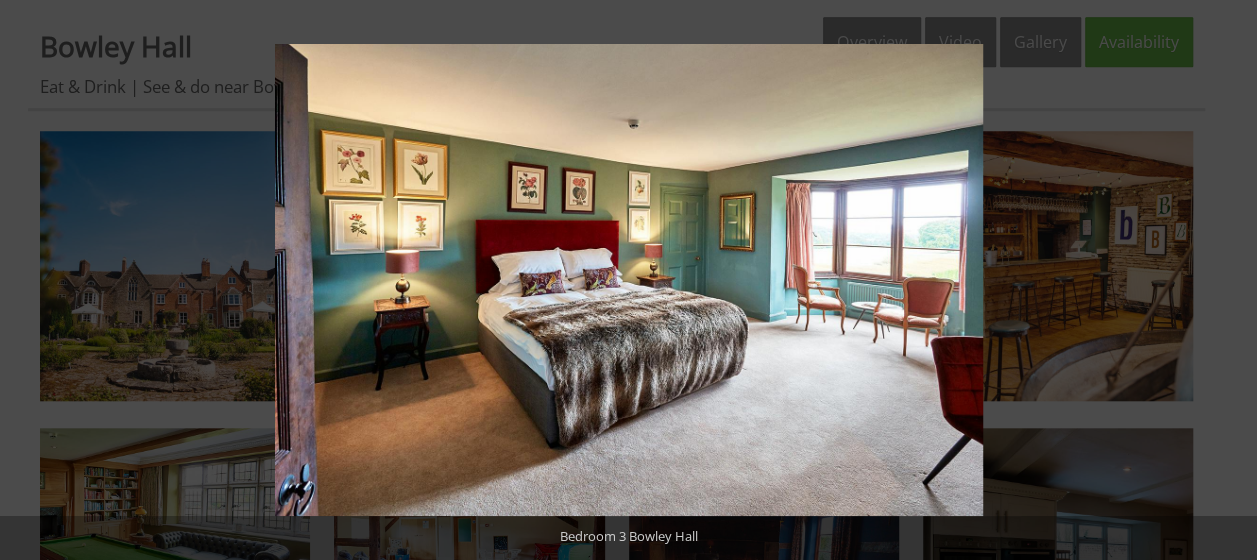 click at bounding box center (1222, 280) 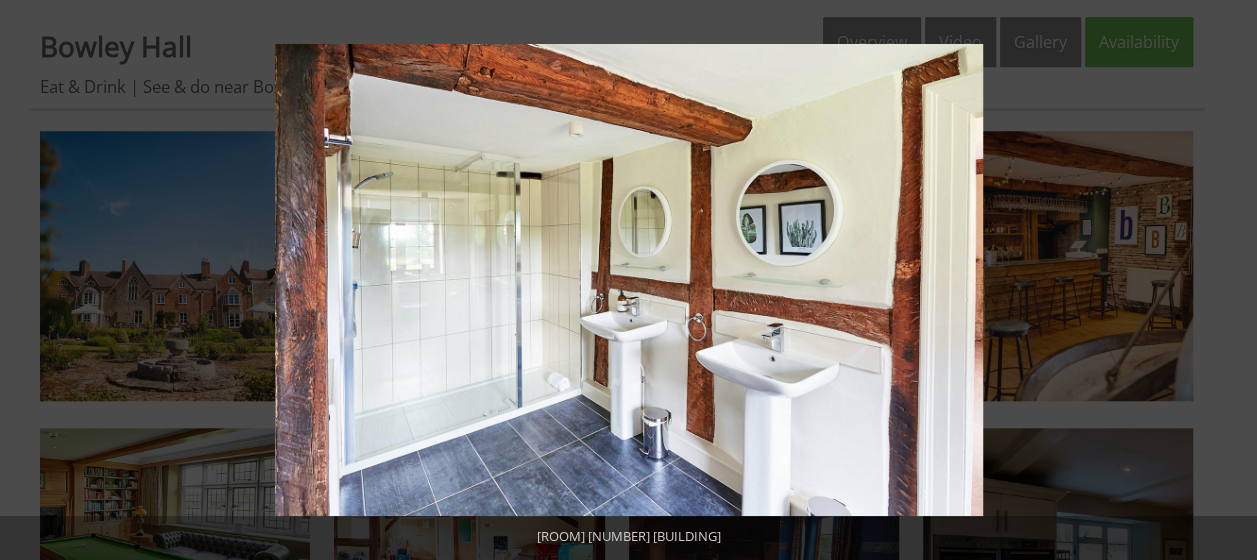 click at bounding box center (1222, 280) 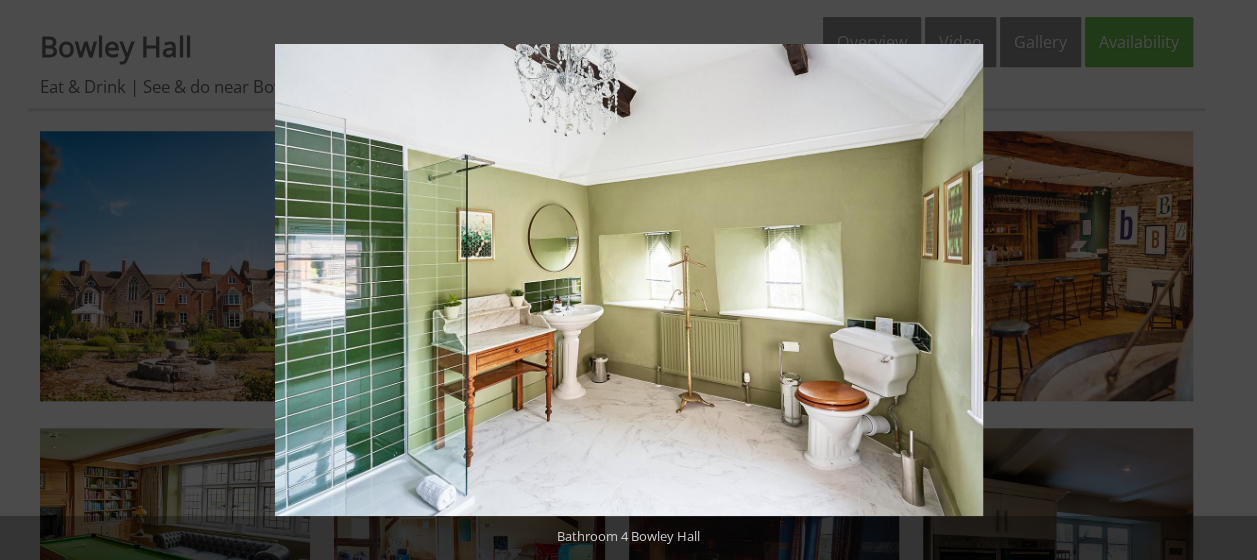 click at bounding box center (1222, 280) 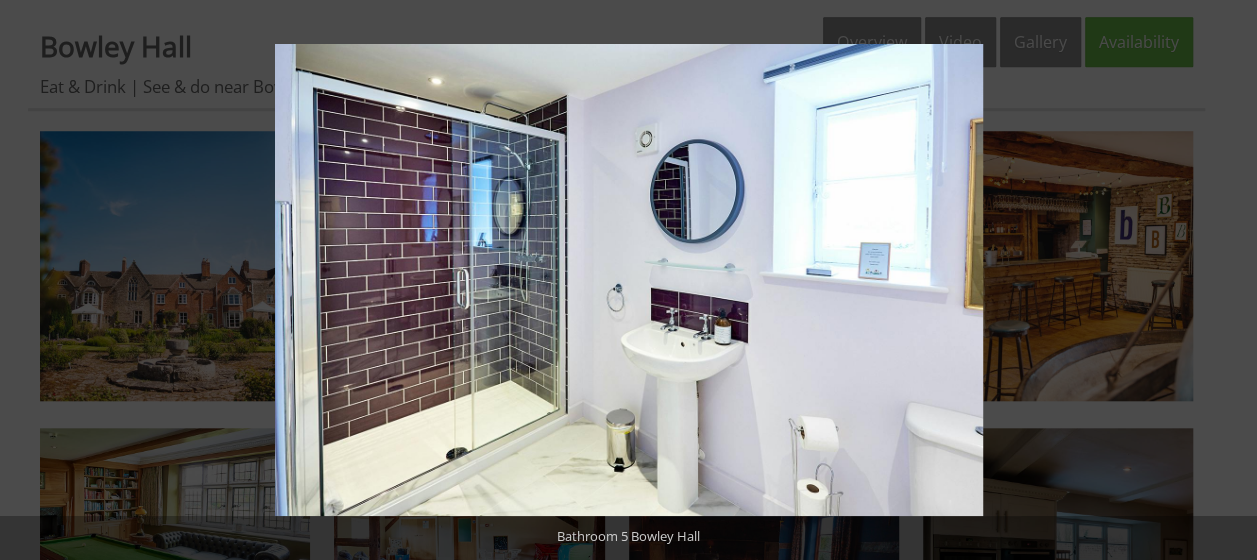 click at bounding box center [1222, 280] 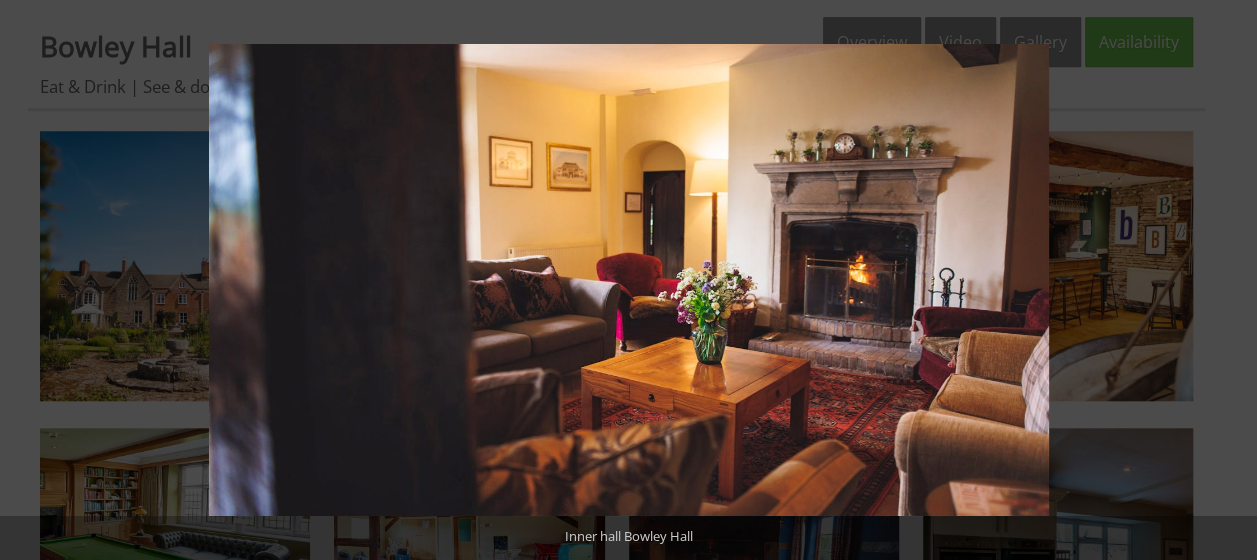 click at bounding box center [1222, 280] 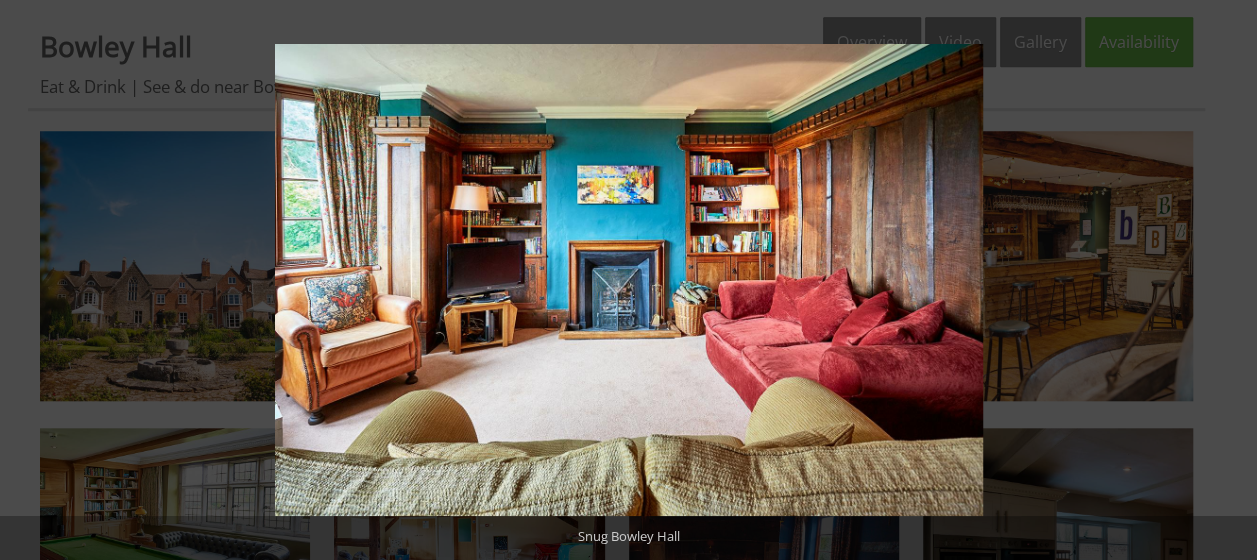 click at bounding box center [1222, 280] 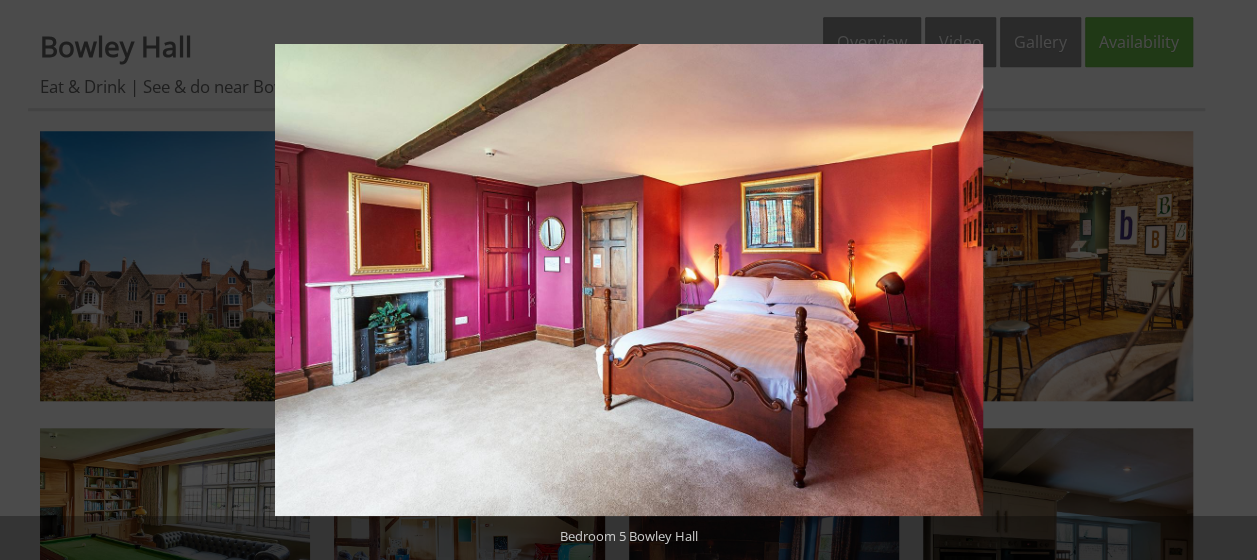 click at bounding box center (1222, 280) 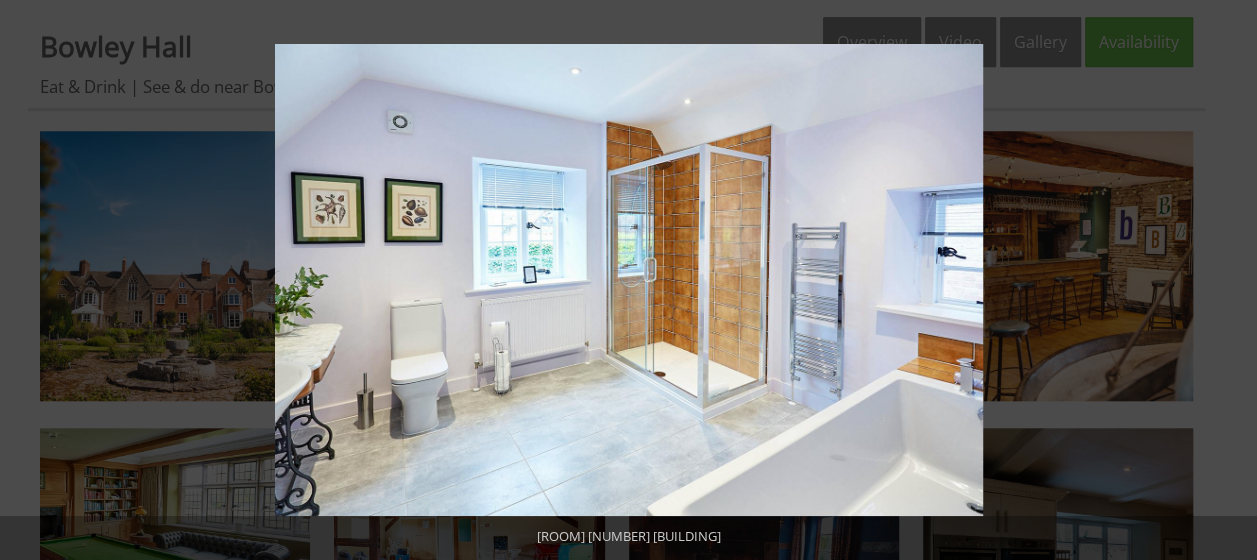 click at bounding box center (1222, 280) 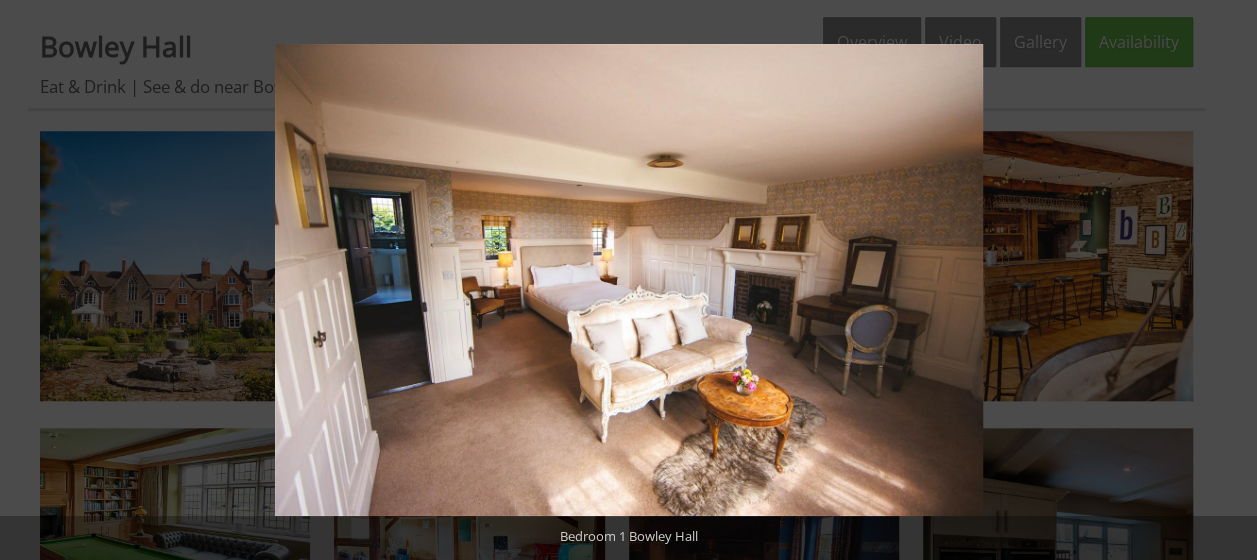 click at bounding box center [1222, 280] 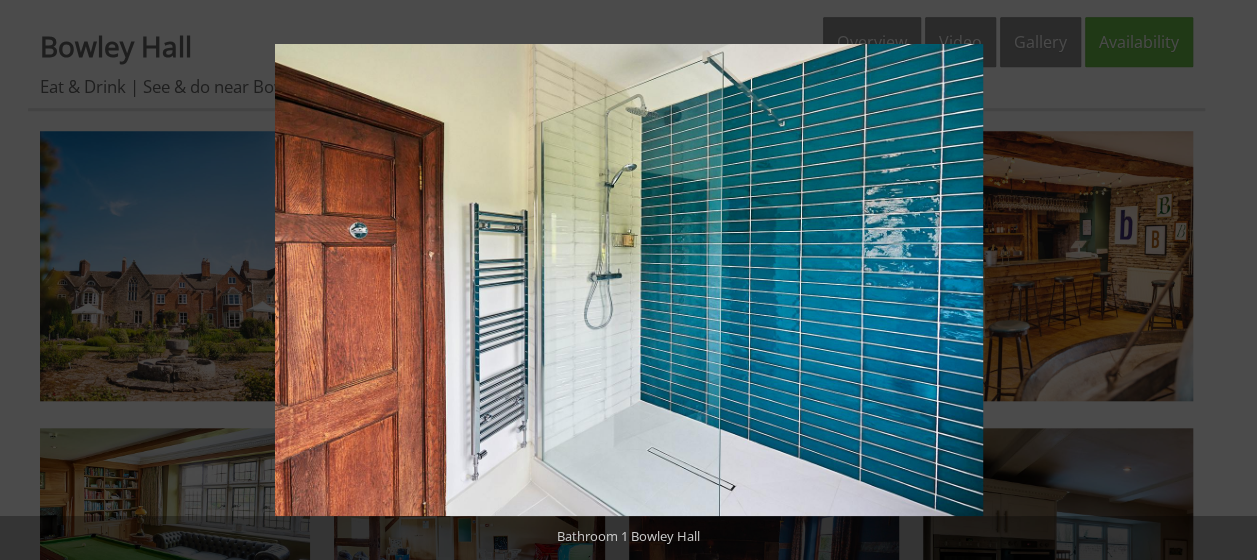 click at bounding box center (1222, 280) 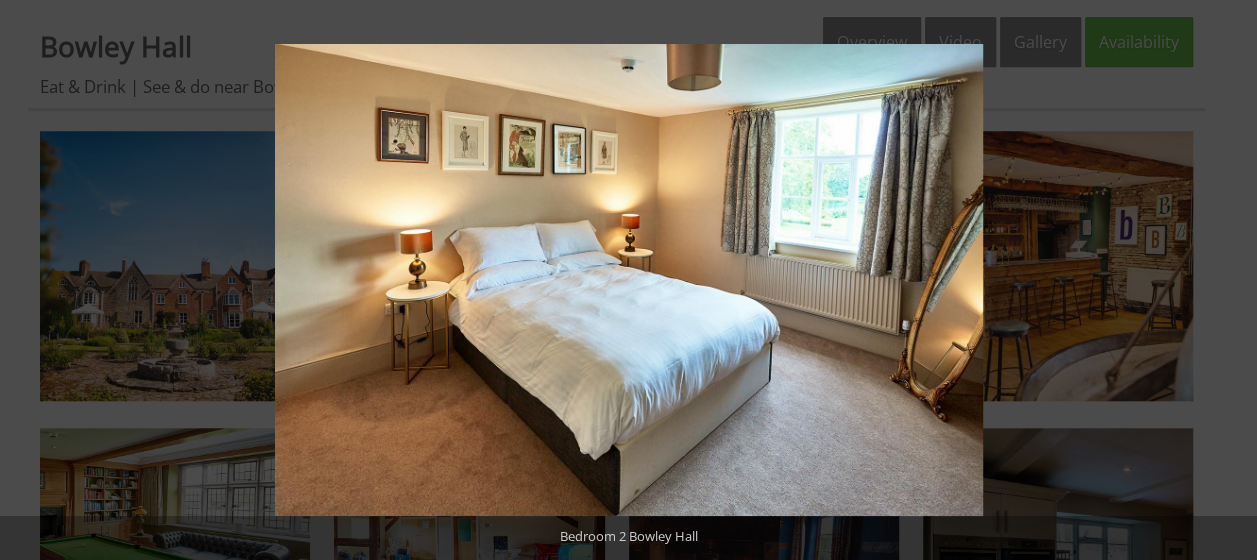 click at bounding box center (1222, 280) 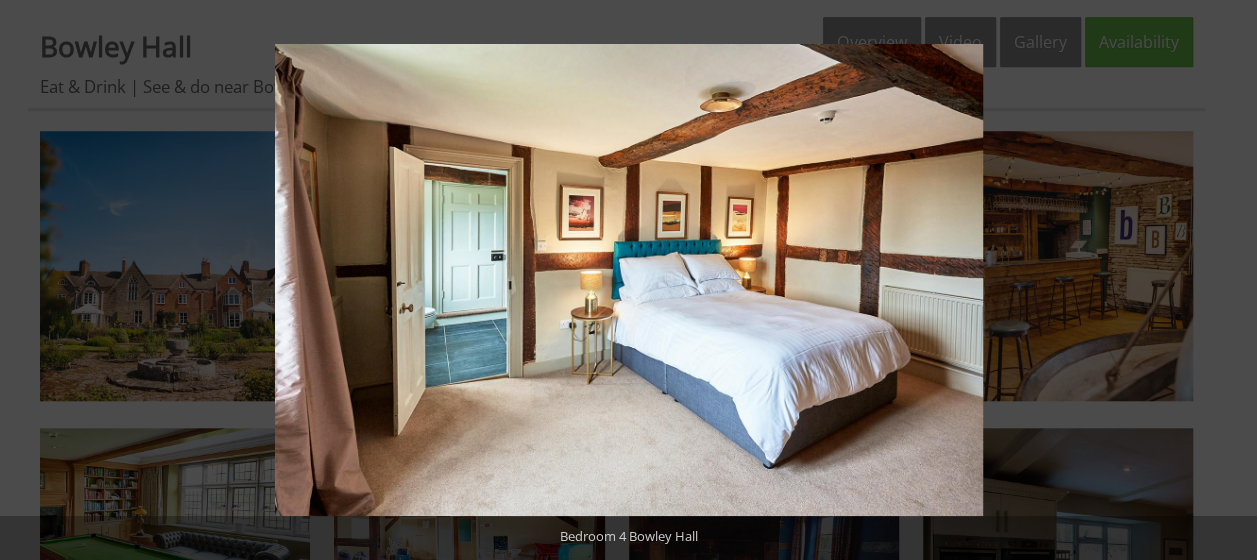 click at bounding box center (1222, 280) 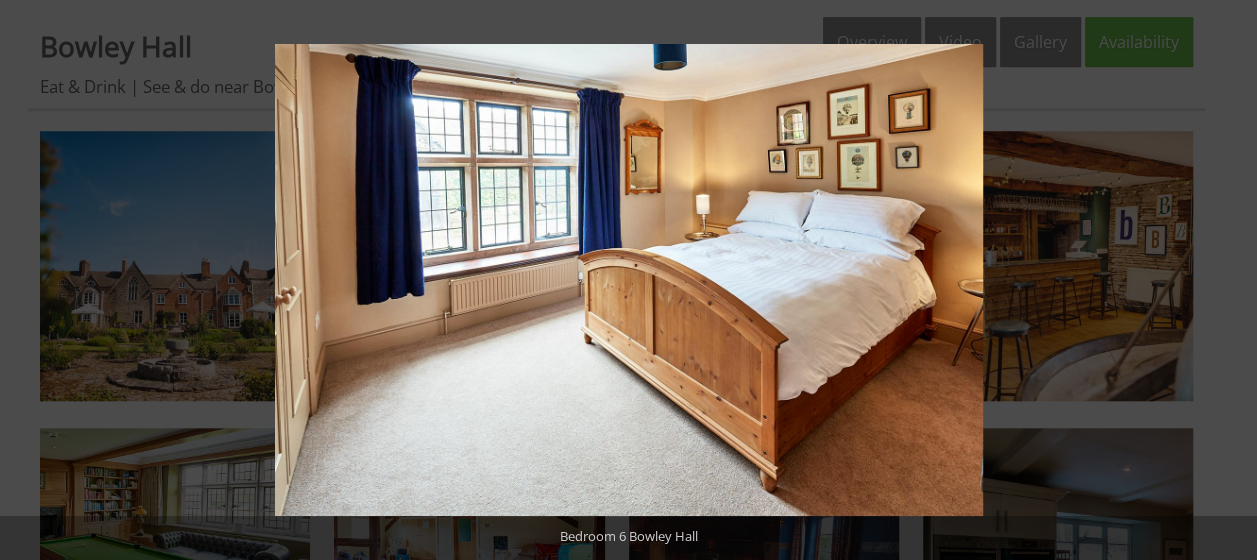 click at bounding box center (1222, 280) 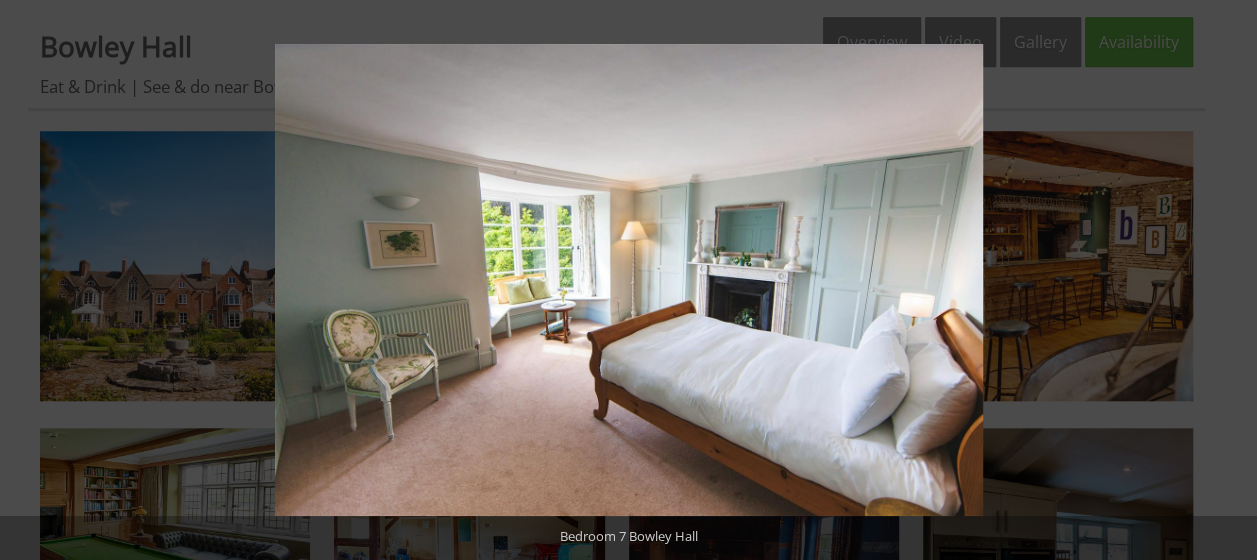 click at bounding box center [1222, 280] 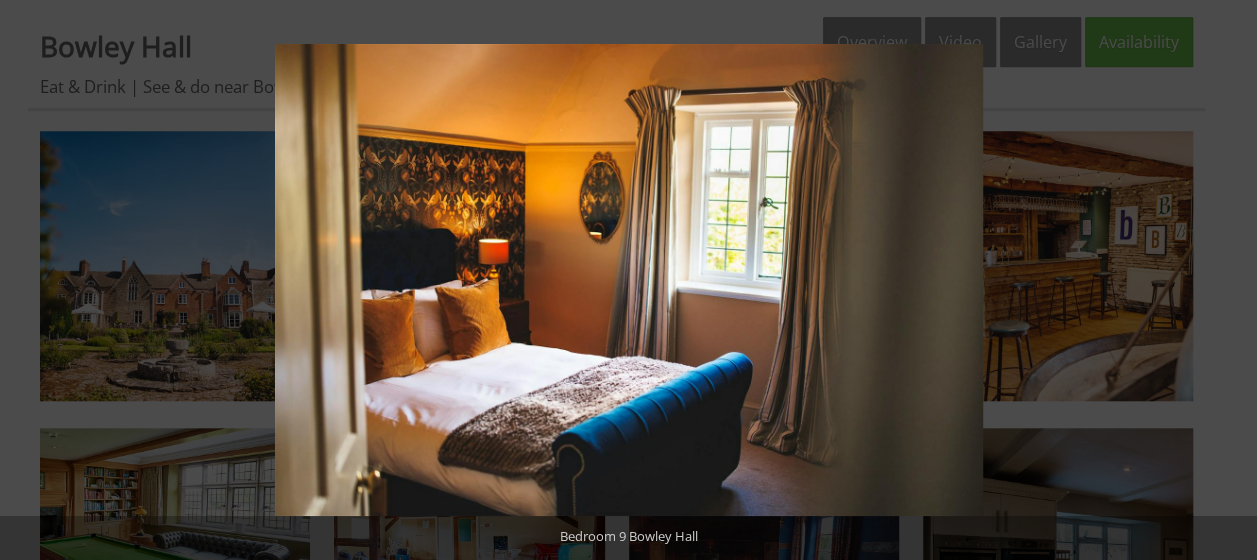 click at bounding box center (1222, 280) 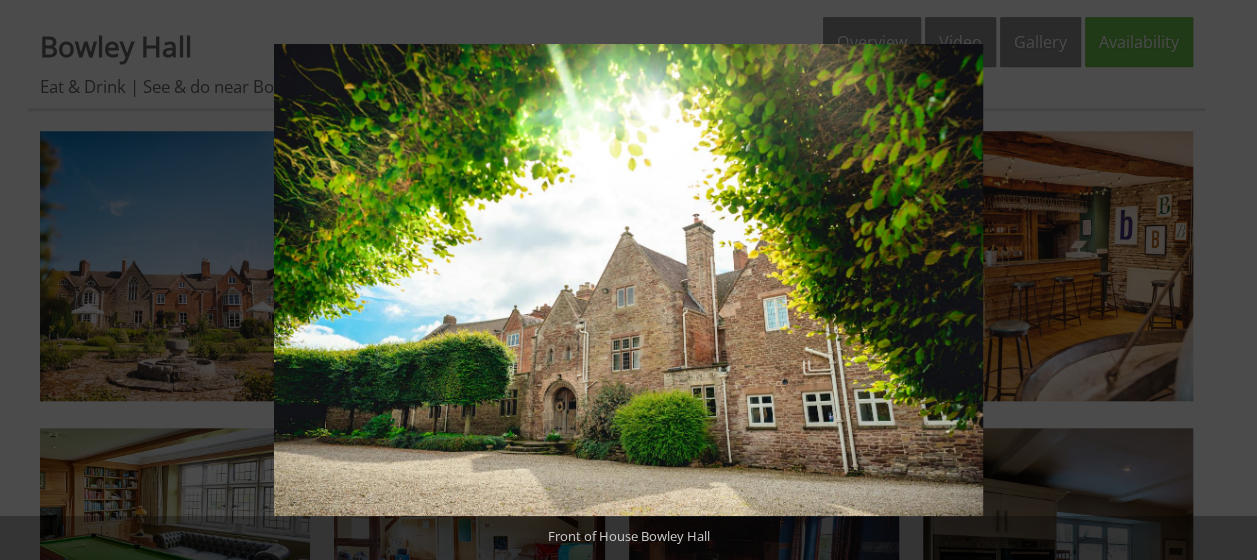 click at bounding box center [1222, 280] 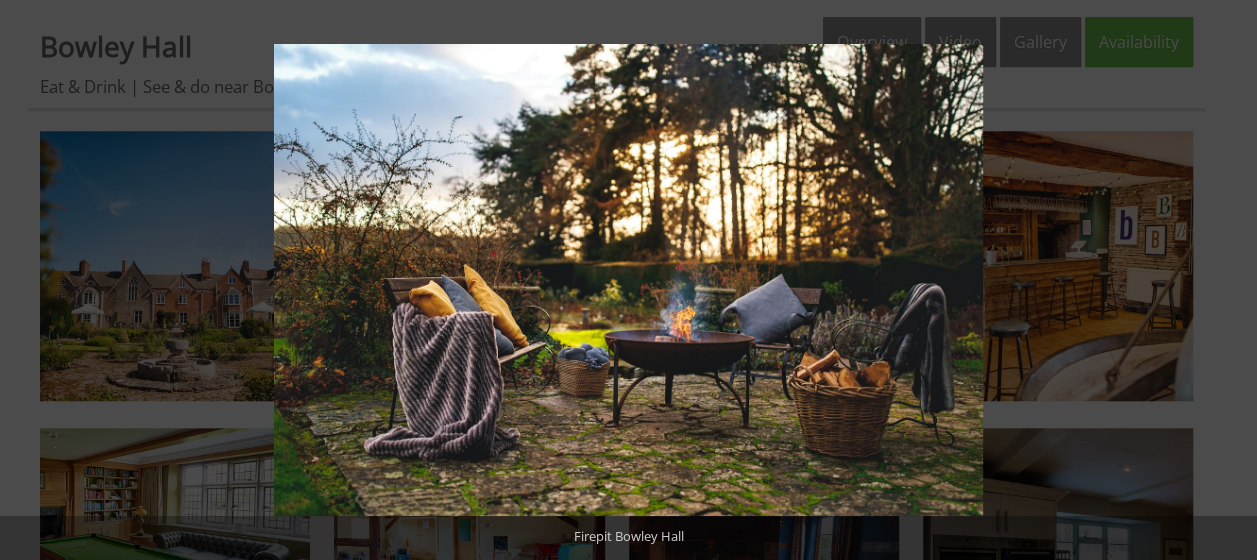 click at bounding box center [1222, 280] 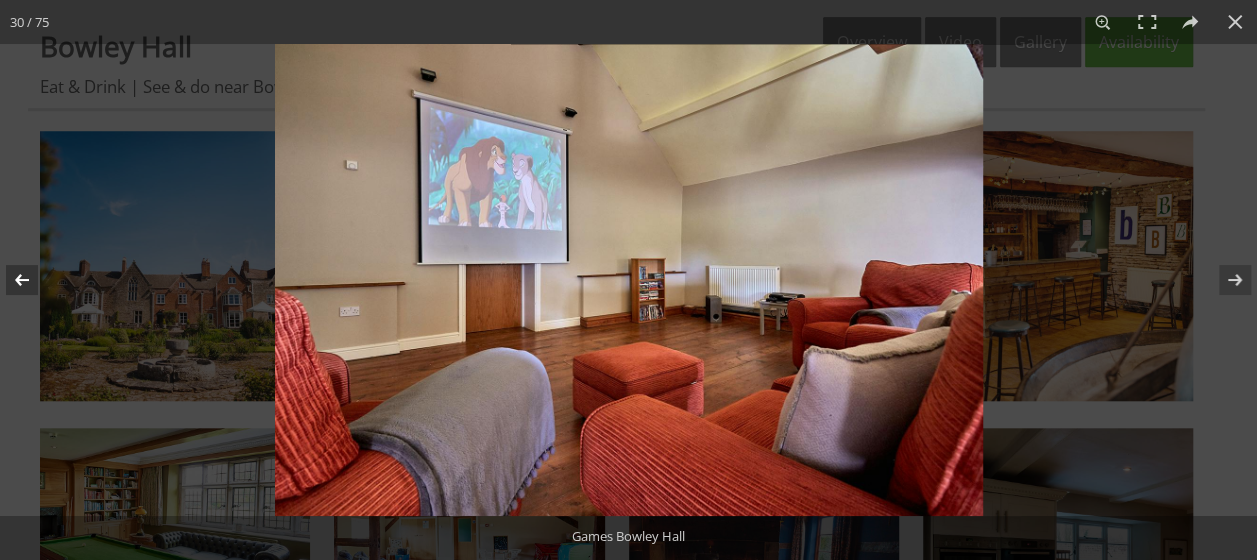 click at bounding box center [35, 280] 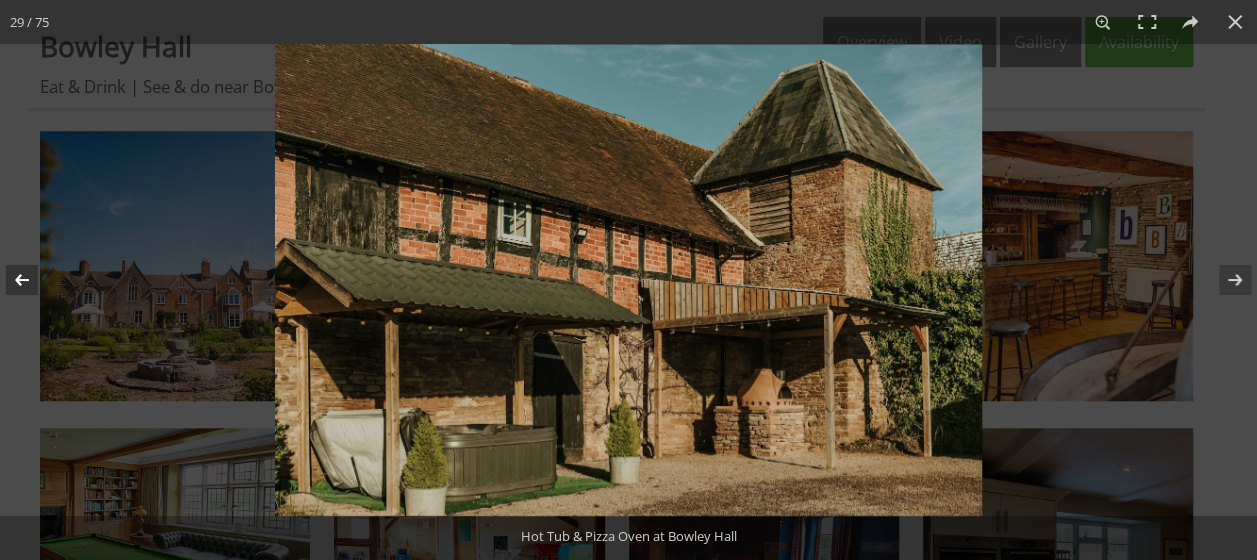 click at bounding box center [35, 280] 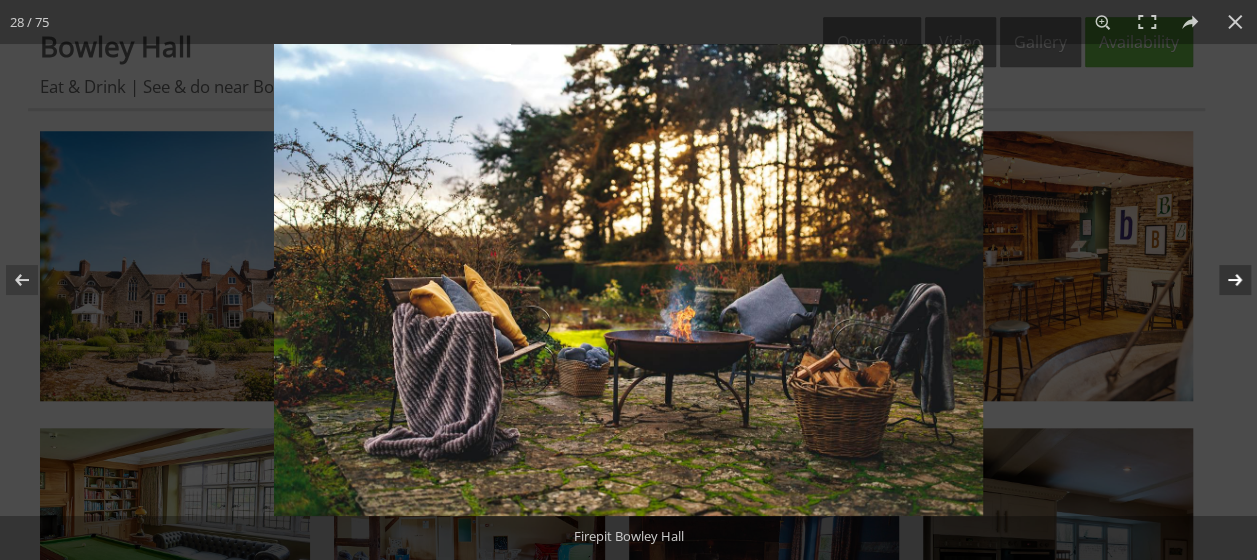 click at bounding box center [1222, 280] 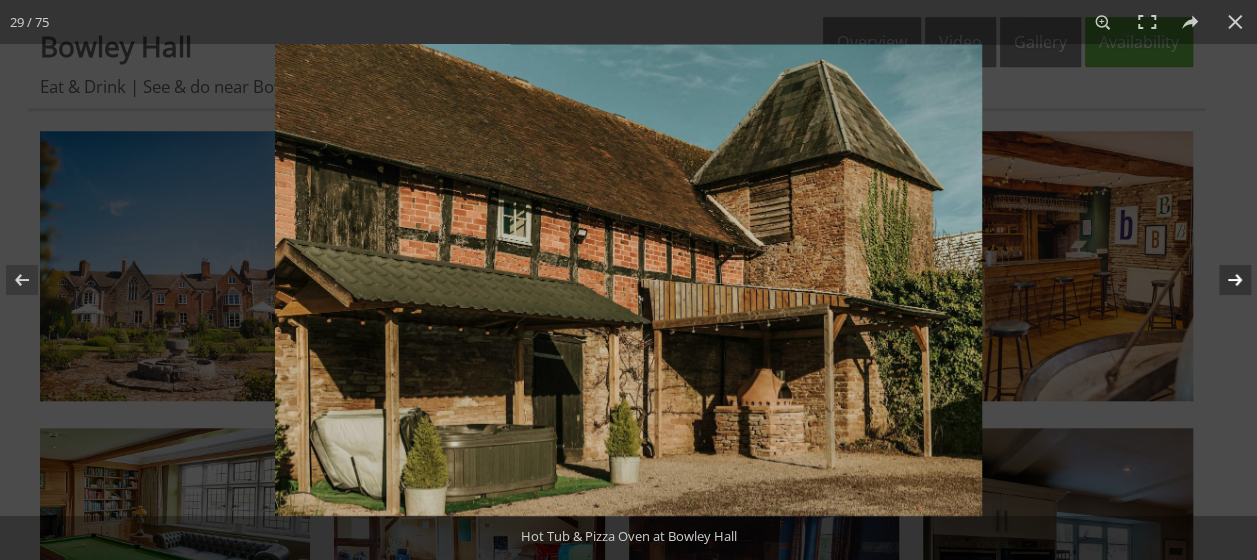 click at bounding box center (1222, 280) 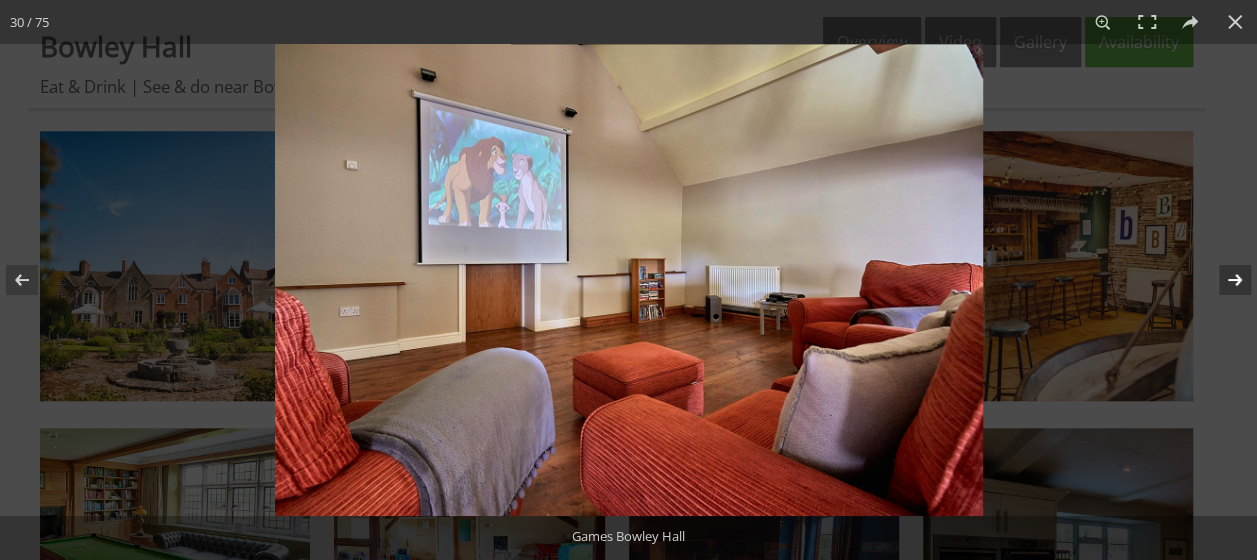click at bounding box center [1222, 280] 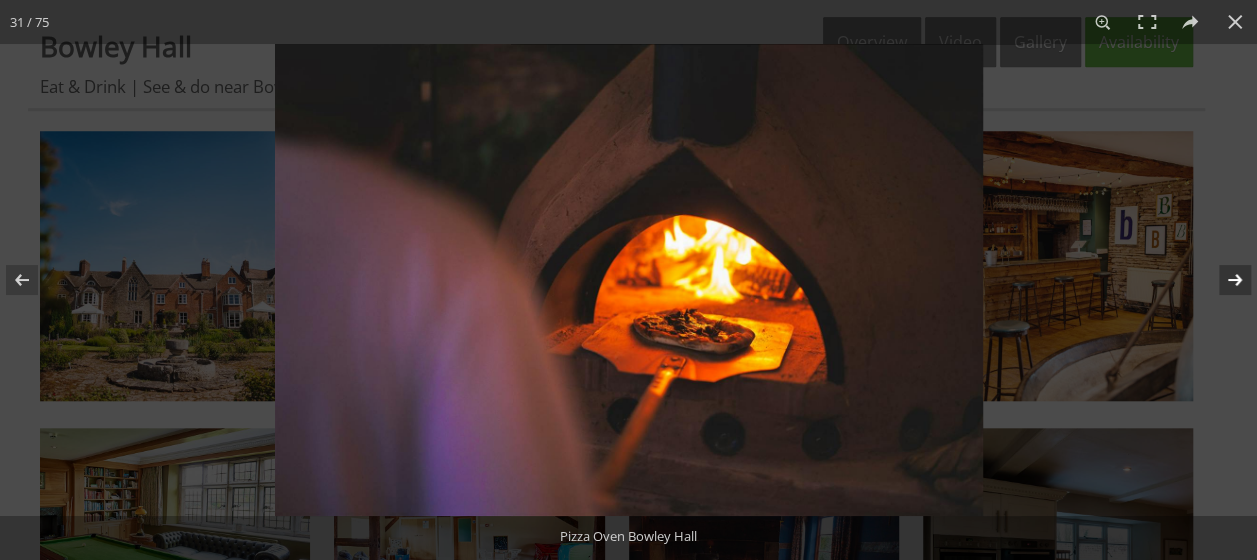 click at bounding box center (1222, 280) 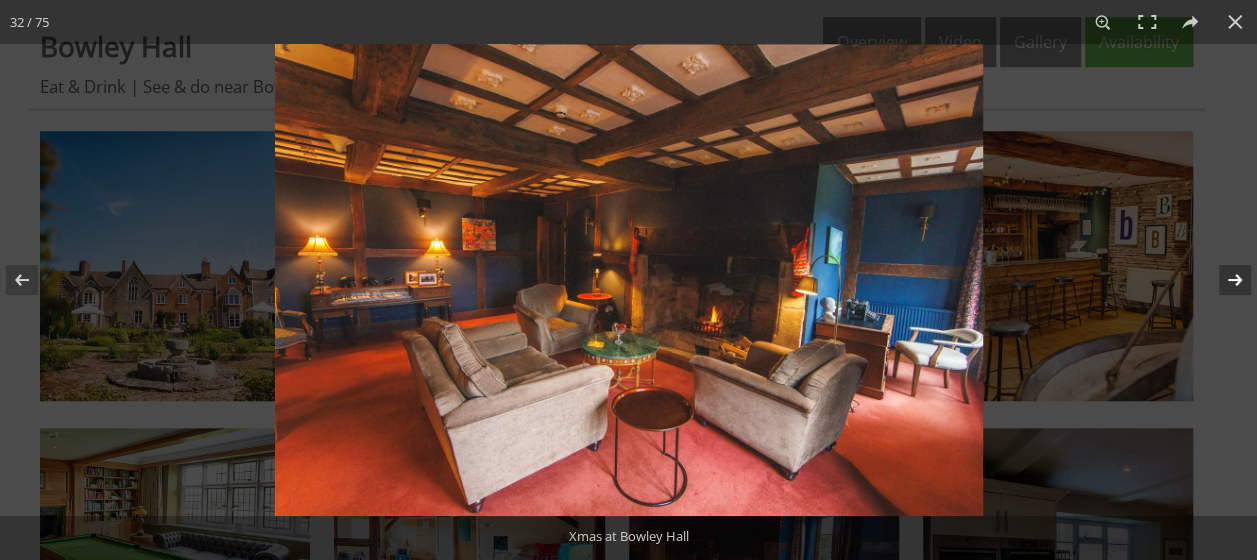 click at bounding box center (1222, 280) 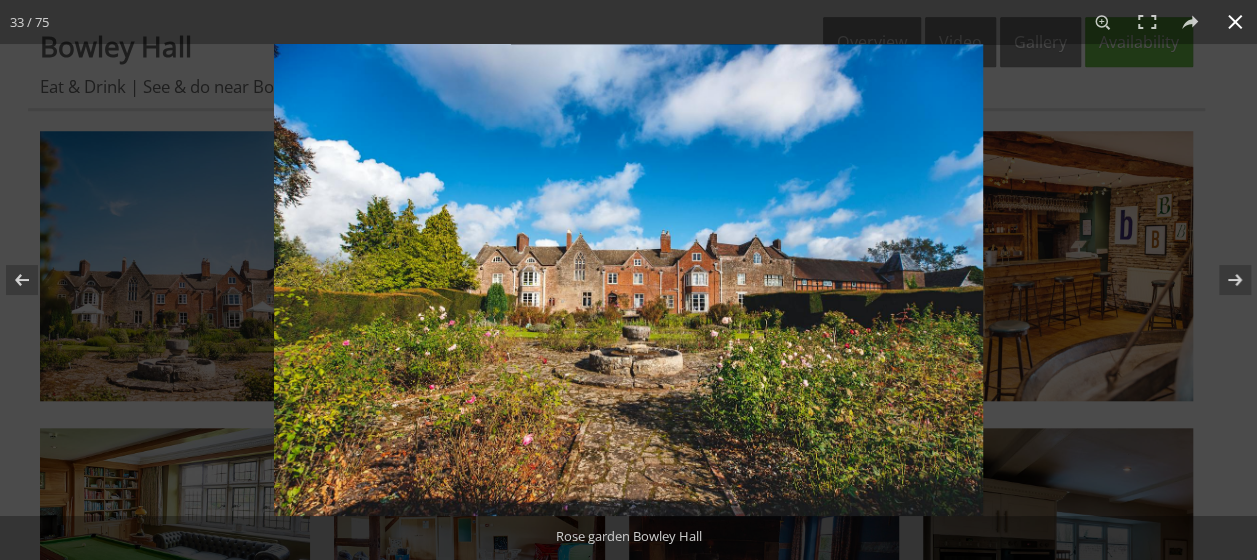 click at bounding box center (1235, 22) 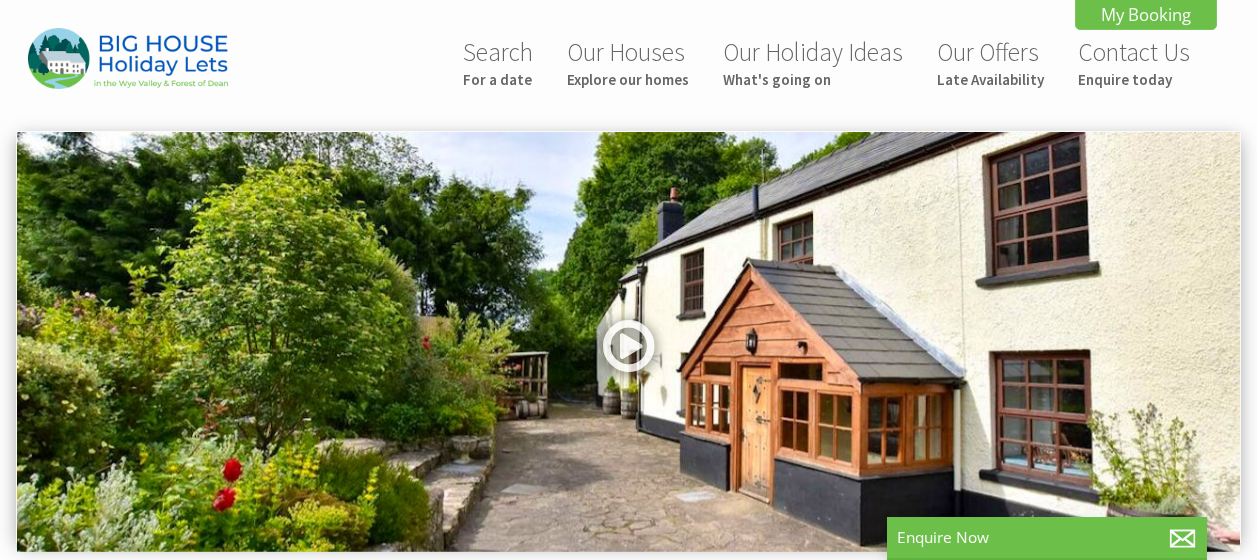 scroll, scrollTop: 0, scrollLeft: 0, axis: both 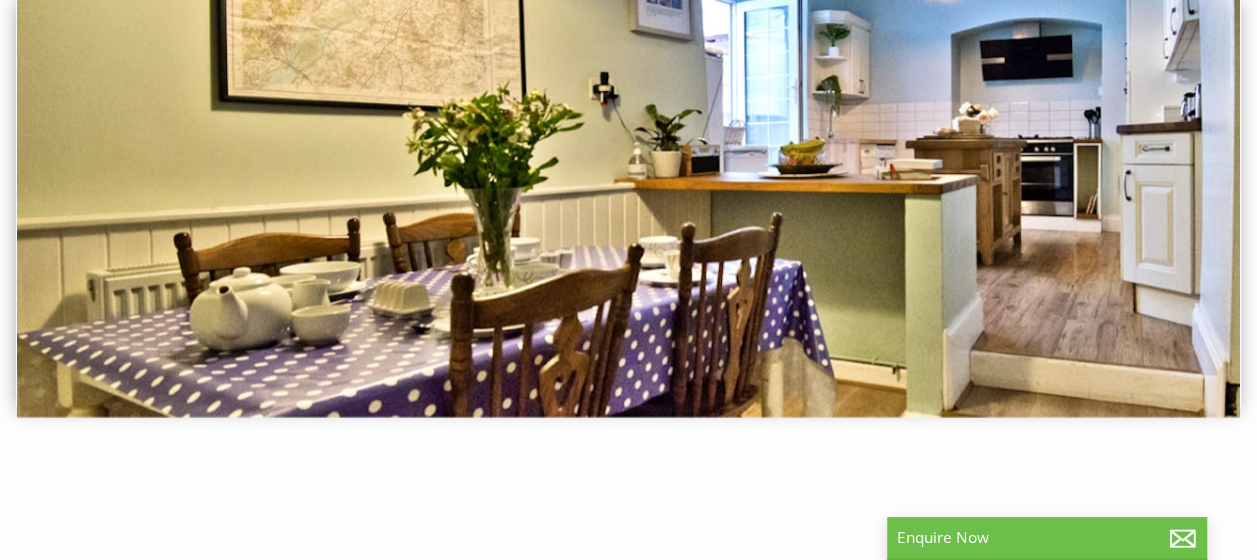 click at bounding box center (628, 206) 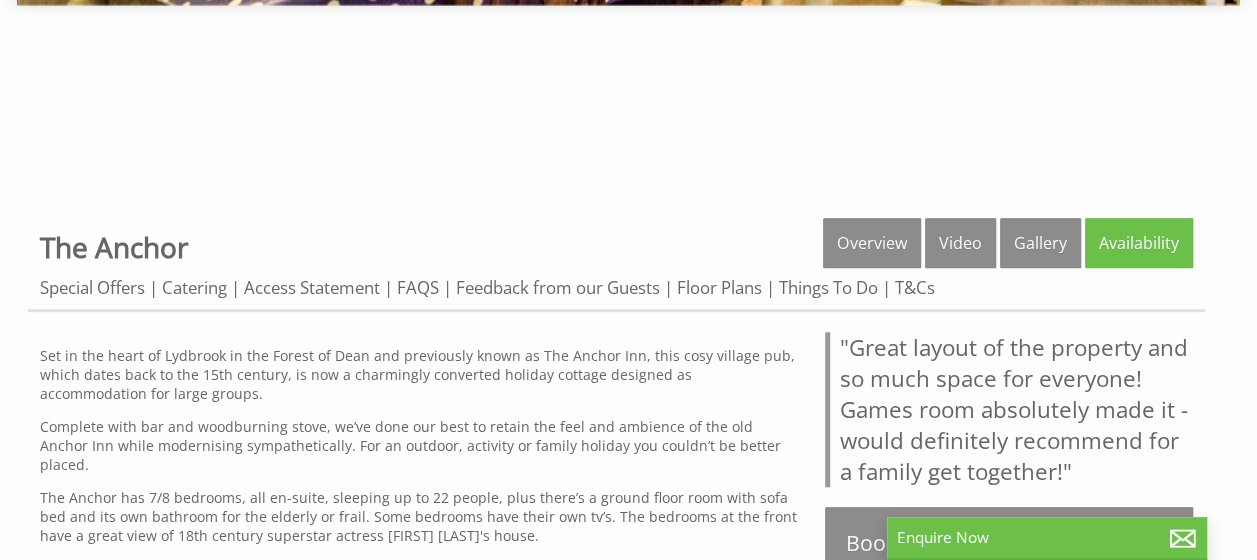 scroll, scrollTop: 582, scrollLeft: 0, axis: vertical 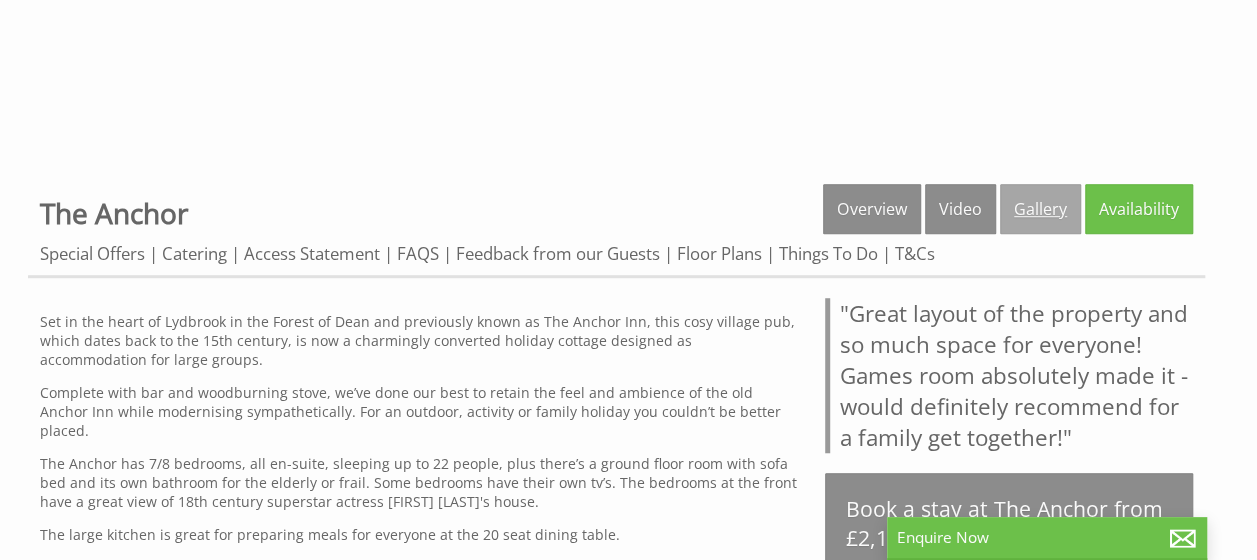click on "Gallery" at bounding box center [1040, 209] 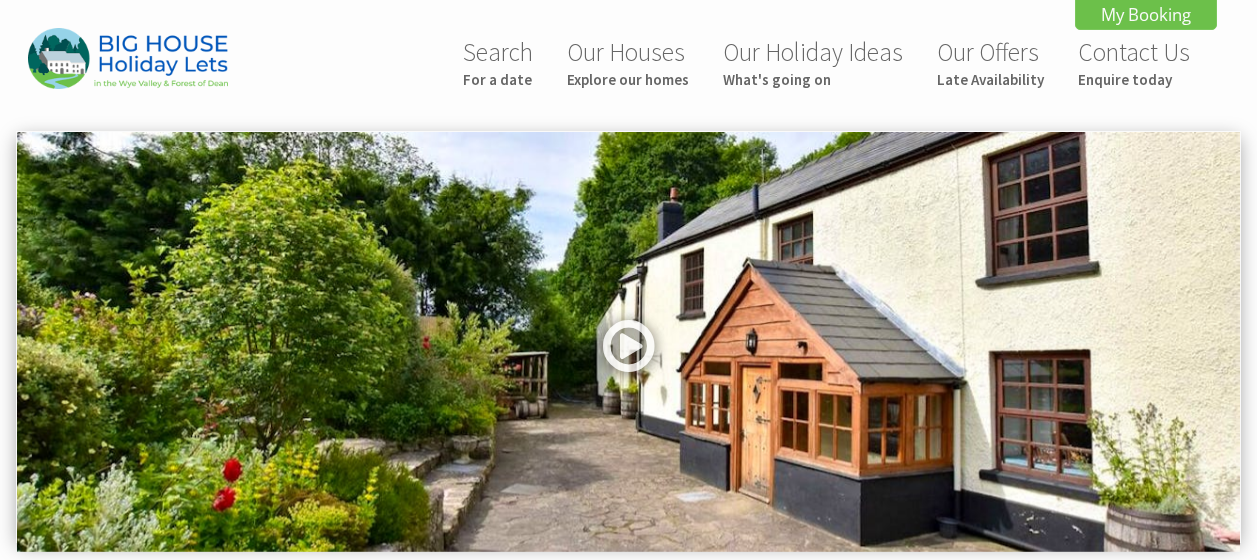 scroll, scrollTop: 0, scrollLeft: 0, axis: both 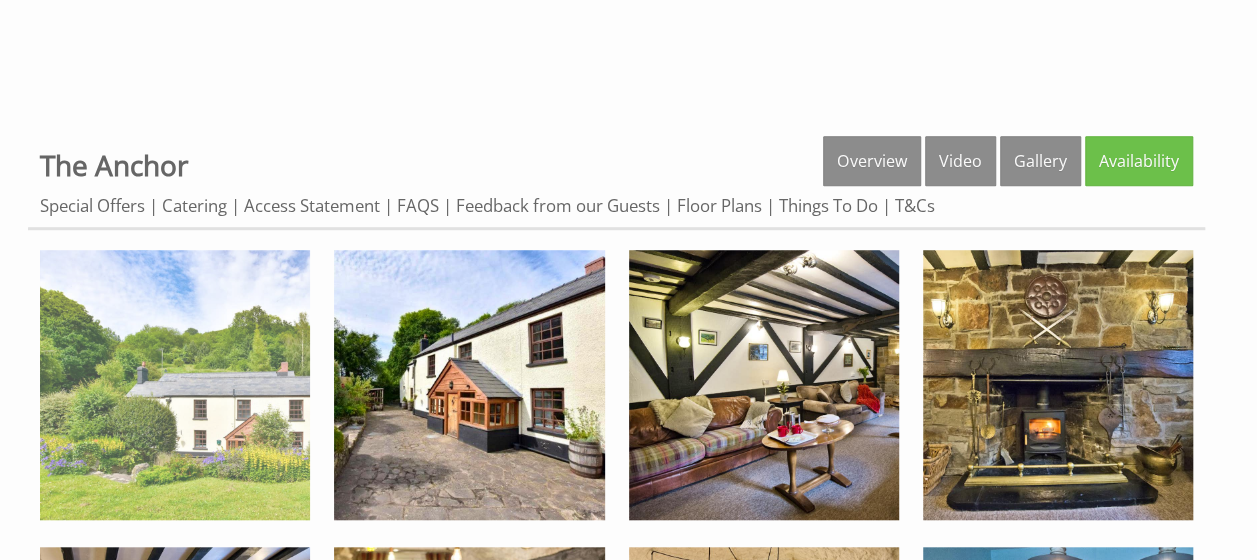 click at bounding box center [175, 385] 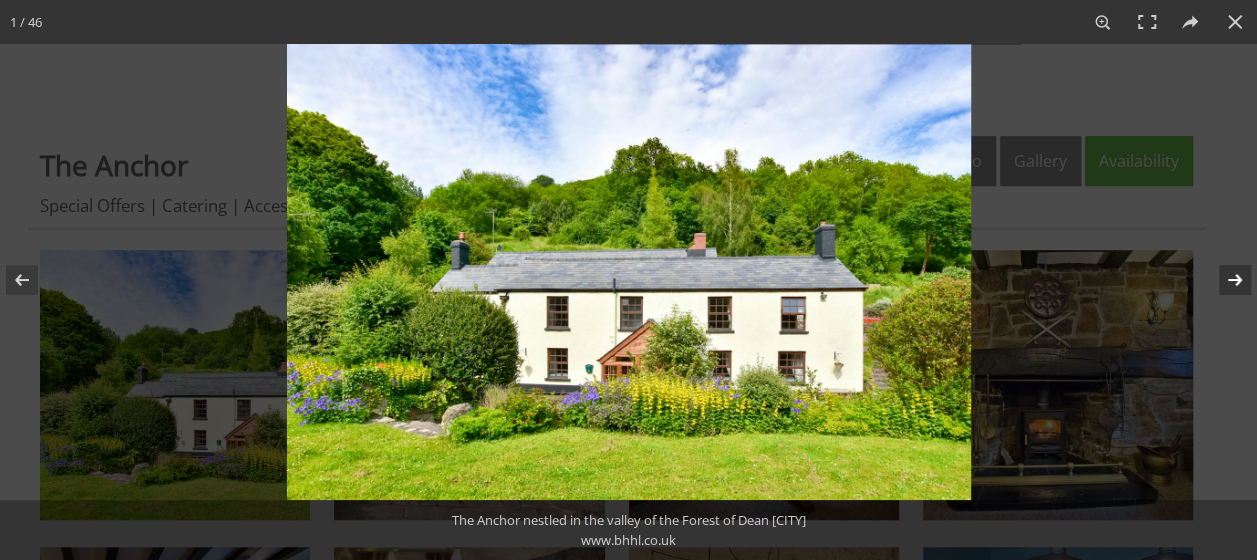 click at bounding box center [1222, 280] 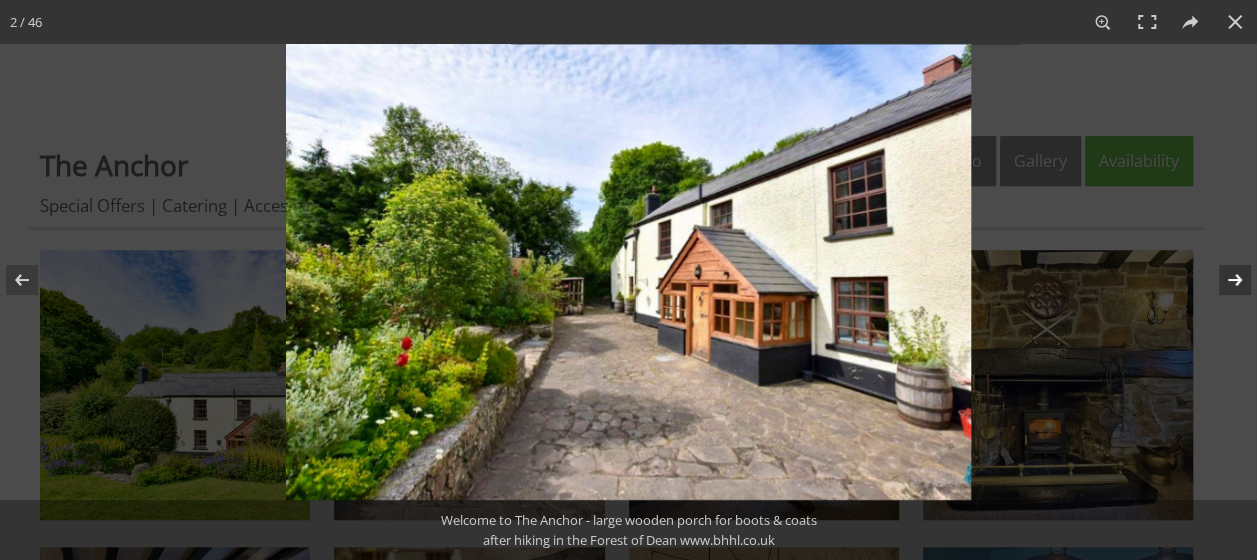click at bounding box center [1222, 280] 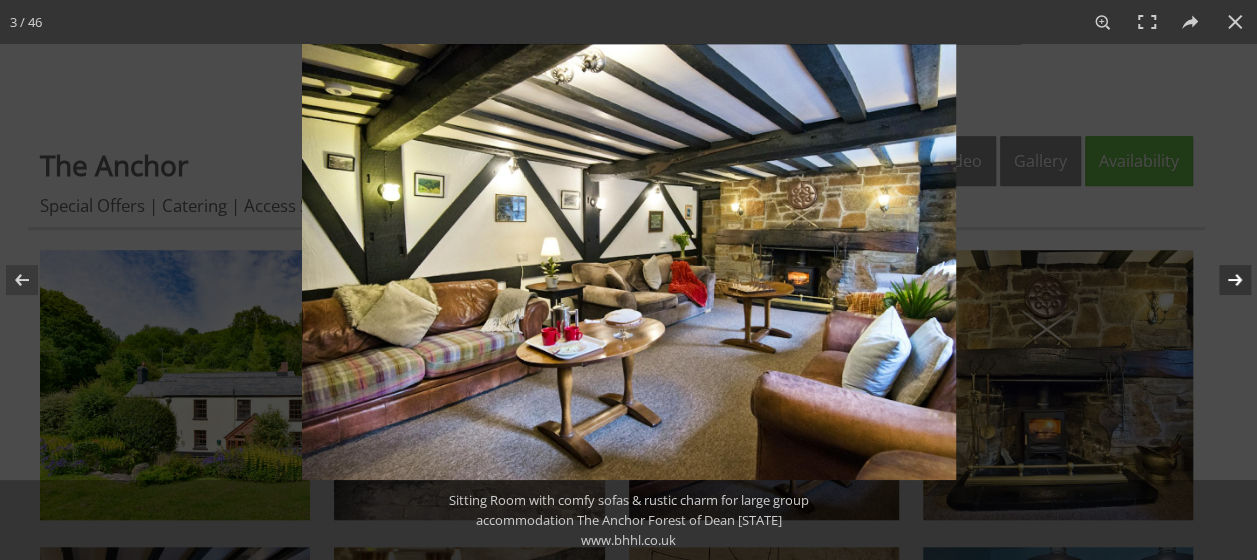 click at bounding box center [1222, 280] 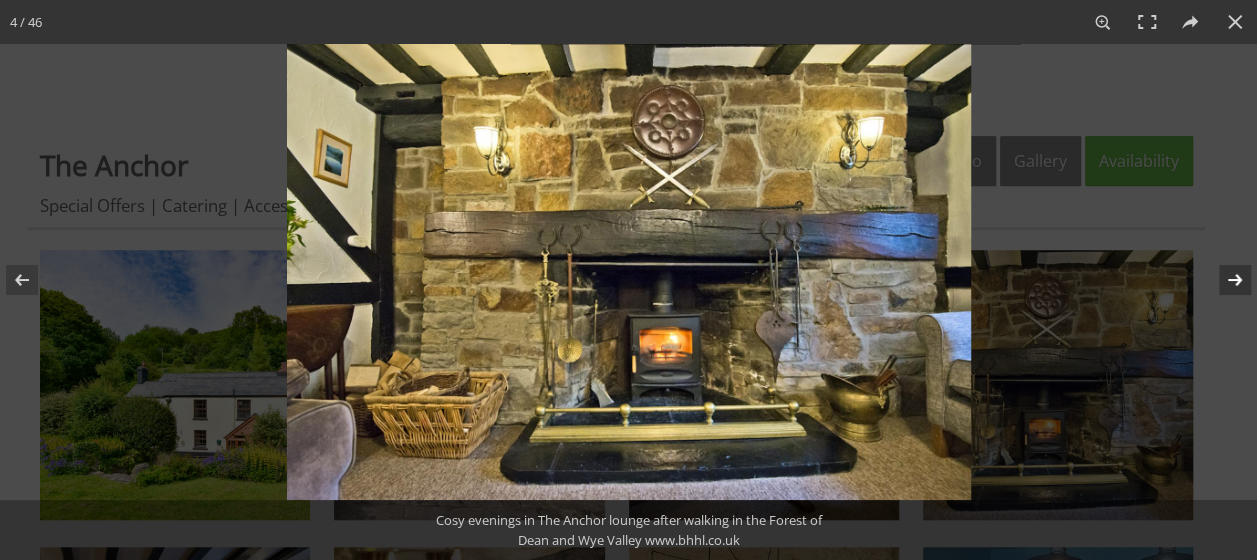 click at bounding box center [1222, 280] 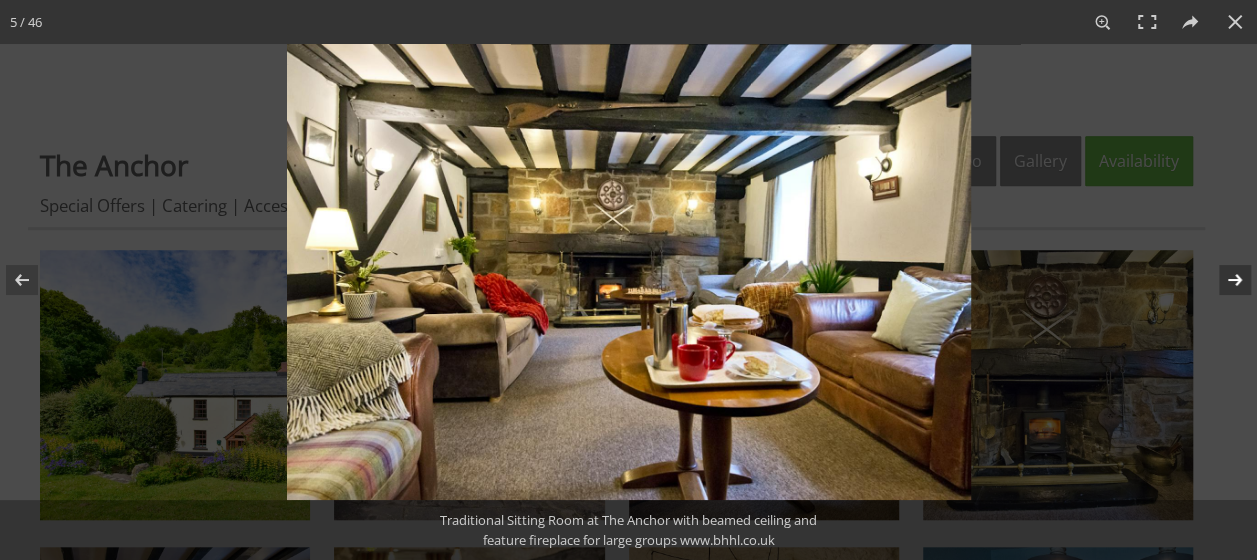 click at bounding box center (1222, 280) 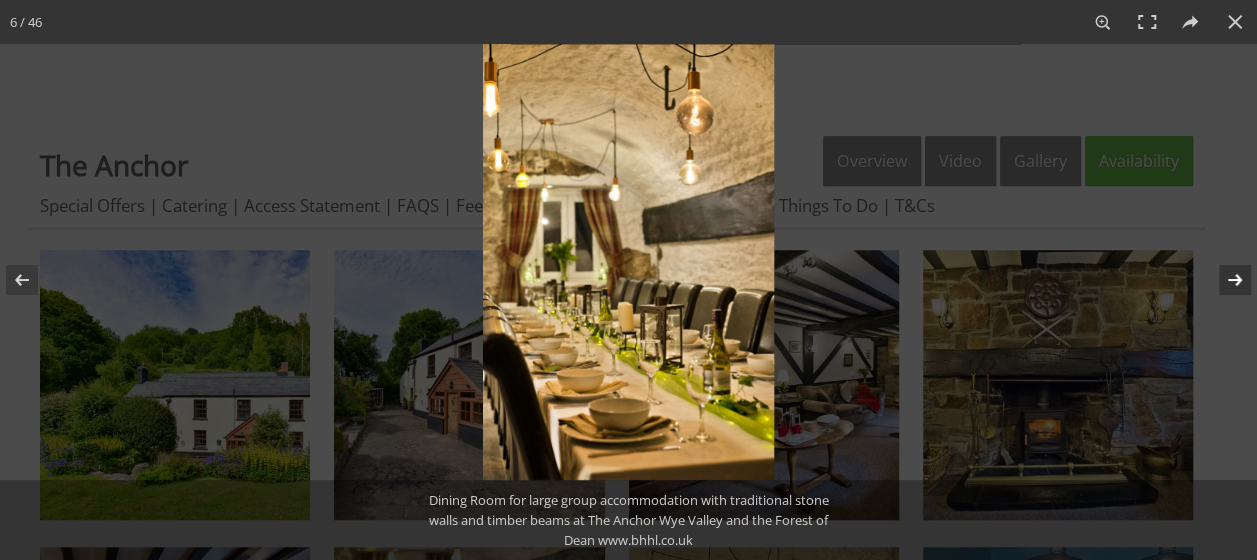 click at bounding box center [1222, 280] 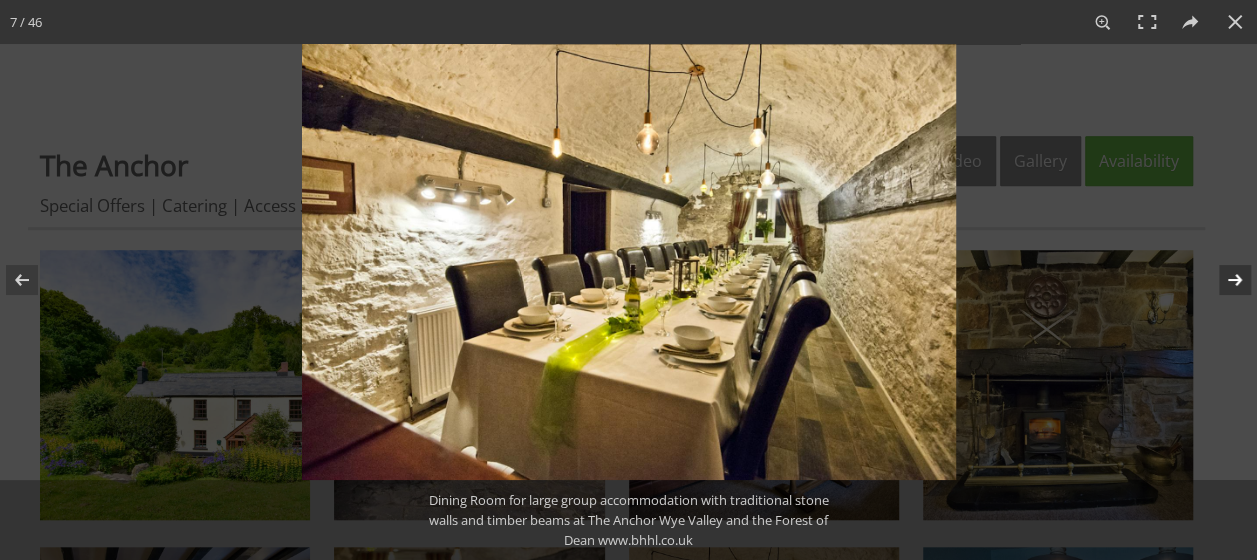 click at bounding box center (1222, 280) 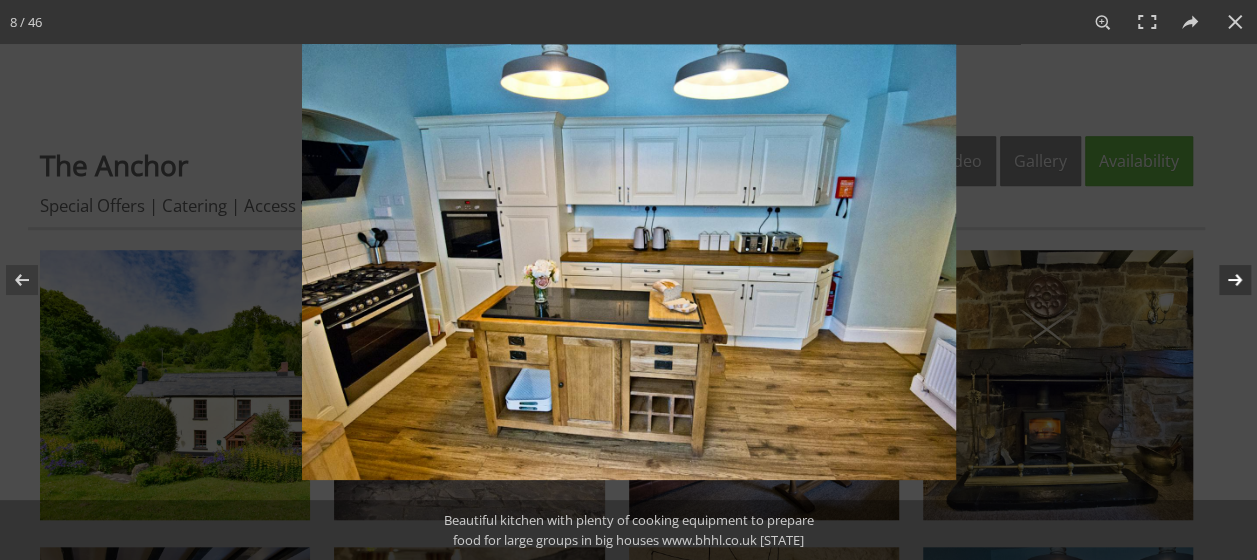click at bounding box center [1222, 280] 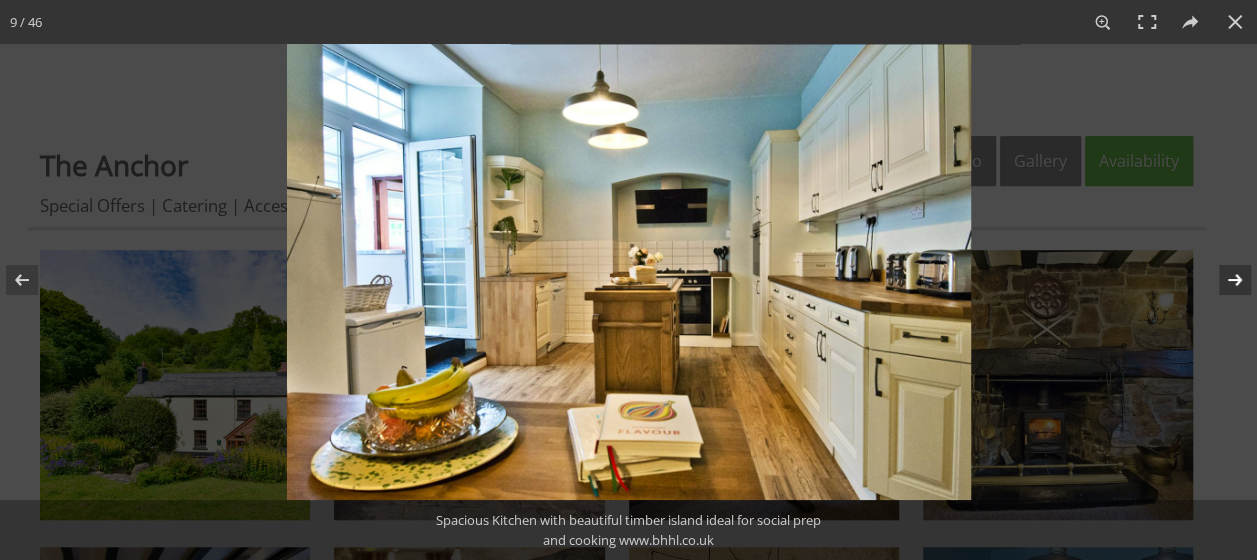 click at bounding box center (1222, 280) 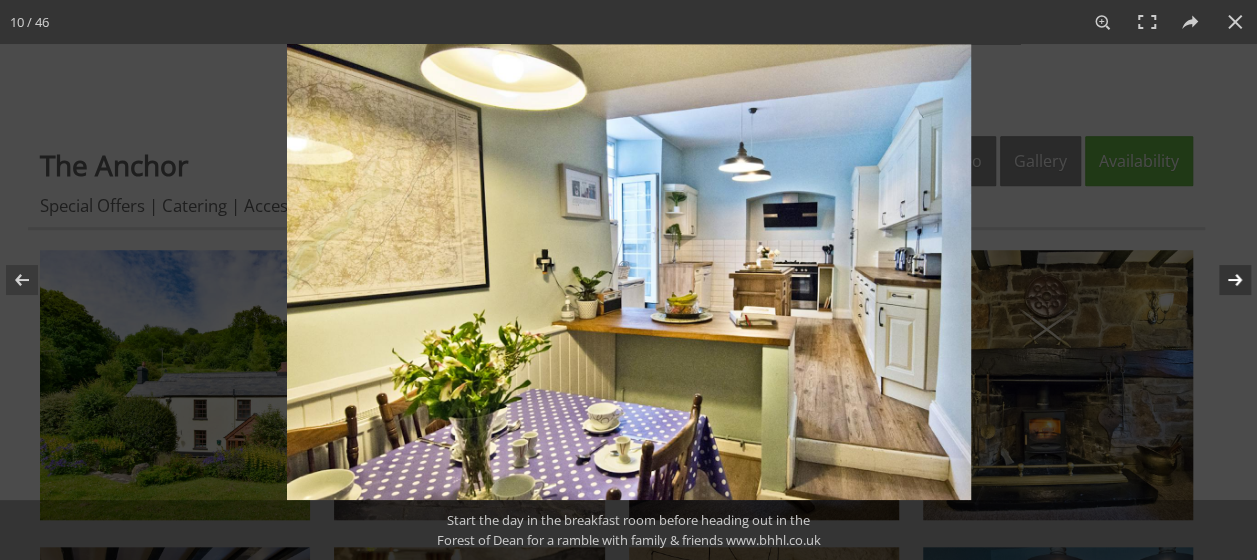 click at bounding box center (1222, 280) 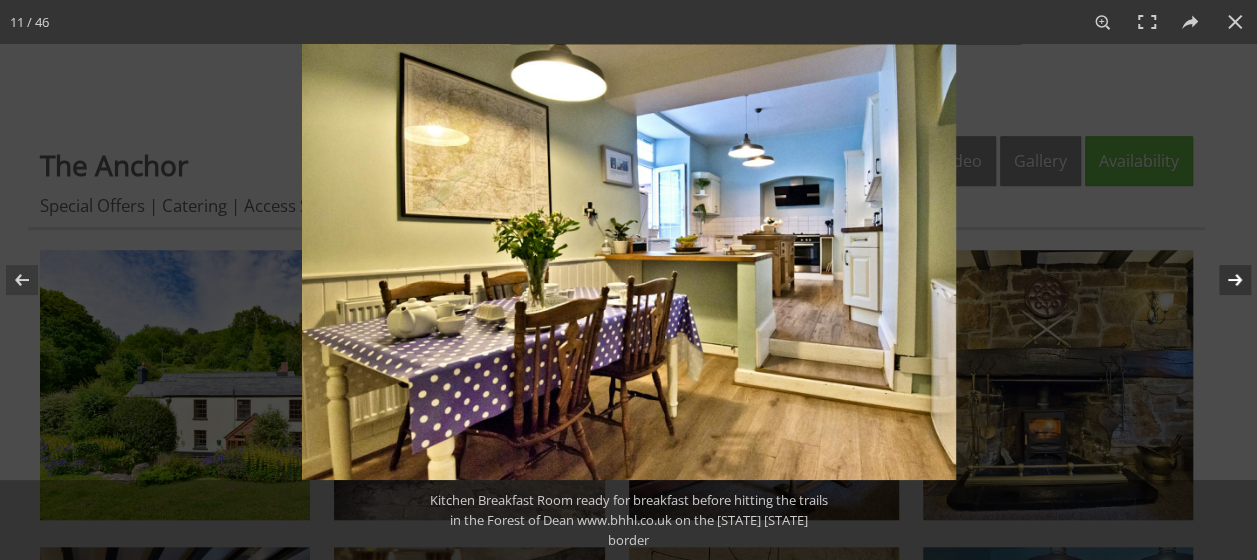 click at bounding box center [1222, 280] 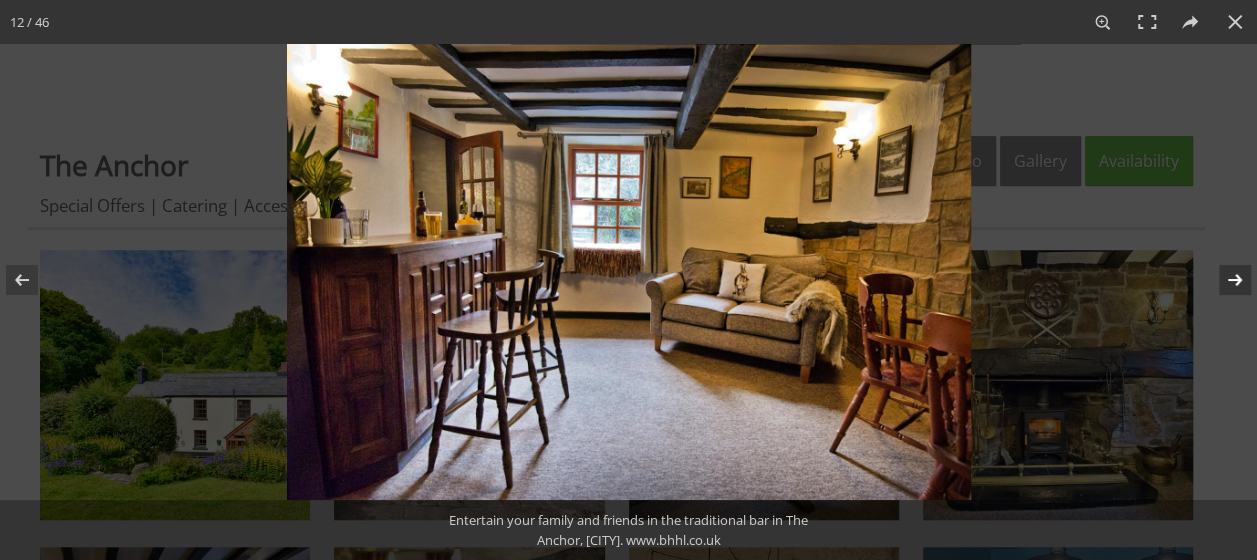 click at bounding box center [1222, 280] 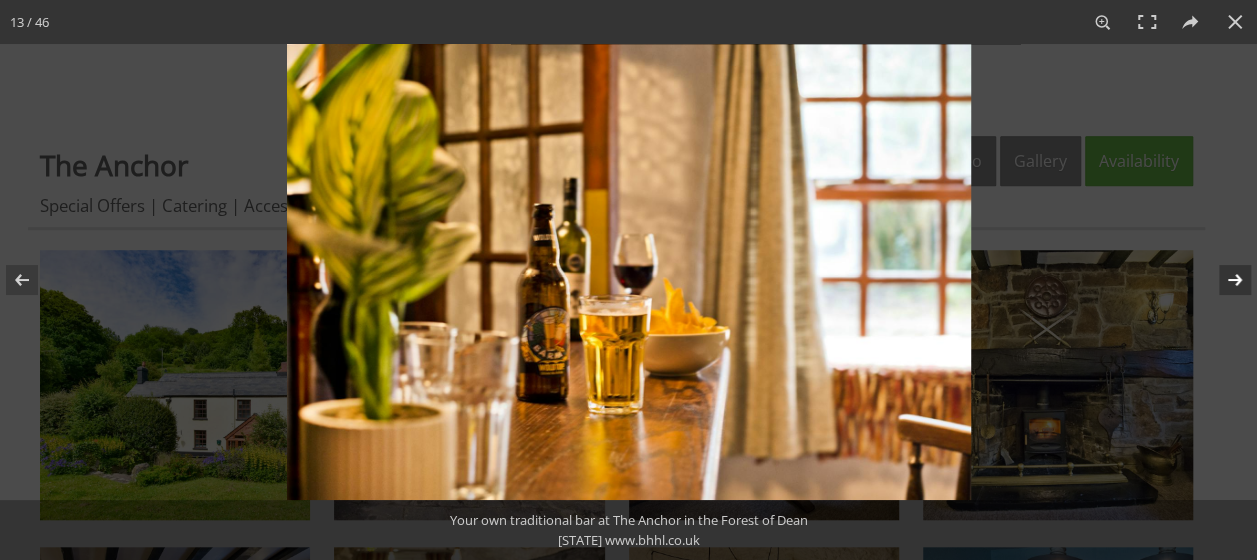 click at bounding box center (1222, 280) 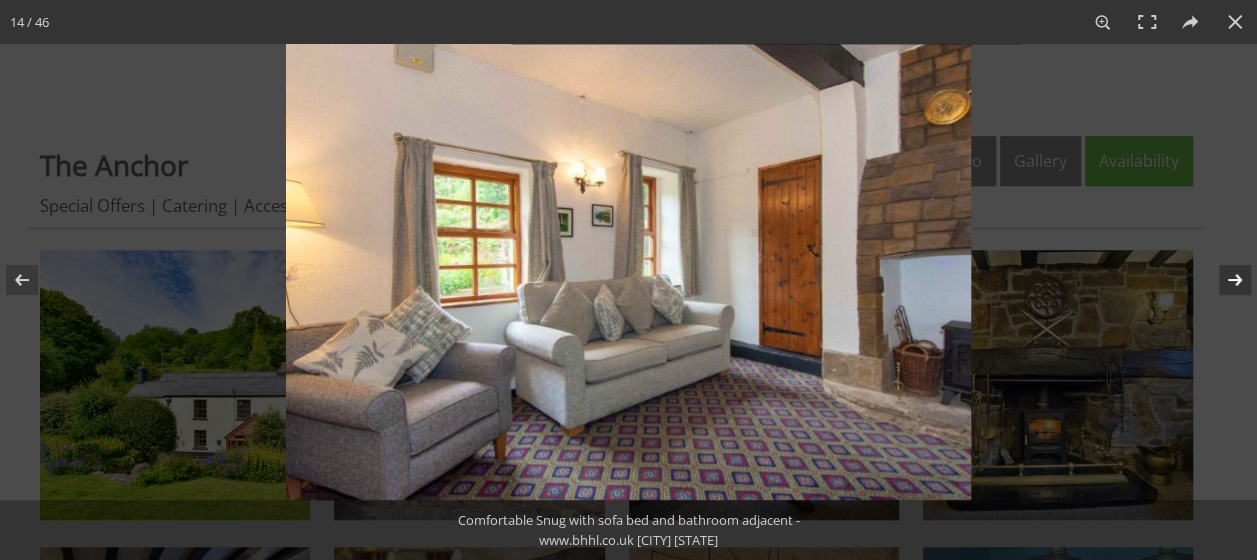 click at bounding box center (1222, 280) 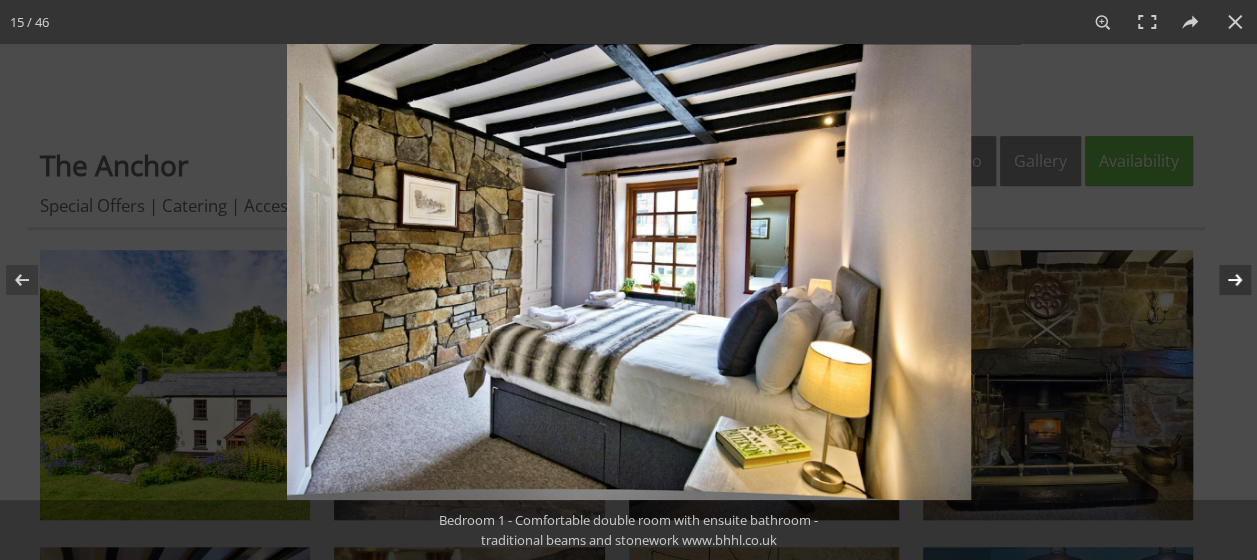 click at bounding box center (1222, 280) 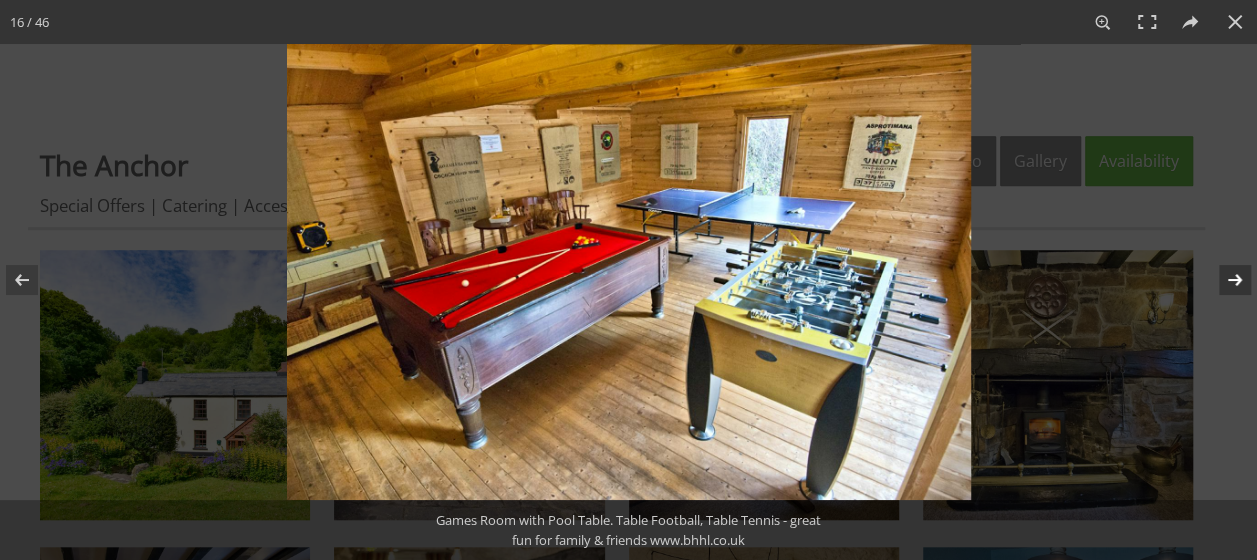 click at bounding box center [1222, 280] 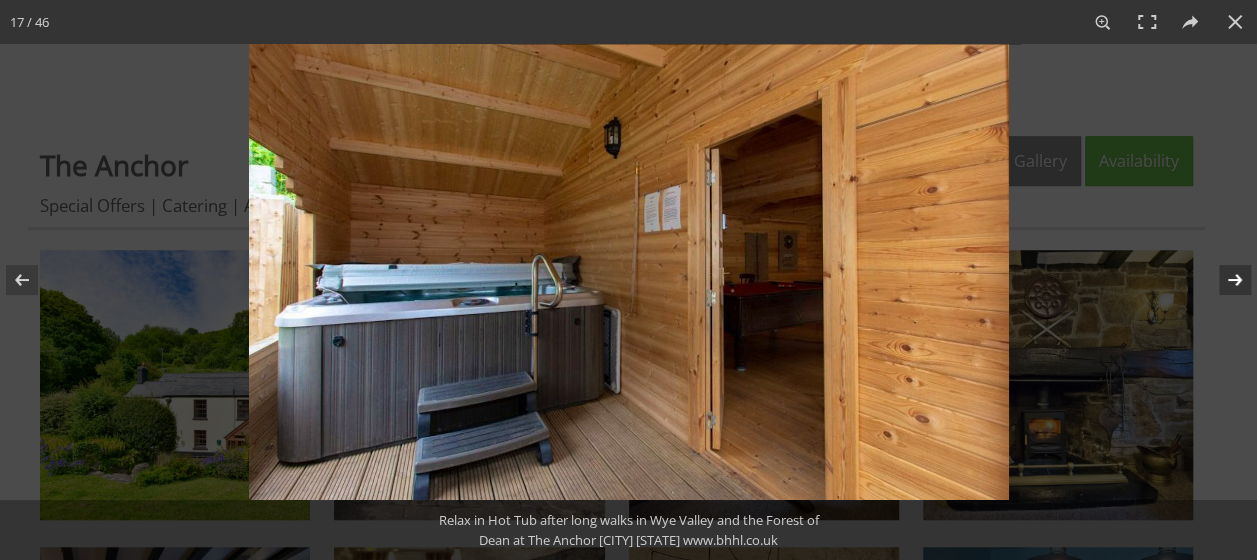 click at bounding box center (1222, 280) 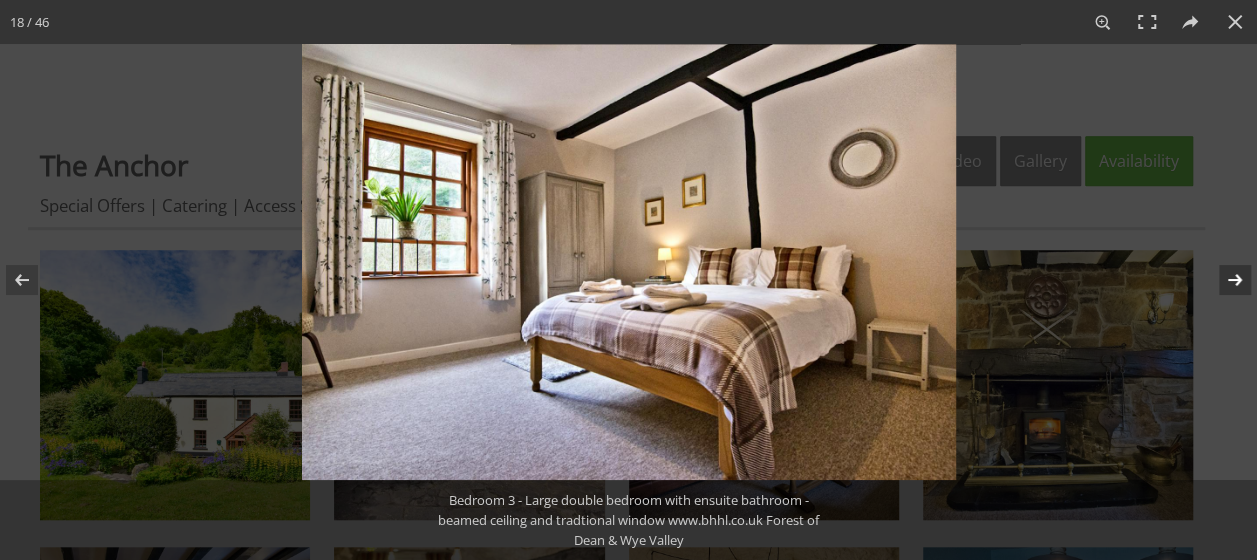 click at bounding box center [1222, 280] 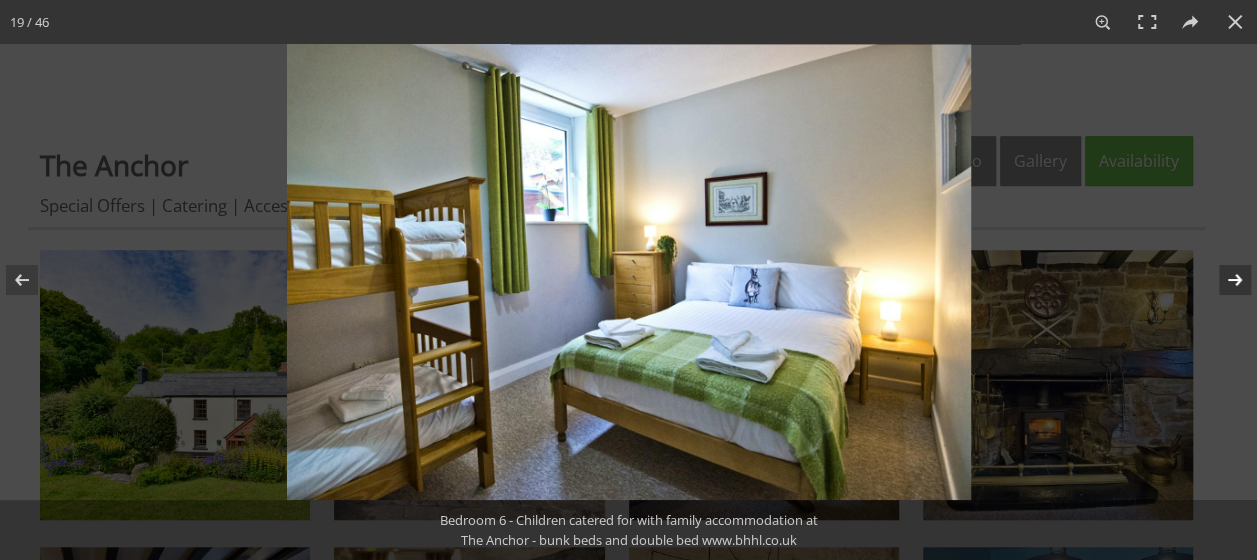 click at bounding box center [1222, 280] 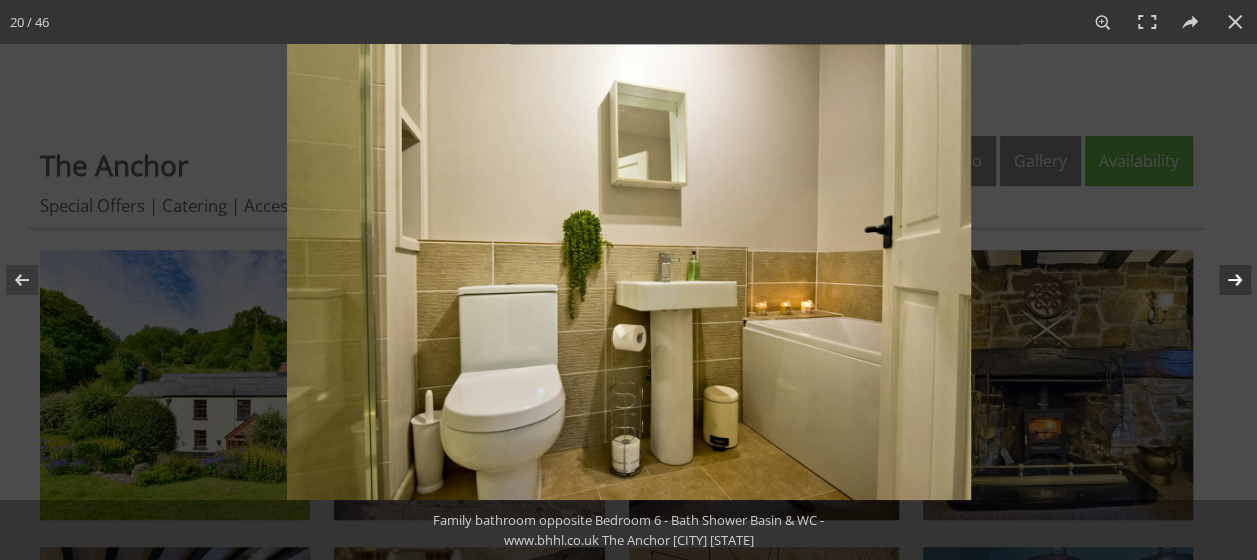 click at bounding box center (1222, 280) 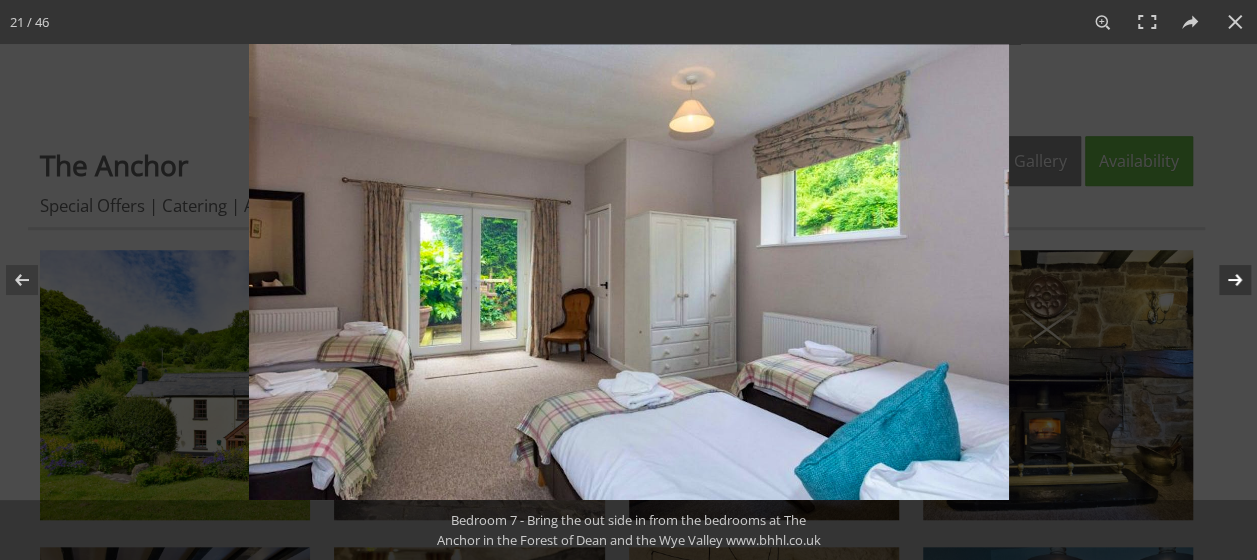 click at bounding box center [1222, 280] 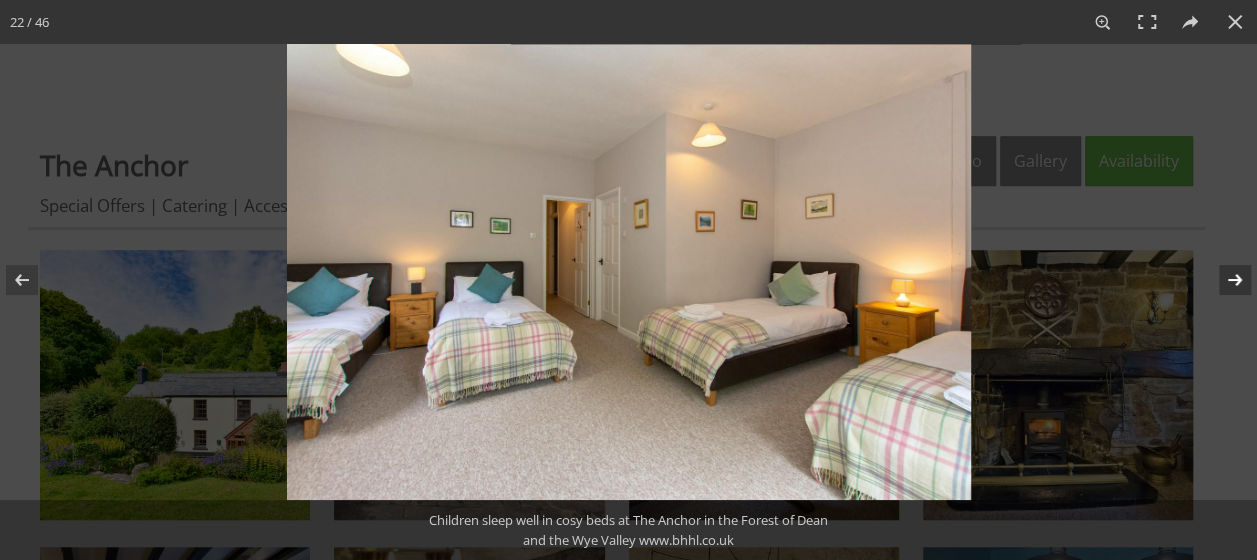 click at bounding box center (1222, 280) 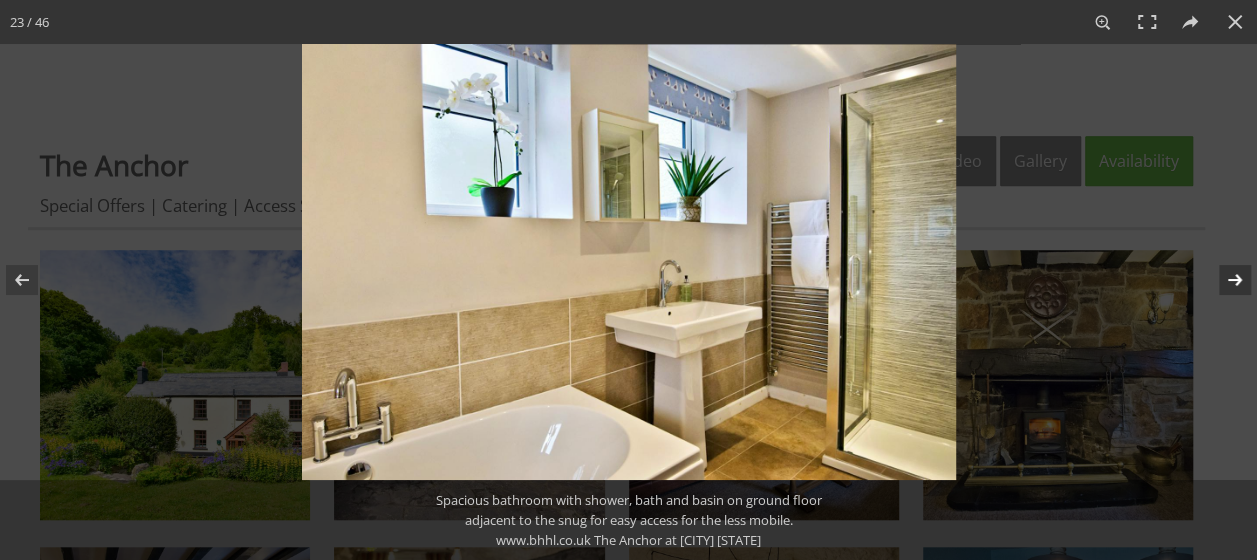 click at bounding box center (1222, 280) 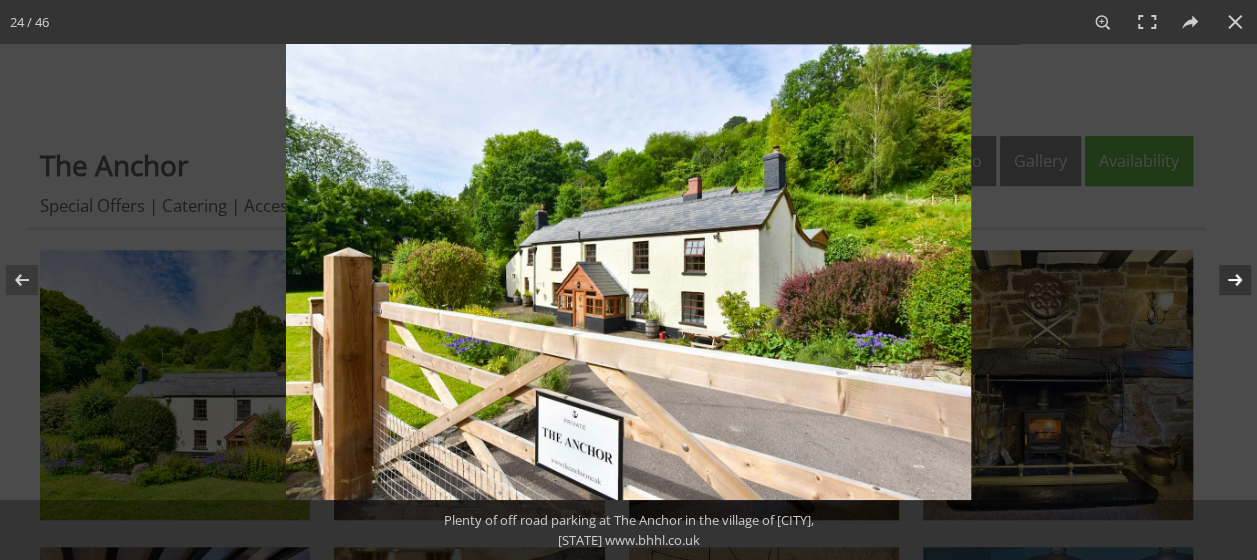 click at bounding box center [1222, 280] 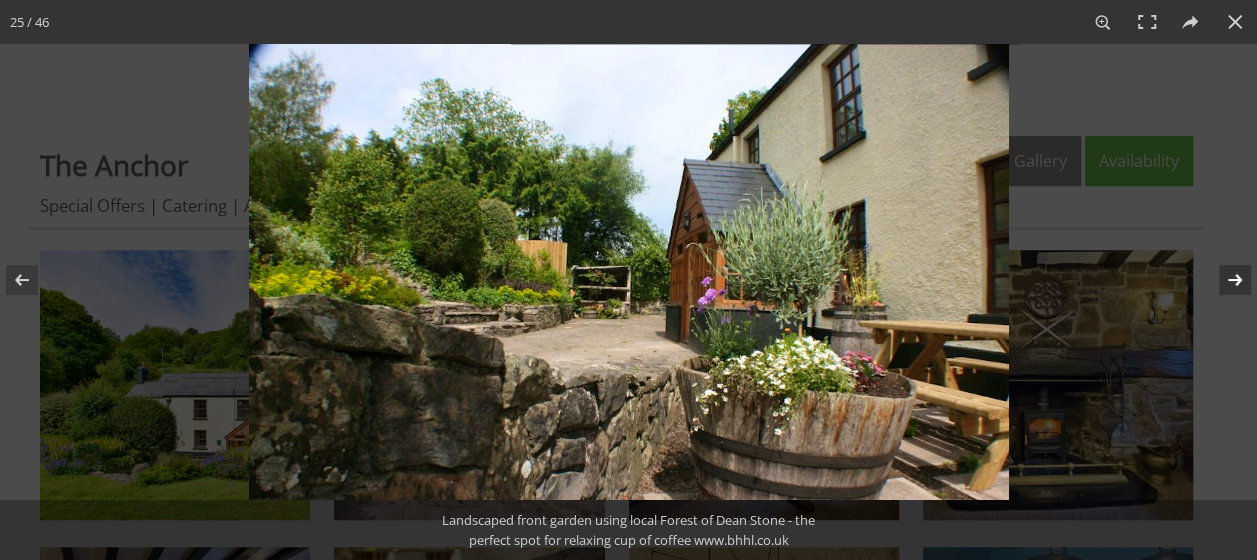 click at bounding box center (1222, 280) 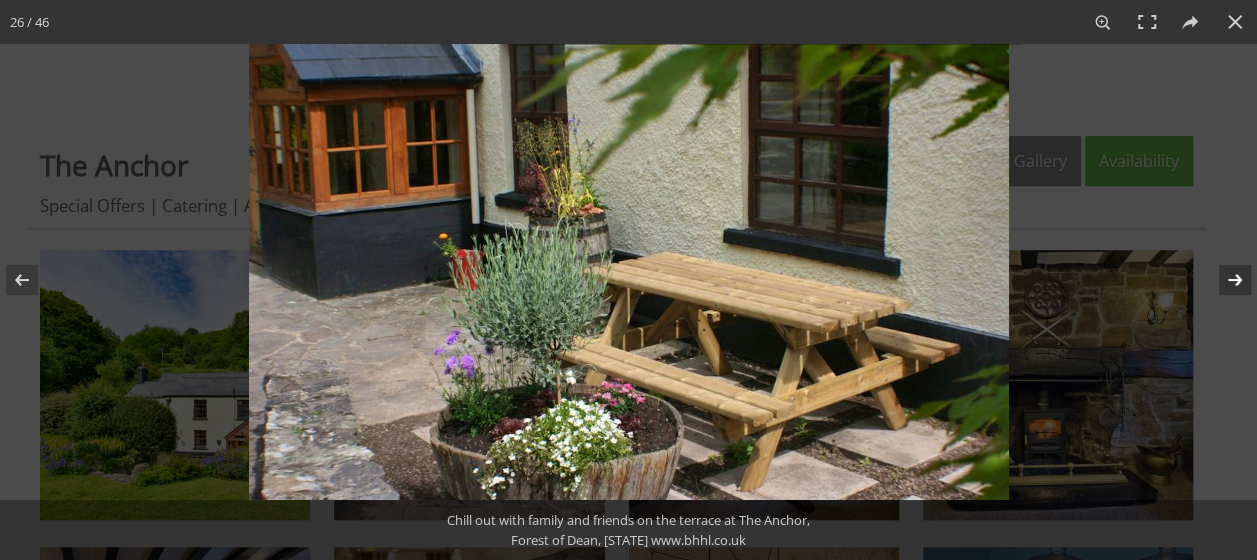 click at bounding box center (1222, 280) 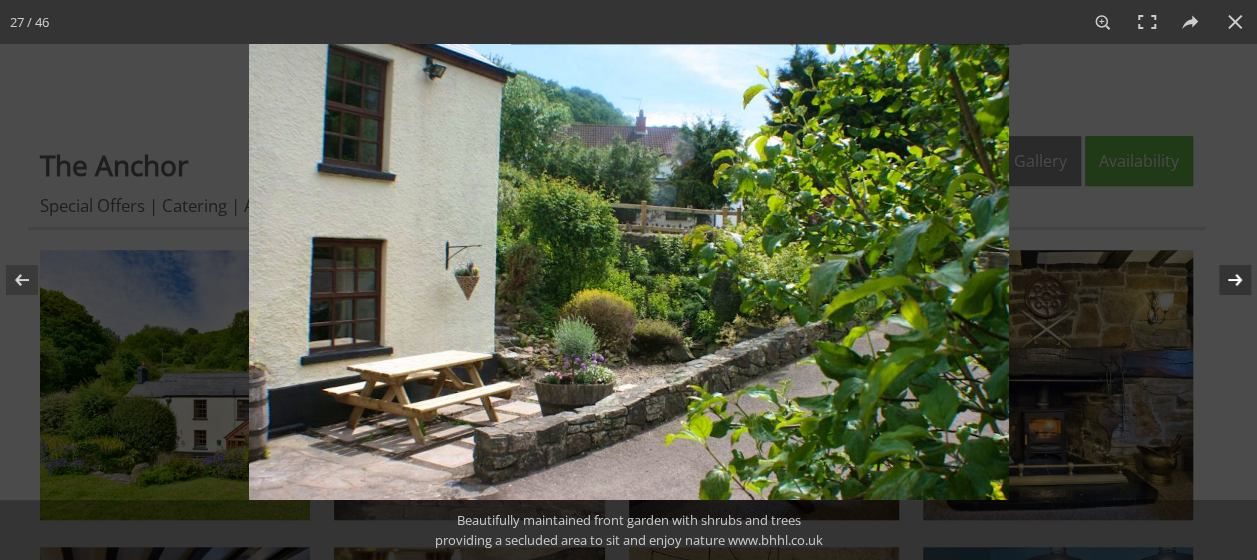 click at bounding box center (1222, 280) 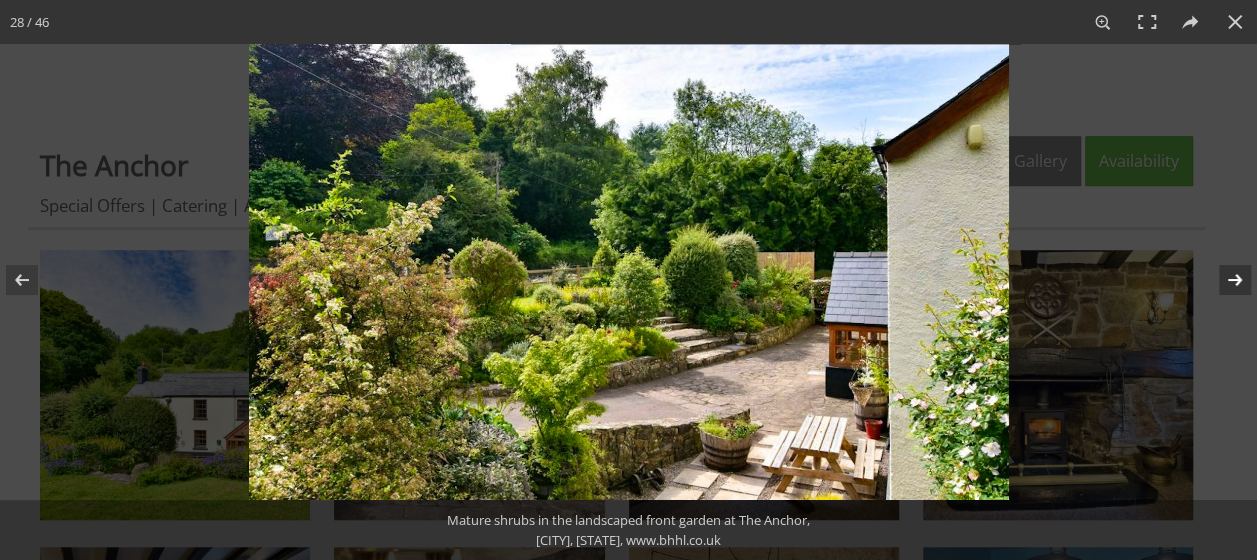 click at bounding box center [1222, 280] 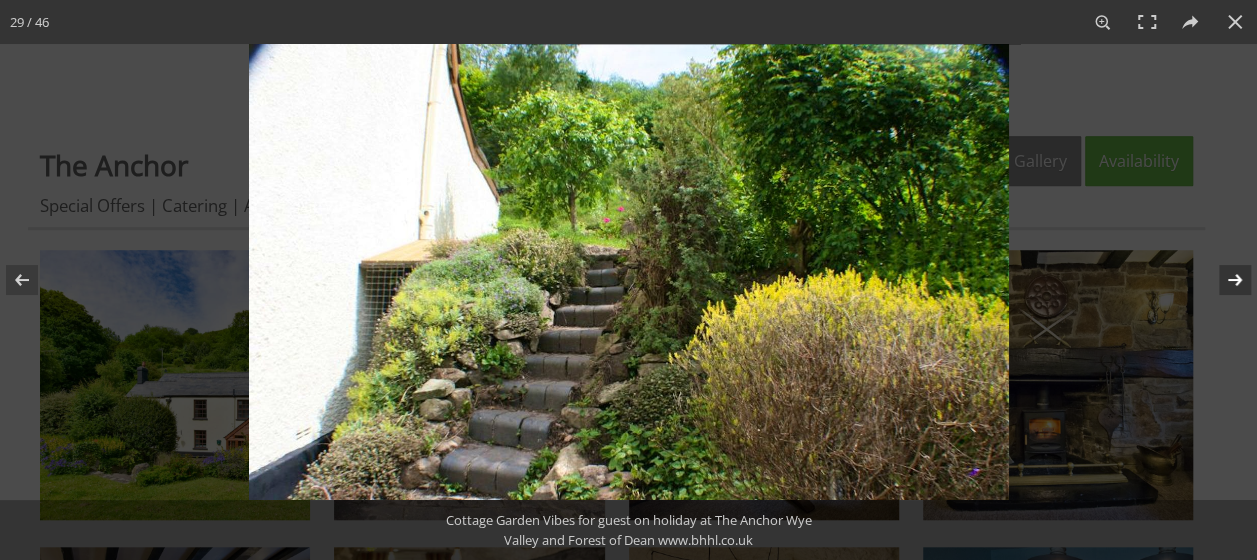 click at bounding box center (1222, 280) 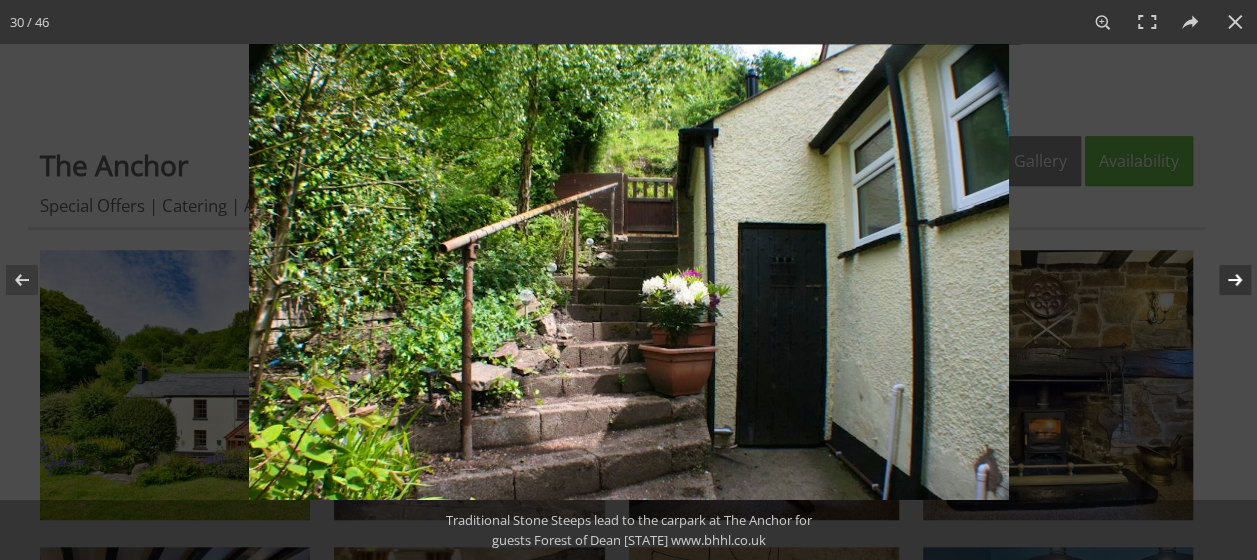 click at bounding box center (1222, 280) 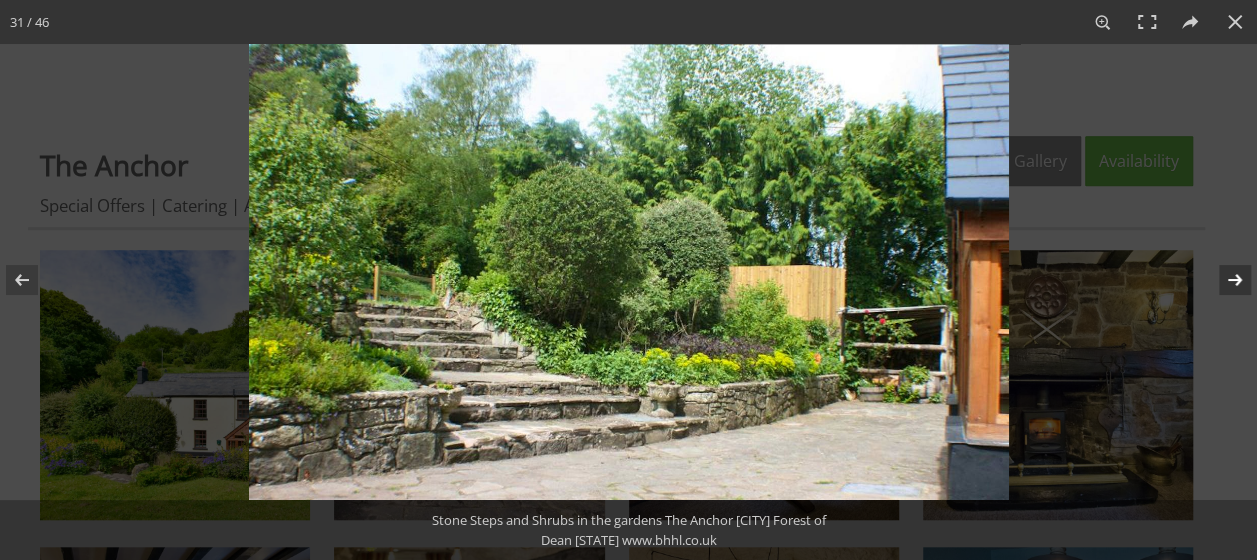 click at bounding box center [1222, 280] 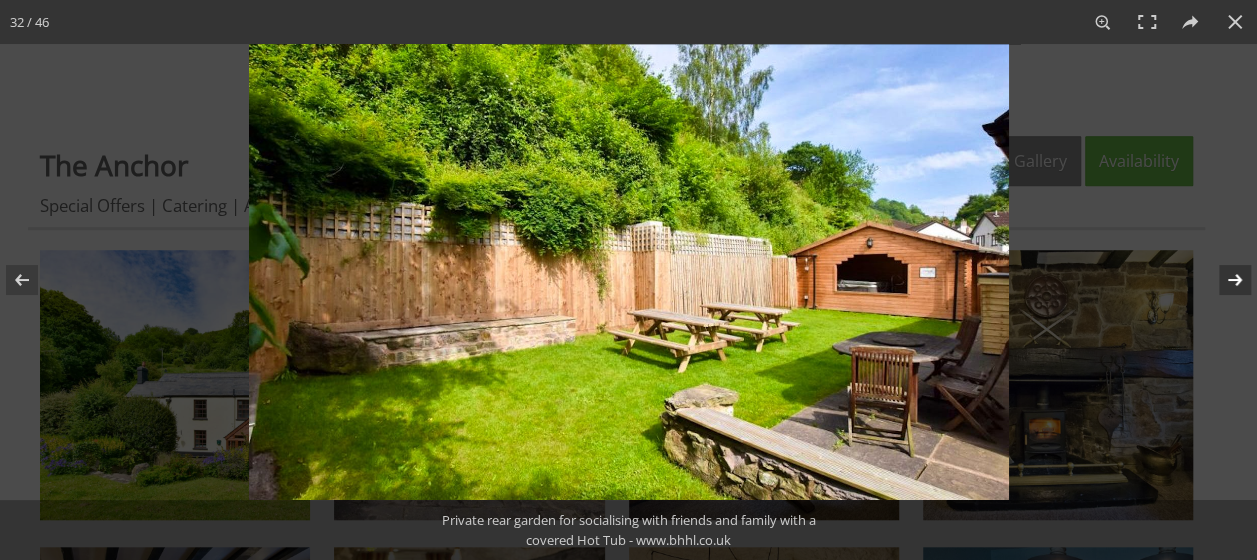 click at bounding box center (1222, 280) 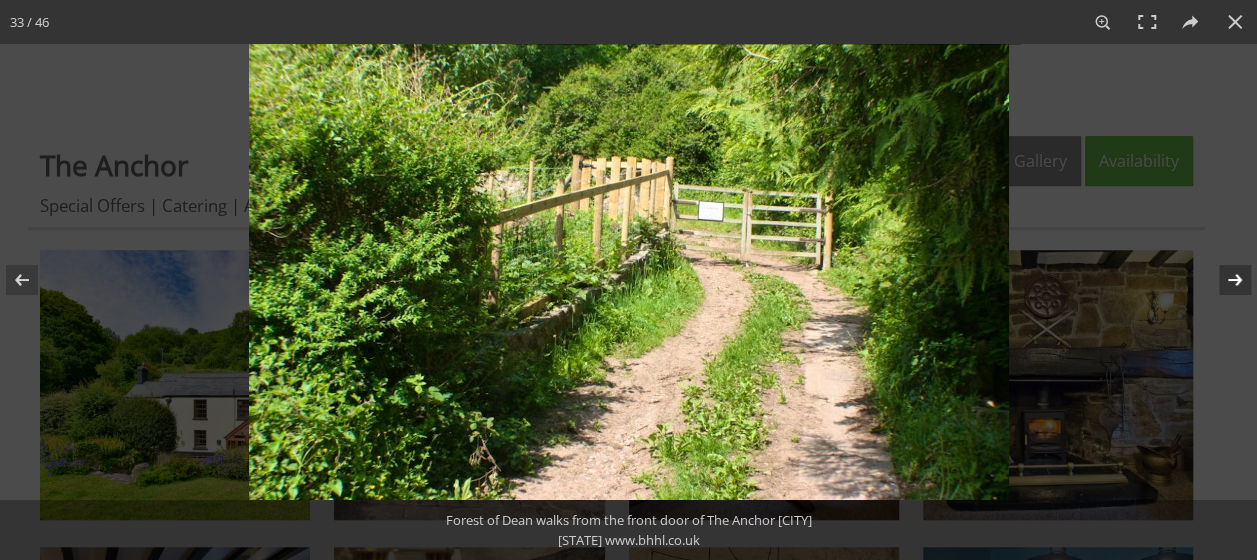click at bounding box center [1222, 280] 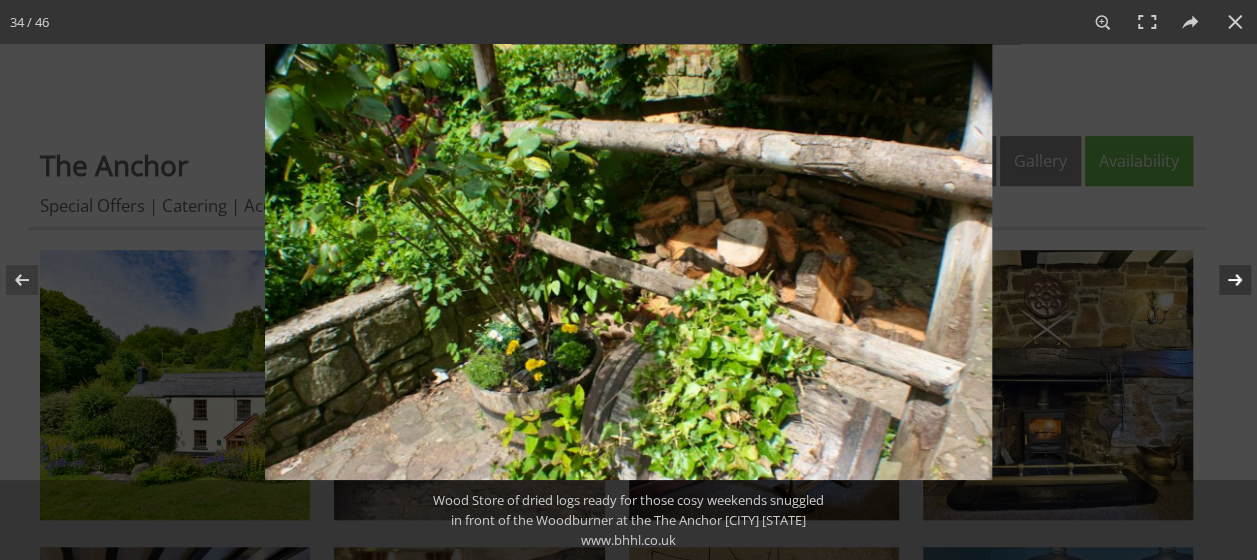 click at bounding box center [1222, 280] 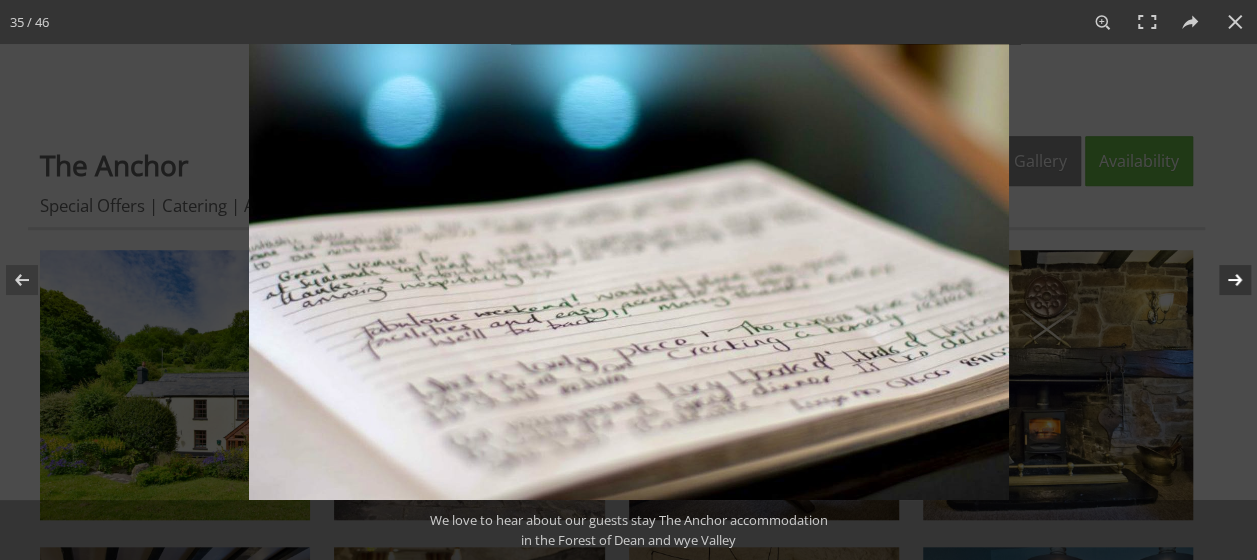 click at bounding box center [1222, 280] 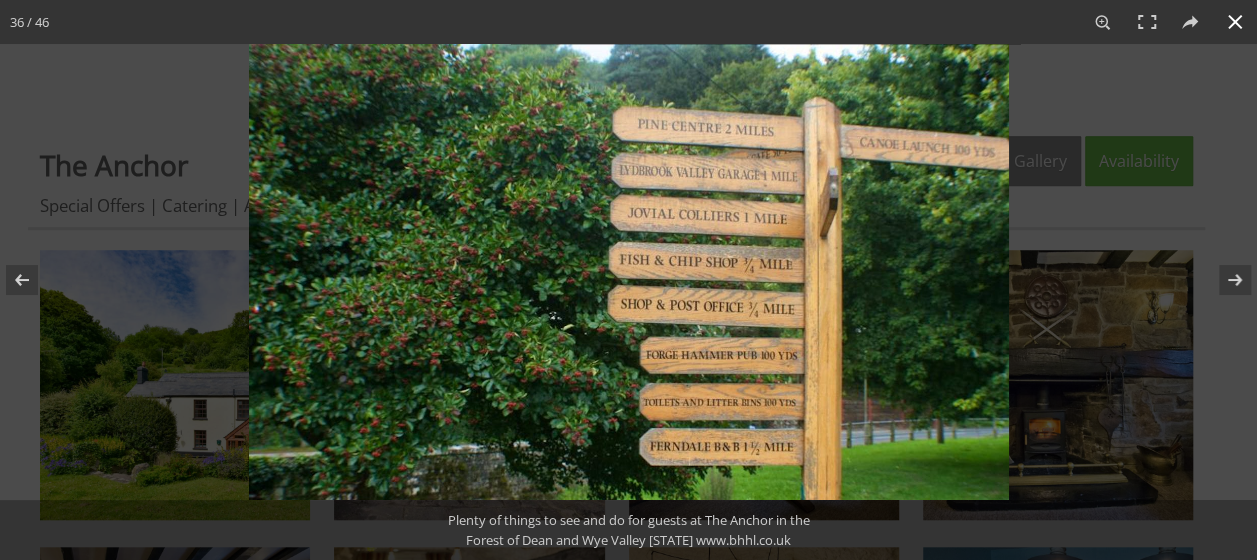click at bounding box center (1235, 22) 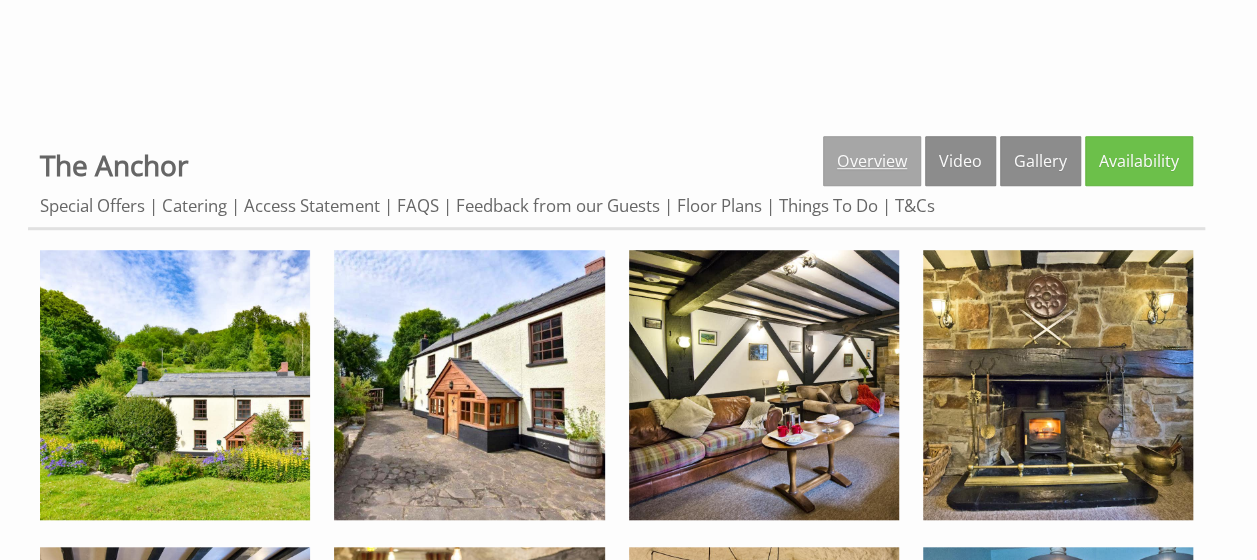 click on "Overview" at bounding box center (872, 161) 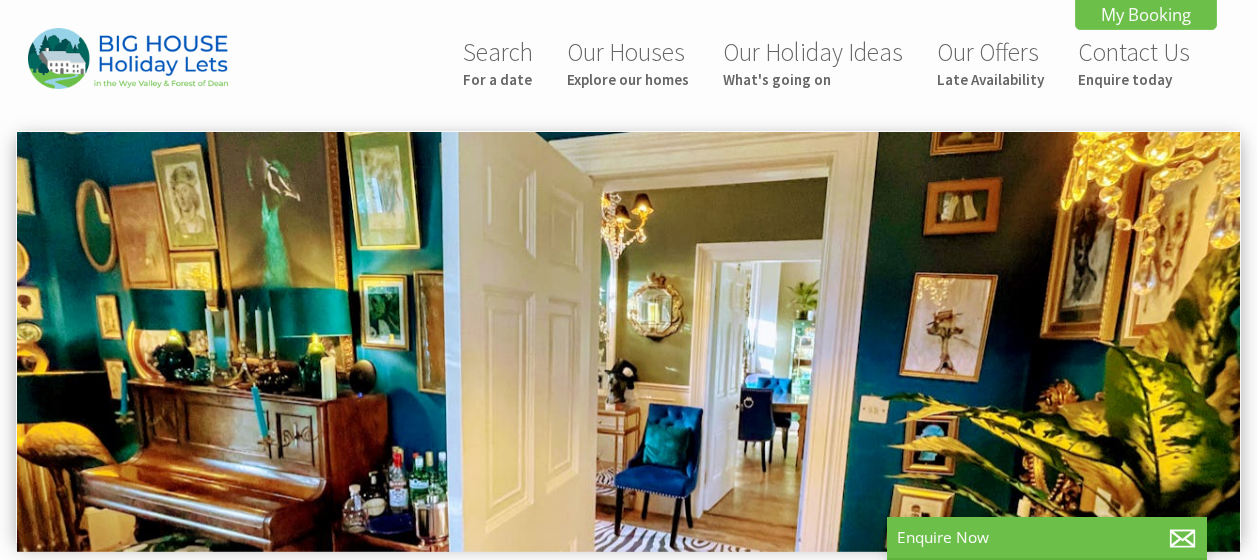 scroll, scrollTop: 0, scrollLeft: 0, axis: both 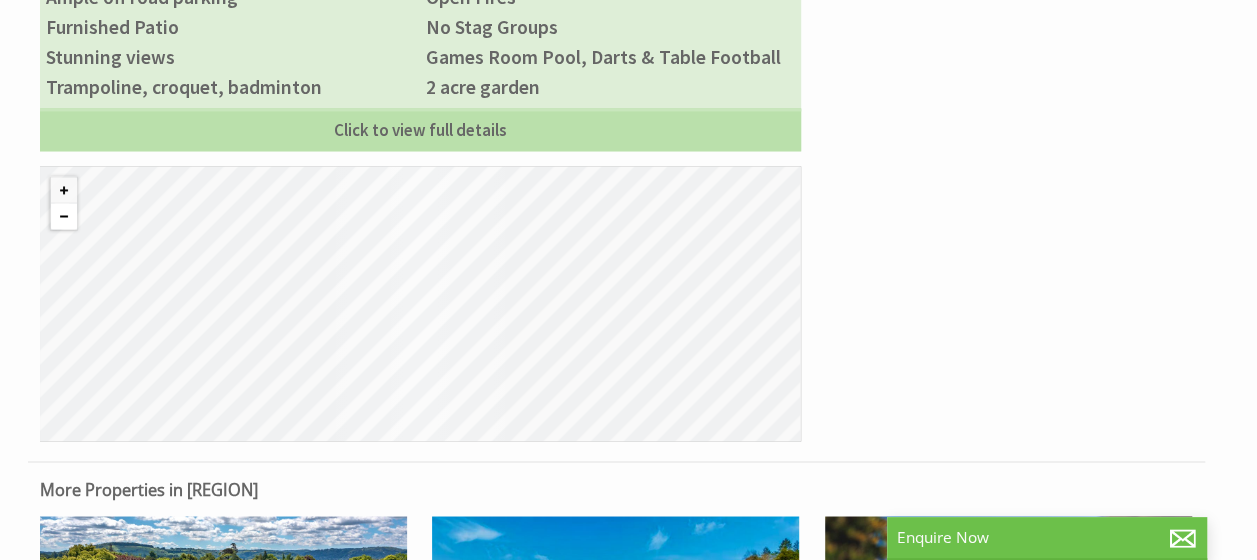 click at bounding box center (64, 216) 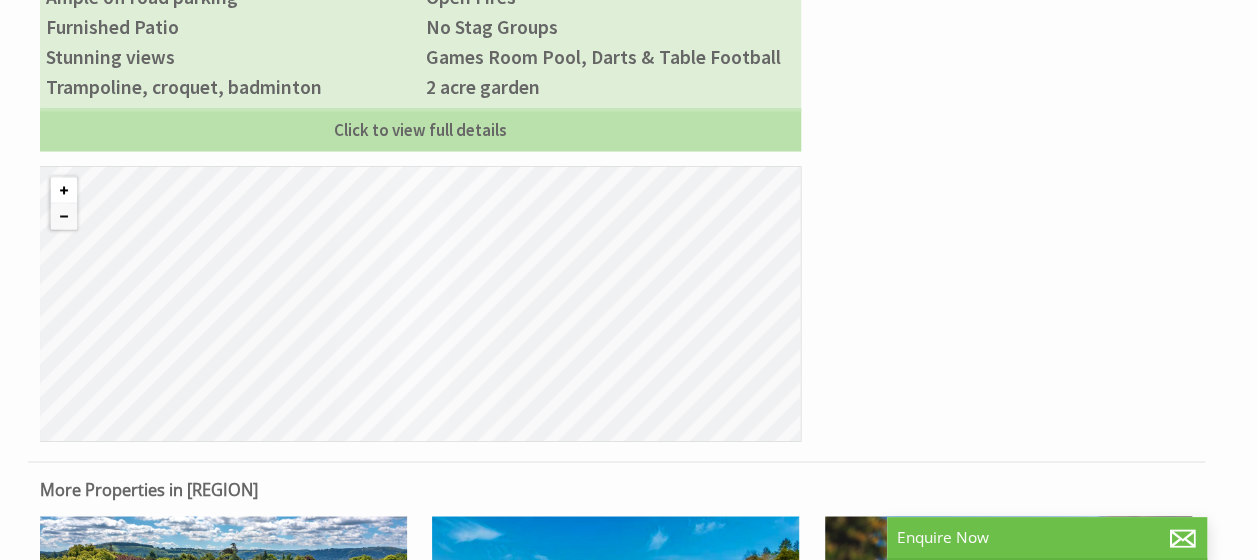 click at bounding box center (64, 190) 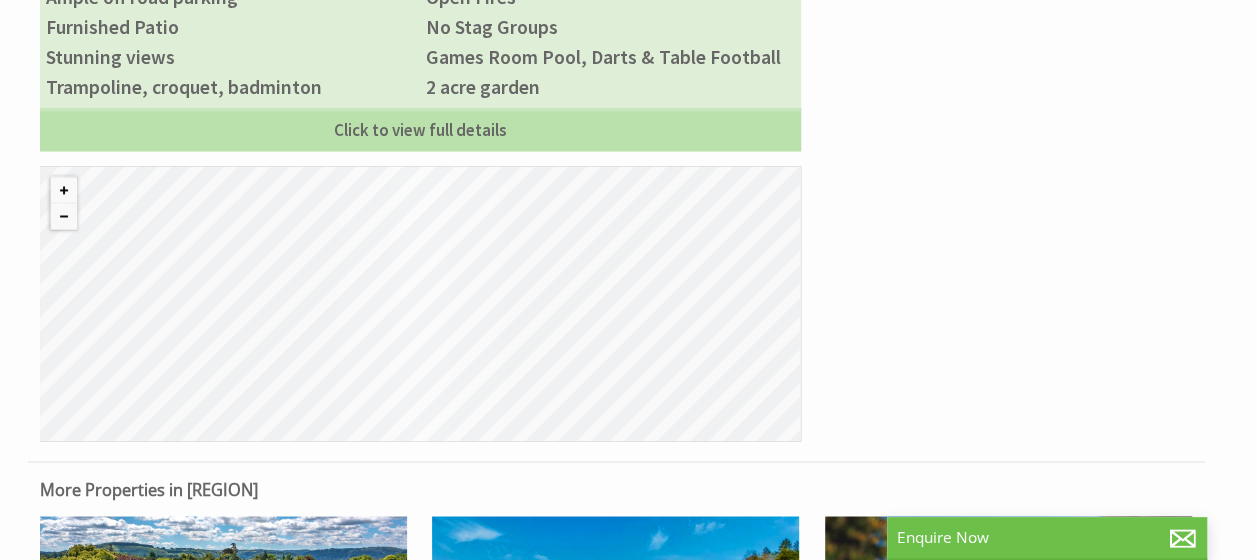 drag, startPoint x: 443, startPoint y: 278, endPoint x: 552, endPoint y: 302, distance: 111.61093 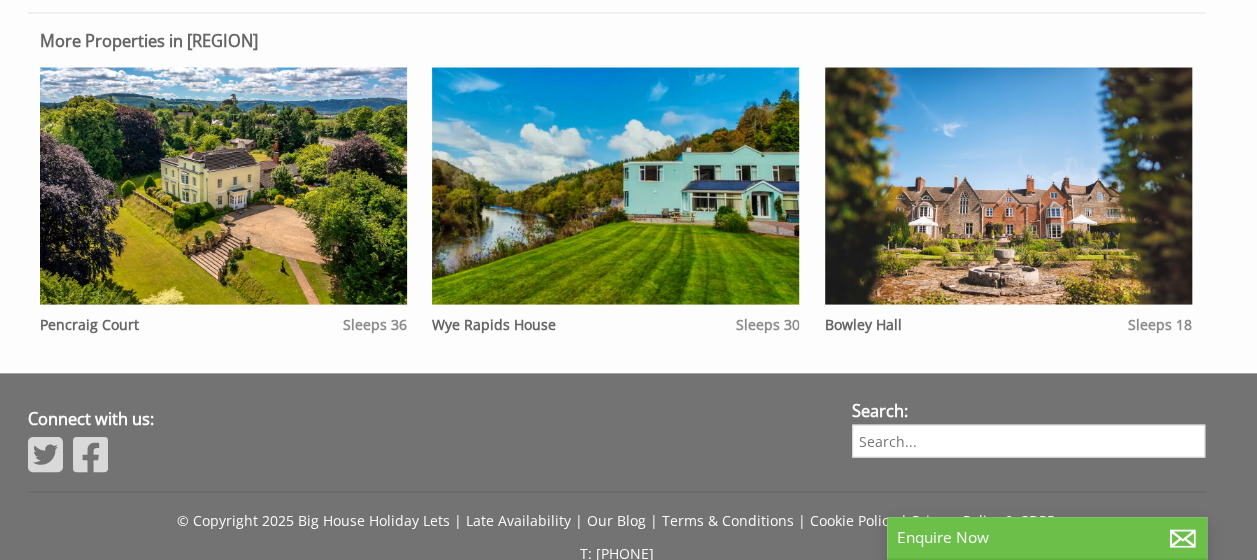 scroll, scrollTop: 1895, scrollLeft: 0, axis: vertical 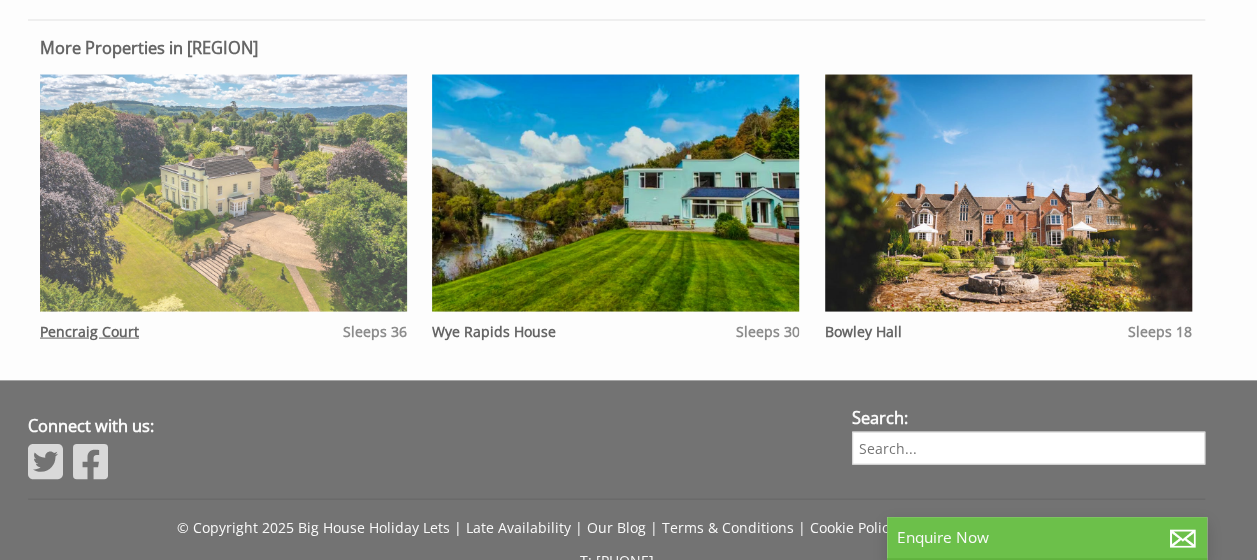click at bounding box center [223, 193] 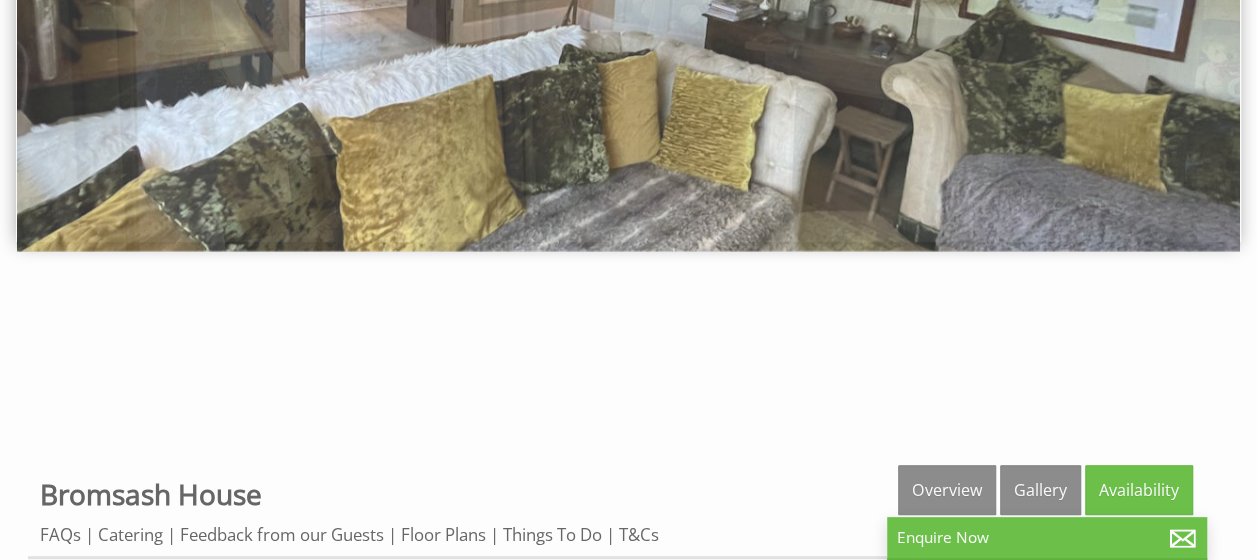 scroll, scrollTop: 312, scrollLeft: 0, axis: vertical 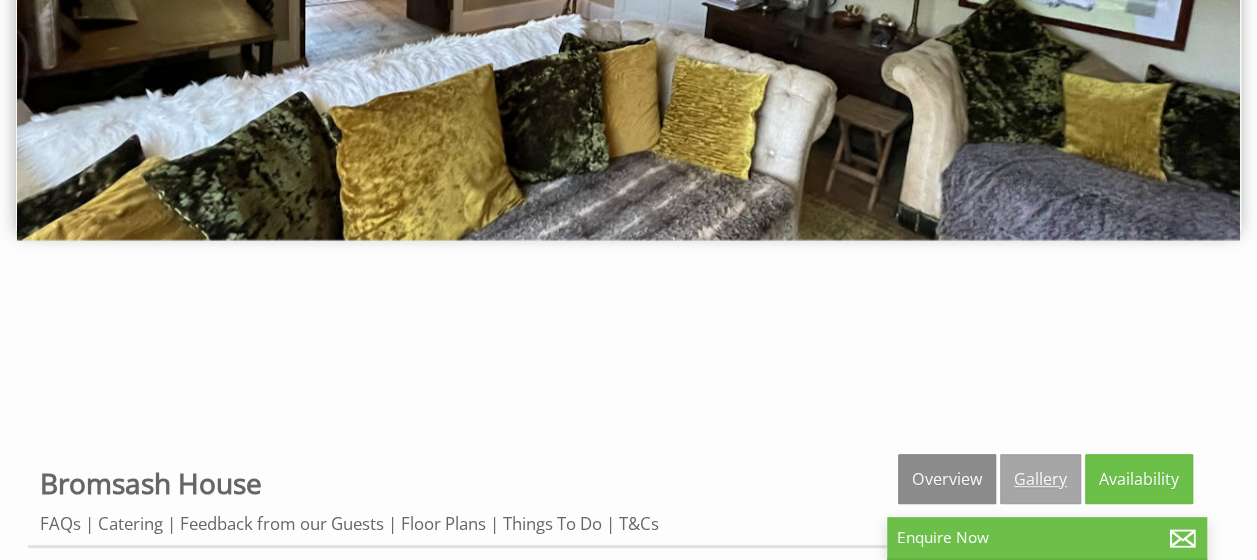 click on "Gallery" at bounding box center (1040, 479) 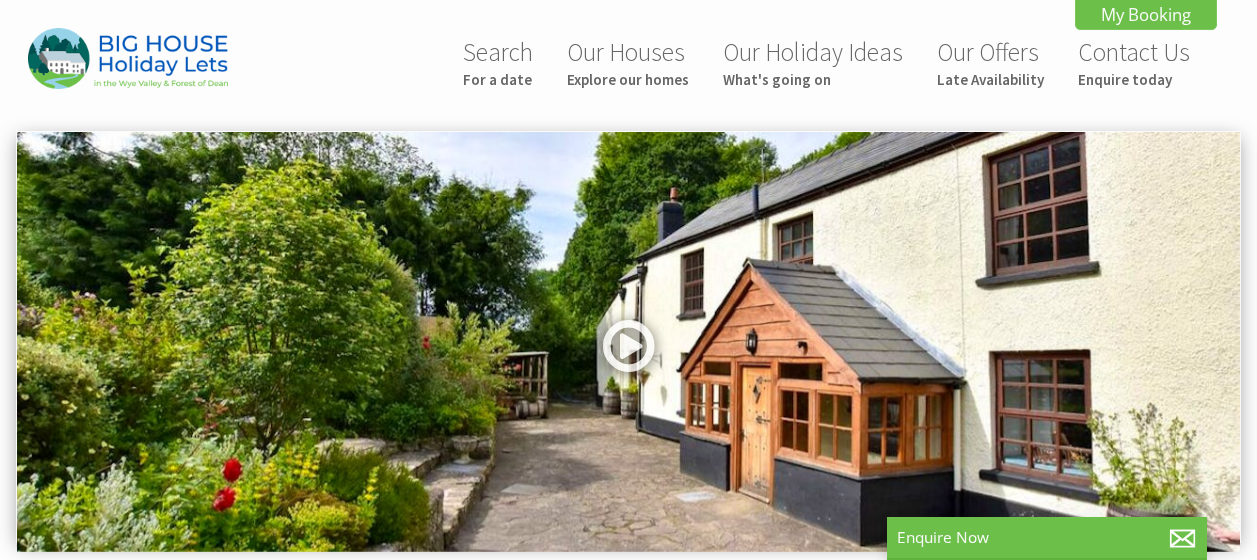 scroll, scrollTop: 0, scrollLeft: 0, axis: both 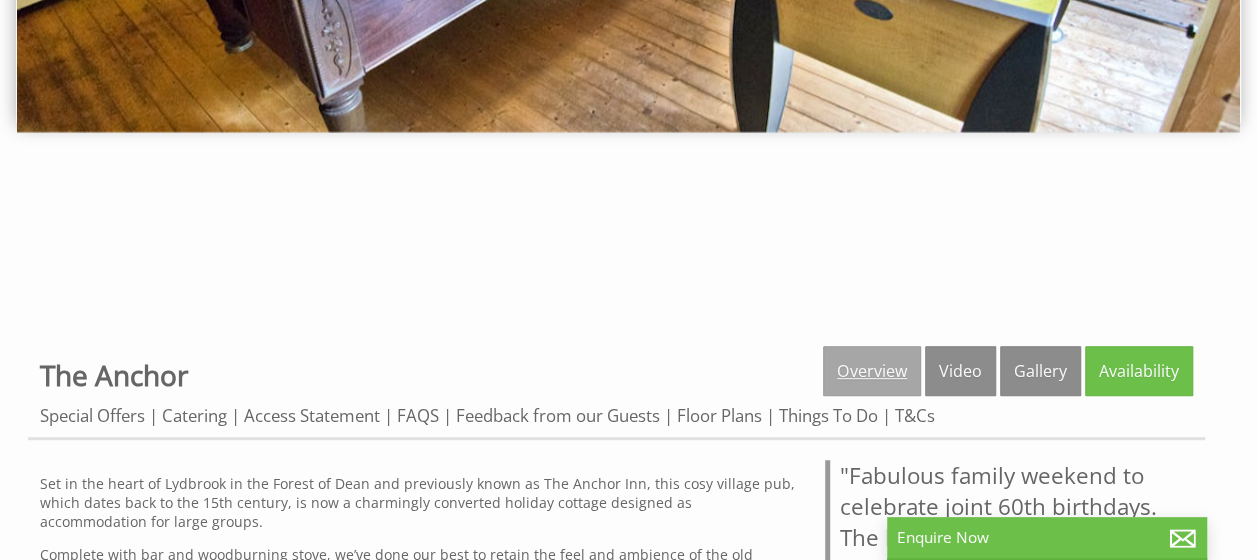 click on "Overview" at bounding box center (872, 371) 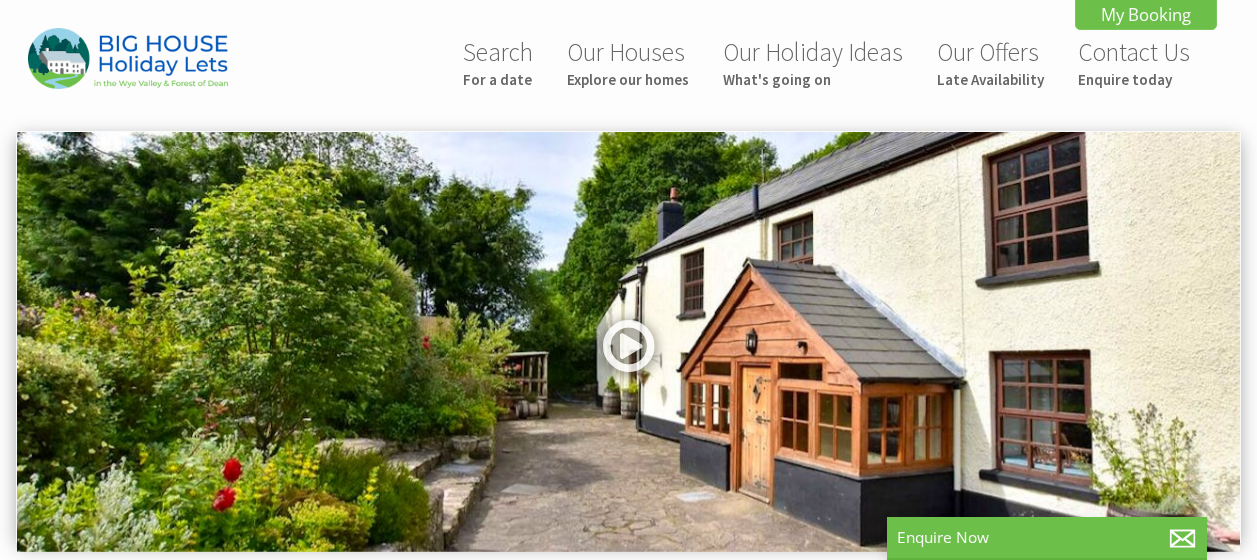 scroll, scrollTop: 0, scrollLeft: 0, axis: both 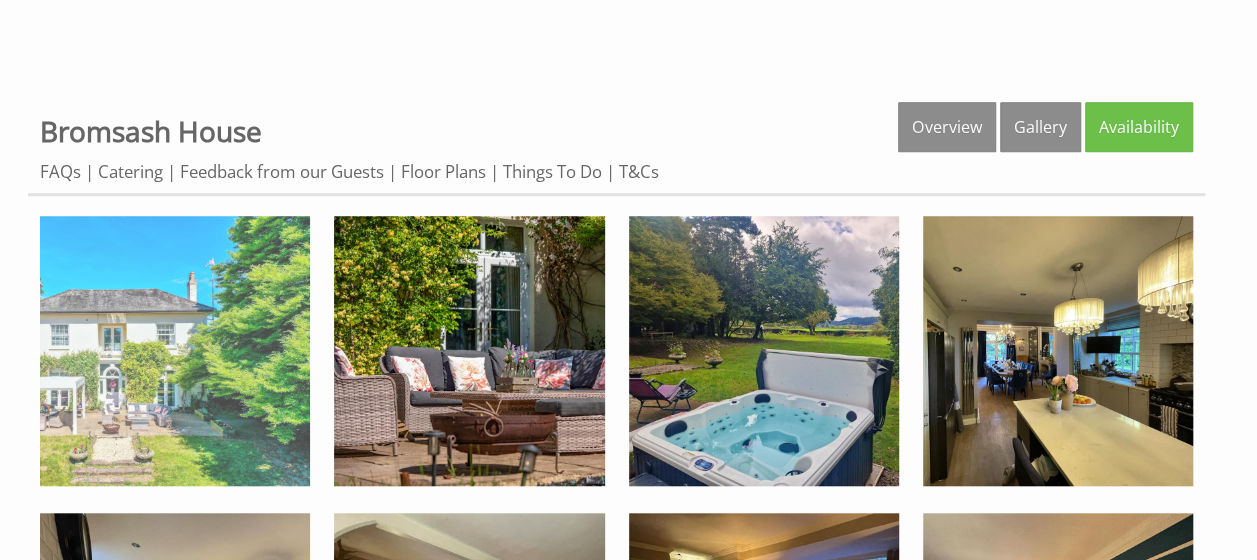 click at bounding box center [175, 351] 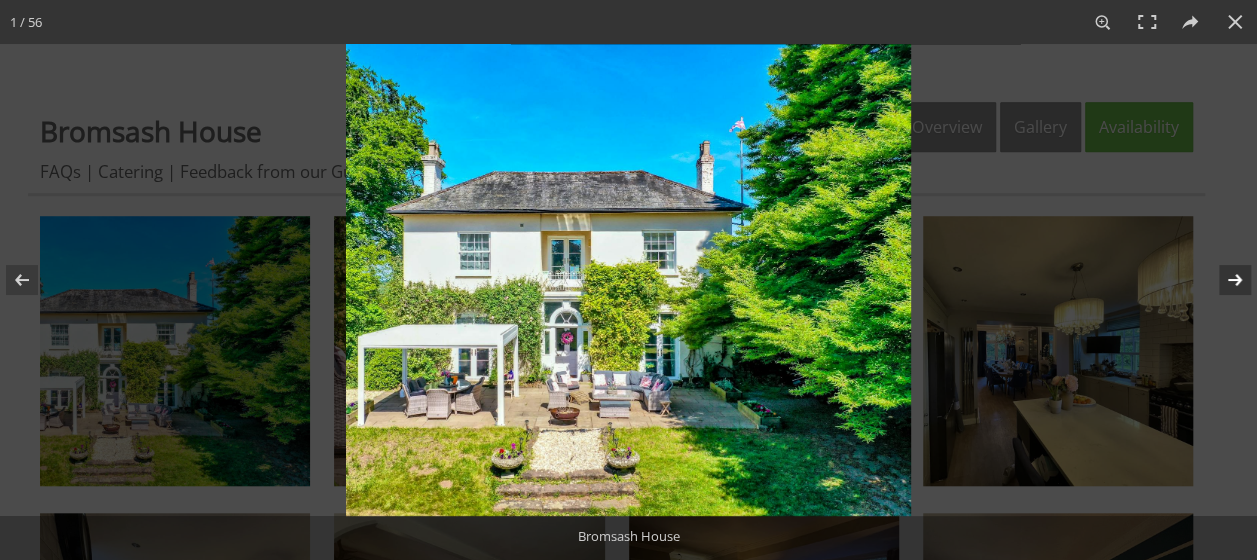 click at bounding box center (1222, 280) 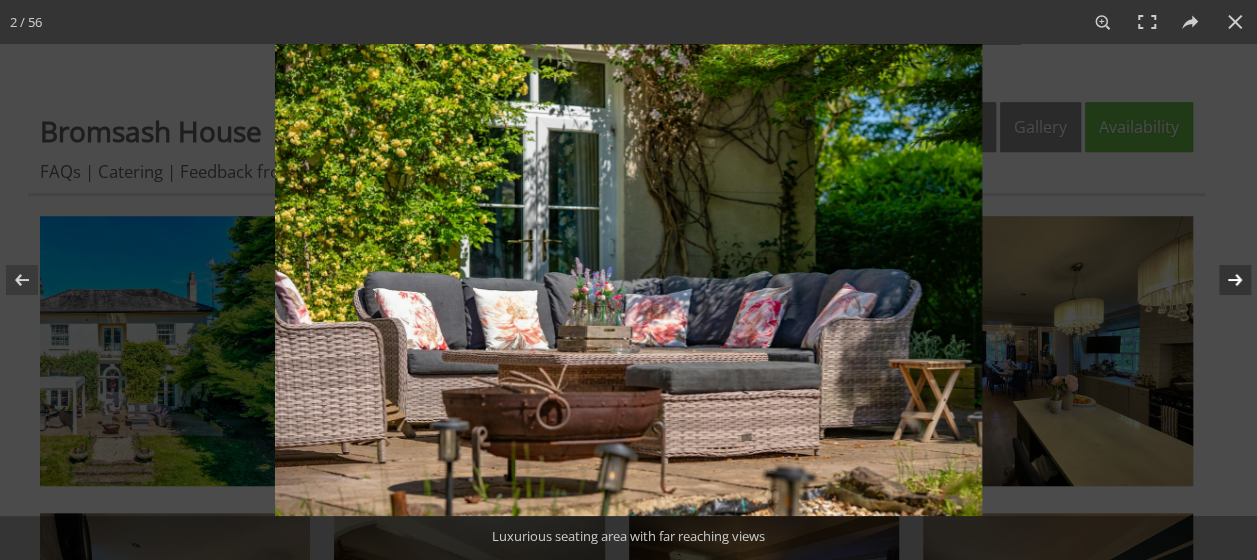 click at bounding box center [1222, 280] 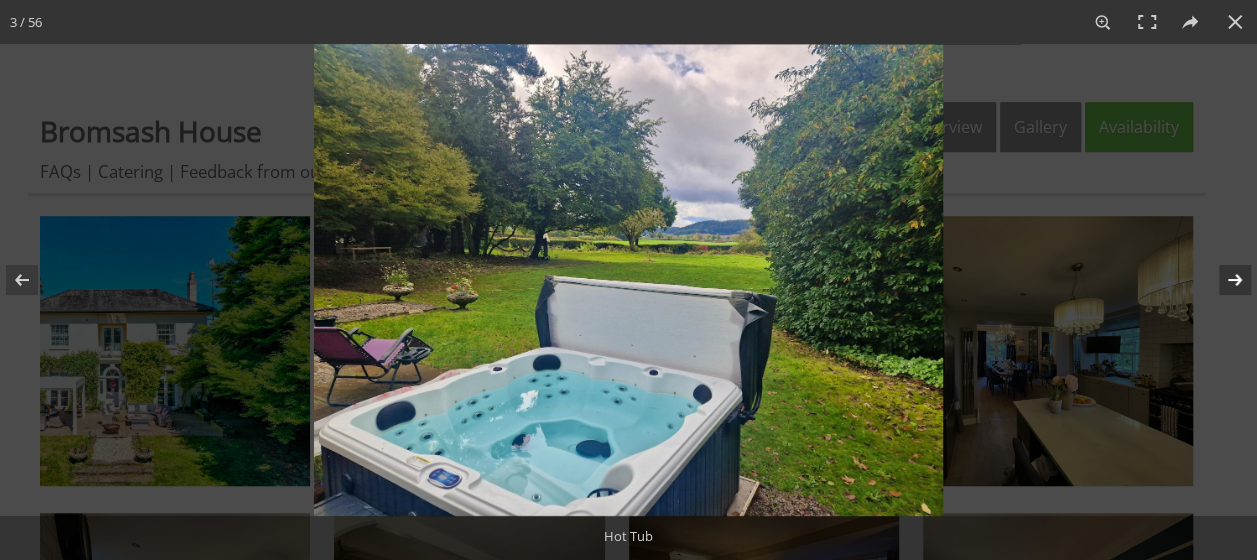 click at bounding box center (1222, 280) 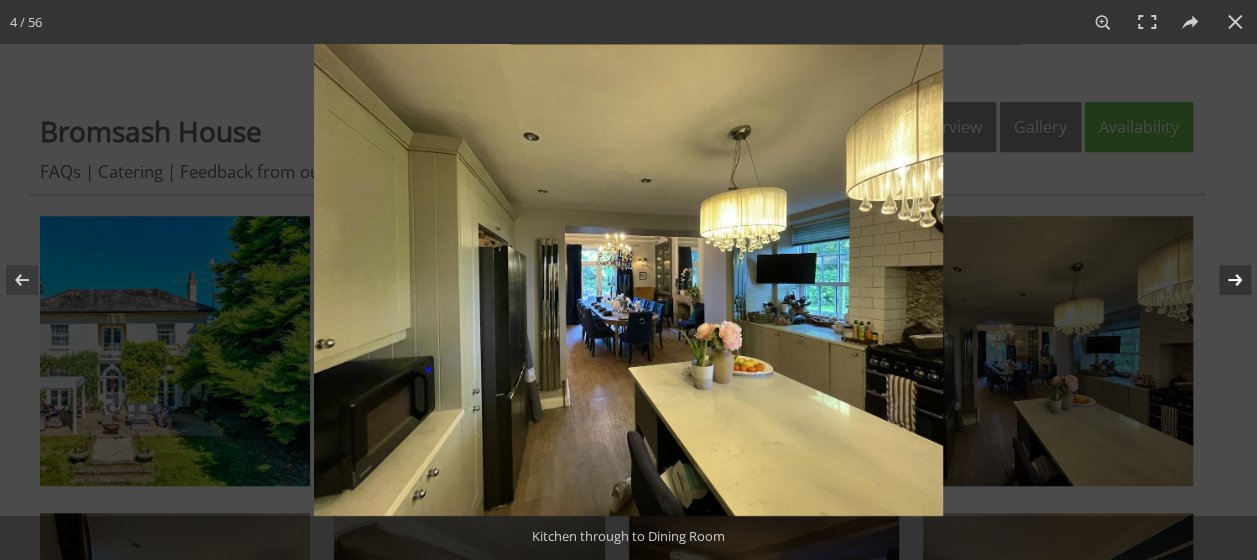 click at bounding box center (1222, 280) 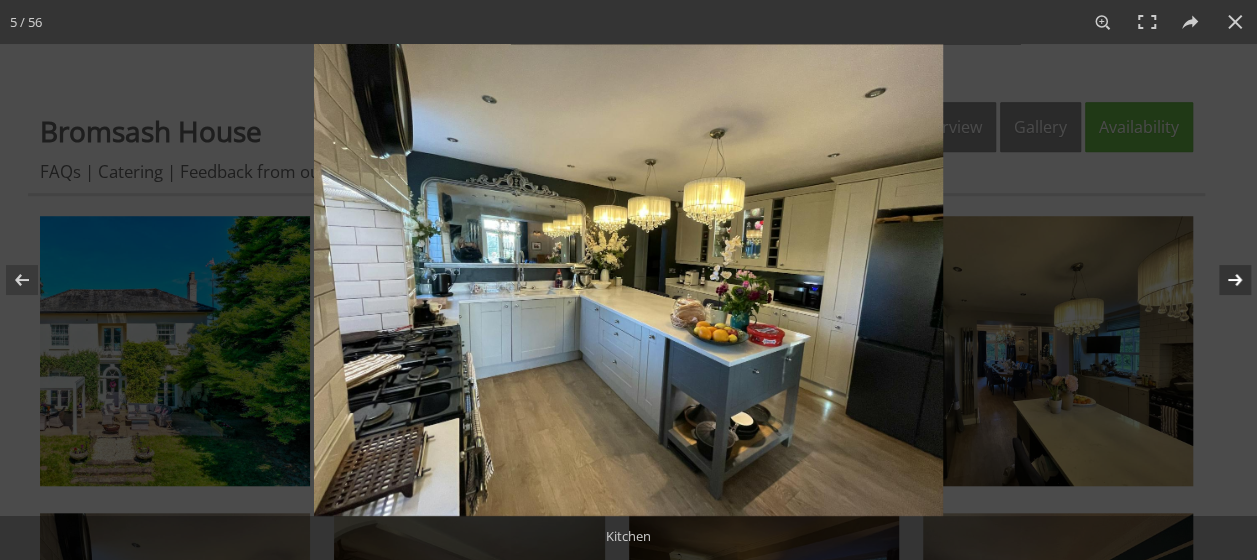 click at bounding box center [1222, 280] 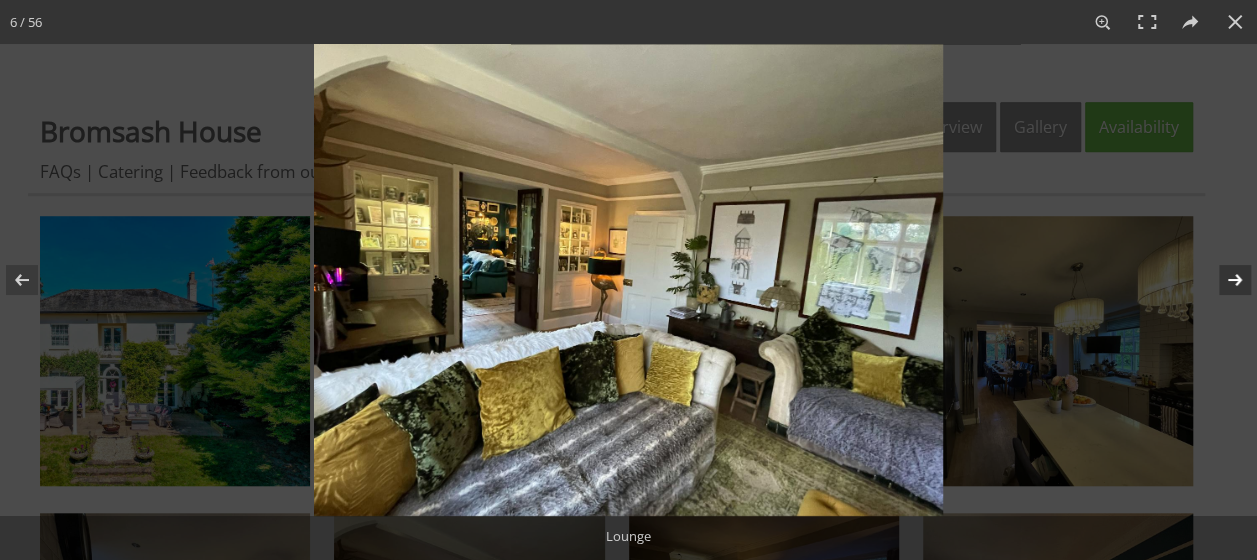 click at bounding box center (1222, 280) 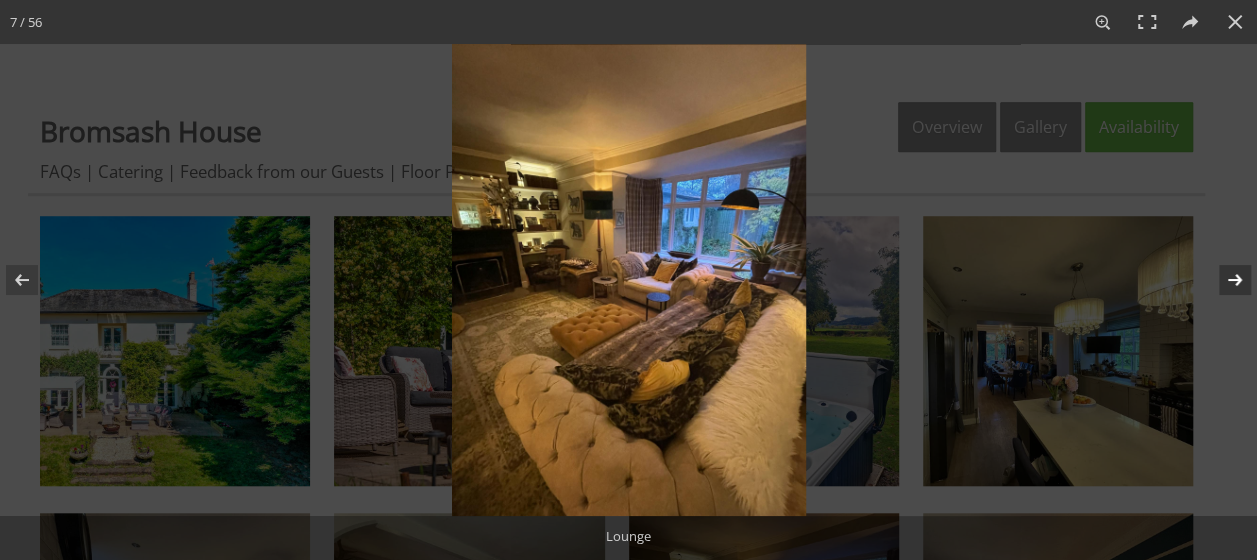 click at bounding box center (1222, 280) 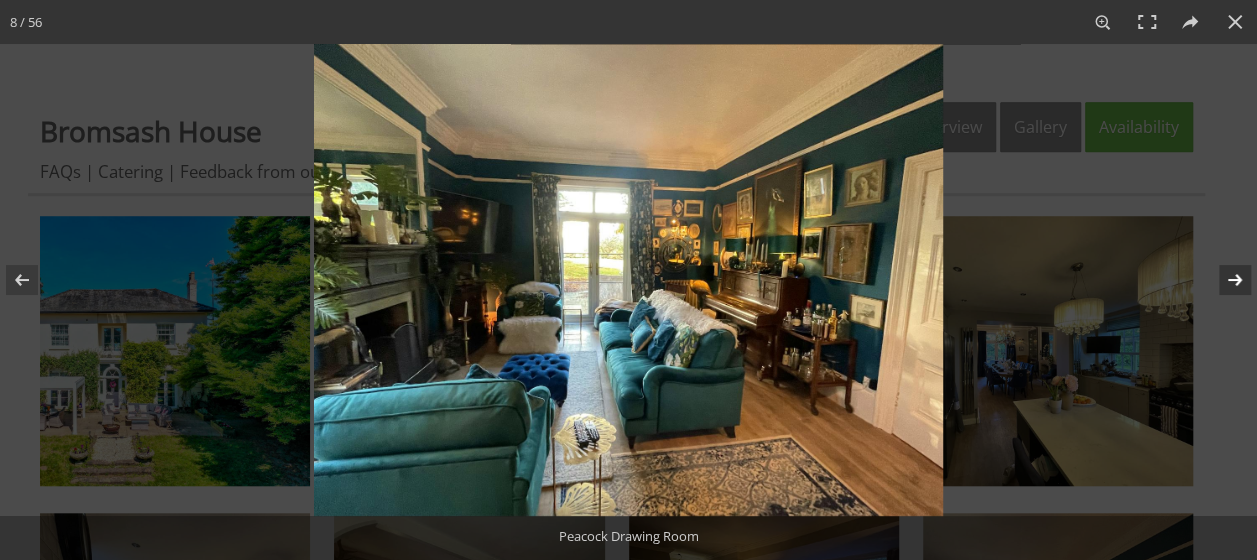 click at bounding box center (1222, 280) 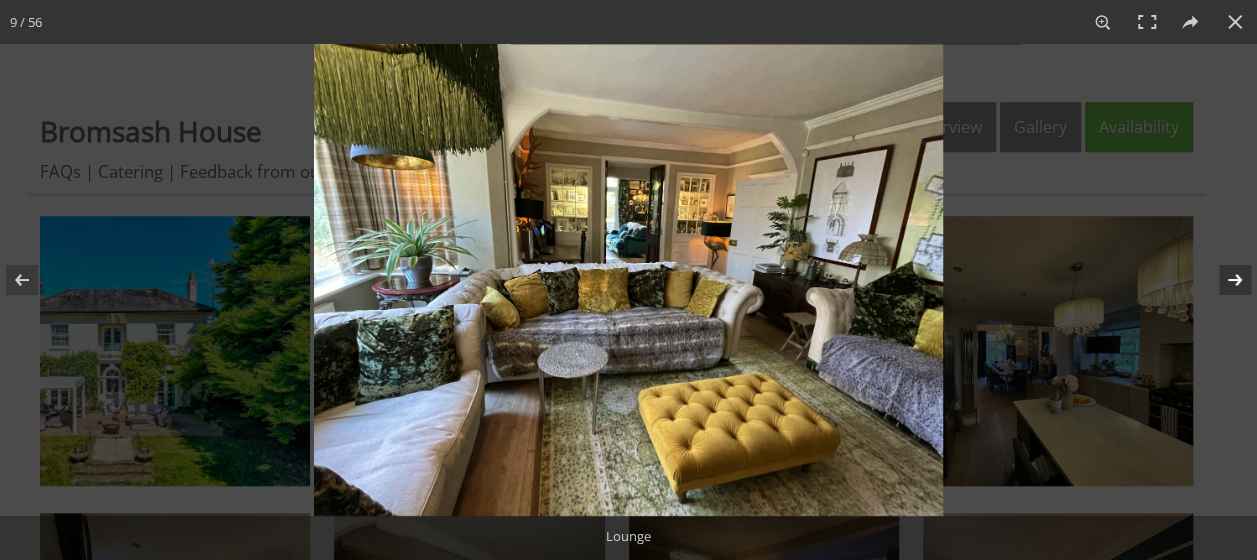 click at bounding box center [1222, 280] 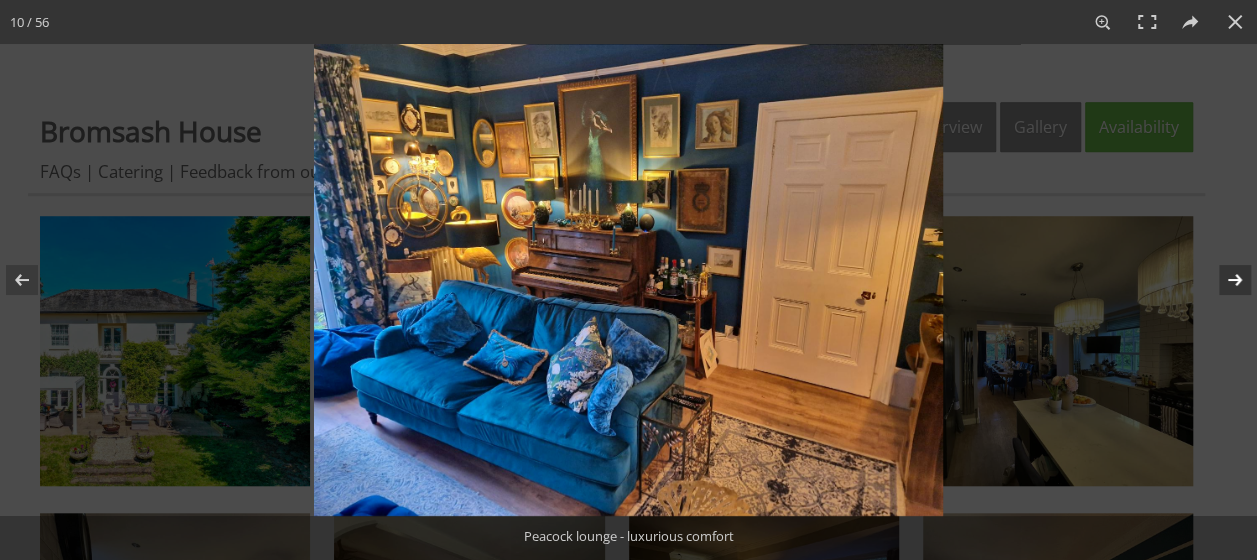 click at bounding box center [1222, 280] 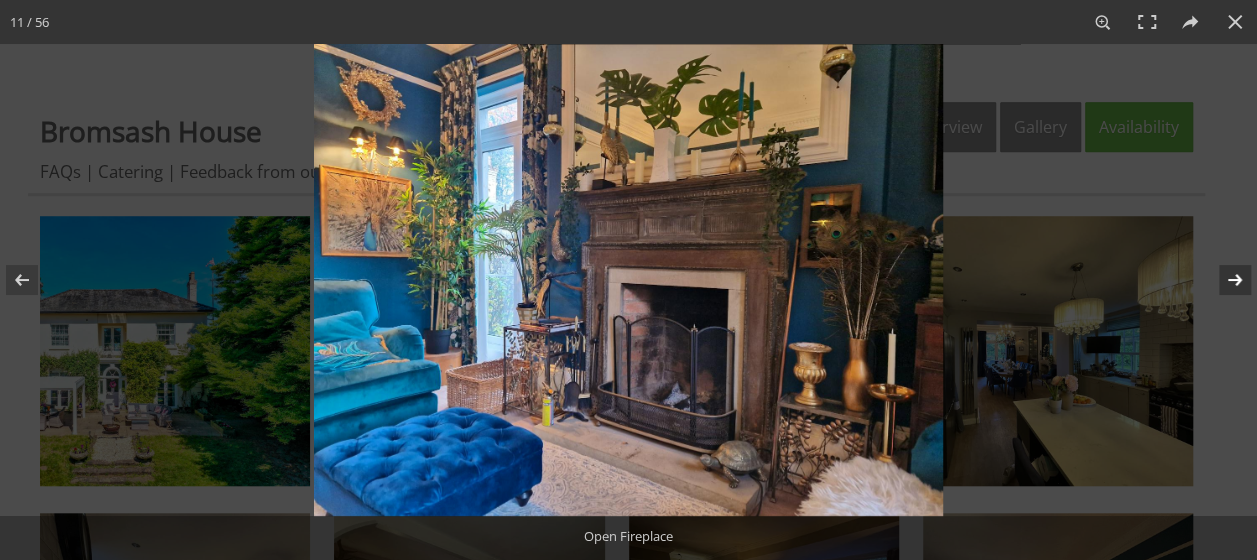 click at bounding box center (1222, 280) 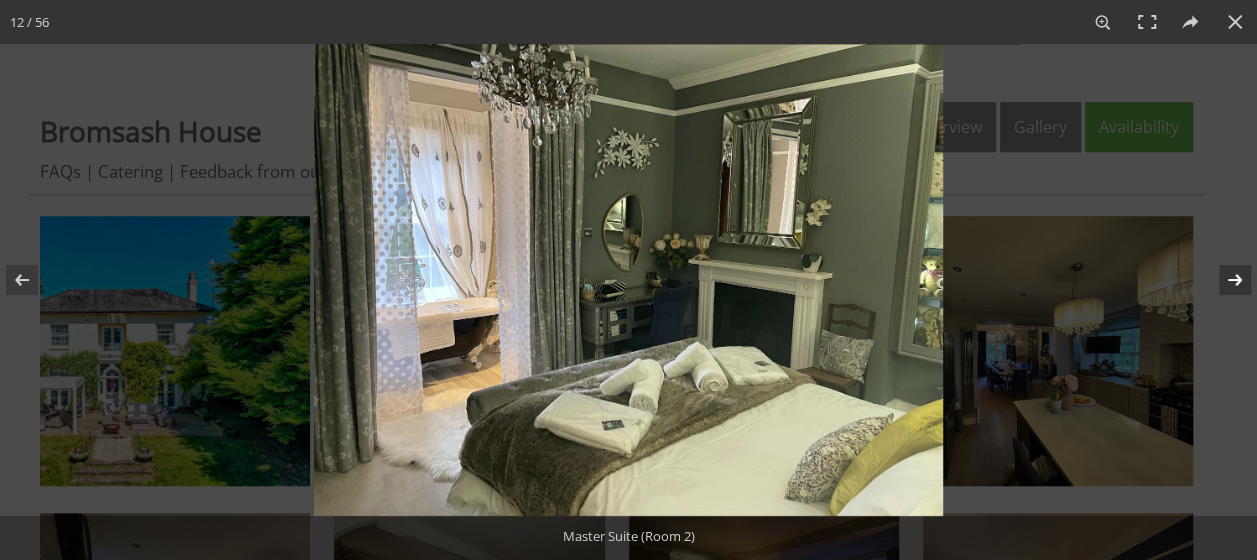 click at bounding box center (1222, 280) 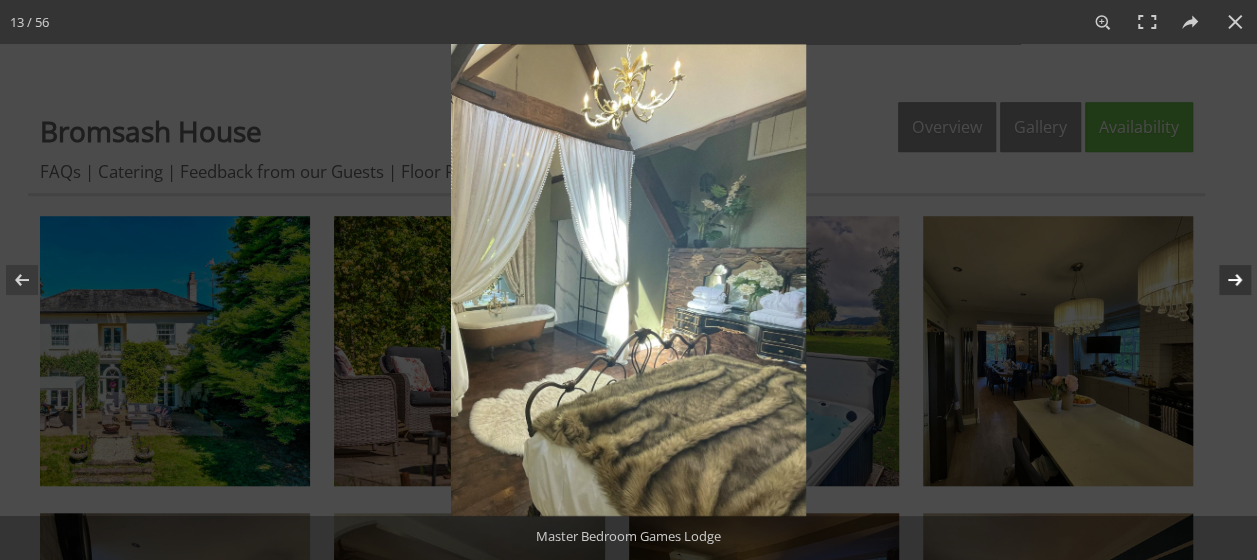 click at bounding box center [1222, 280] 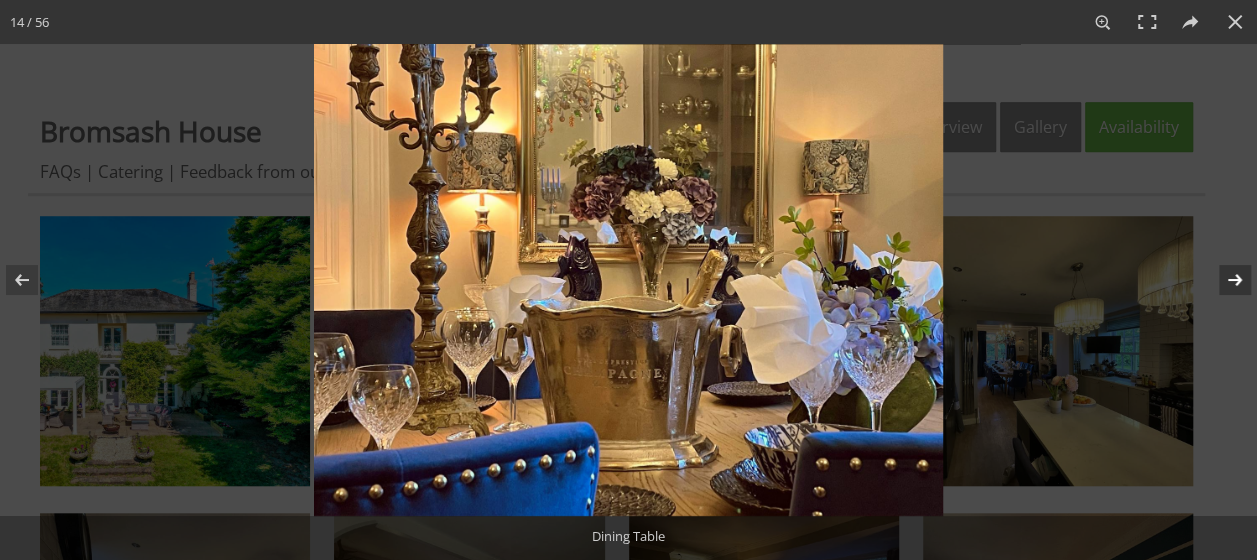 click at bounding box center (1222, 280) 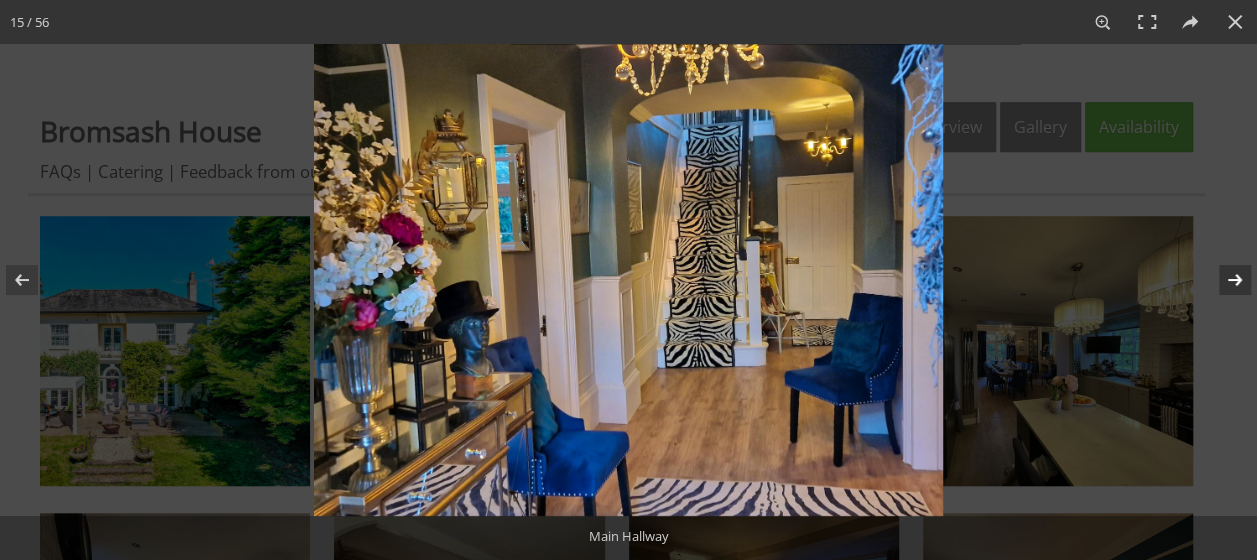 click at bounding box center (1222, 280) 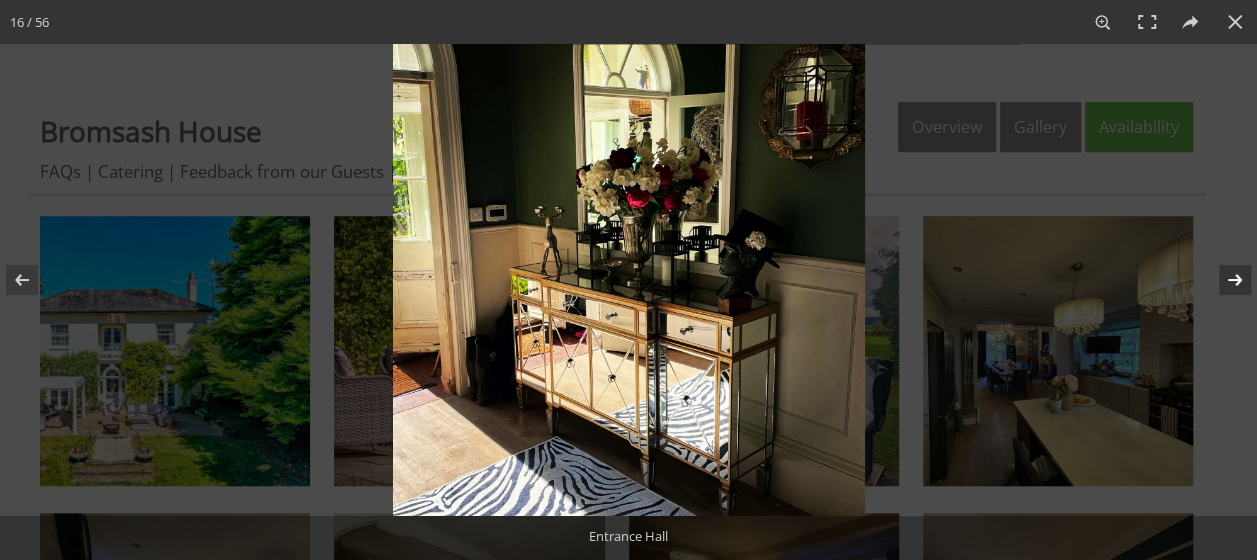 click at bounding box center [1222, 280] 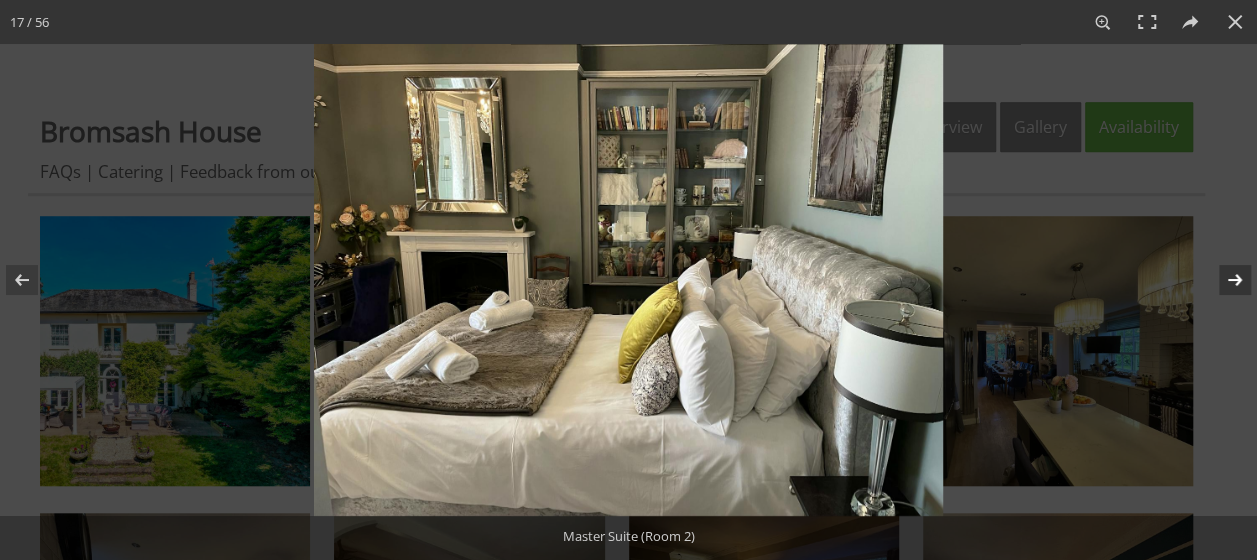 click at bounding box center [1222, 280] 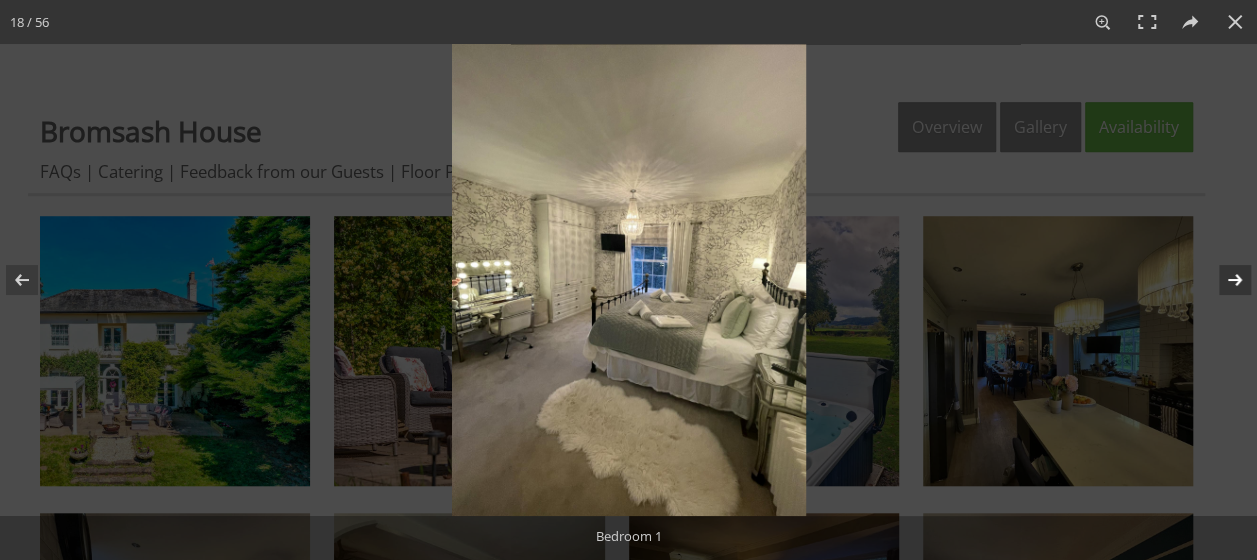 click at bounding box center (1222, 280) 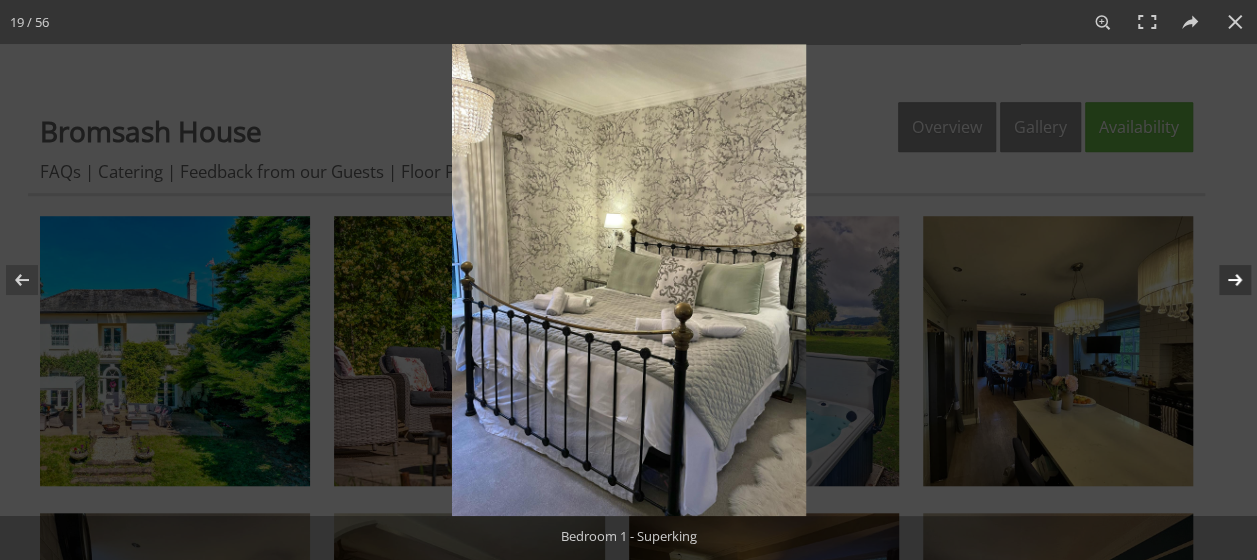 click at bounding box center [1222, 280] 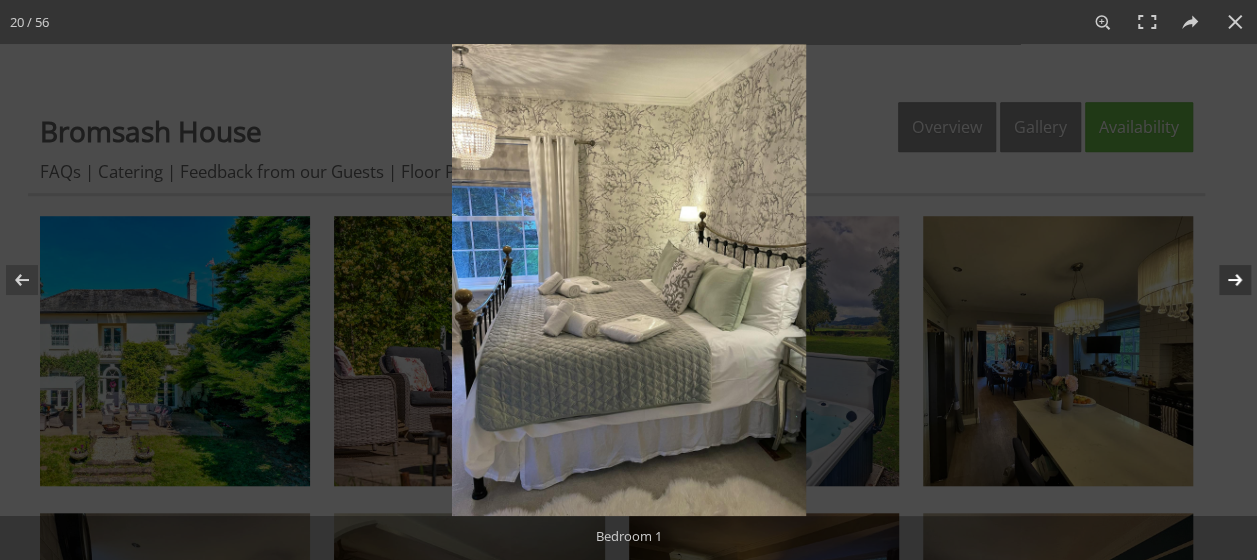 click at bounding box center (1222, 280) 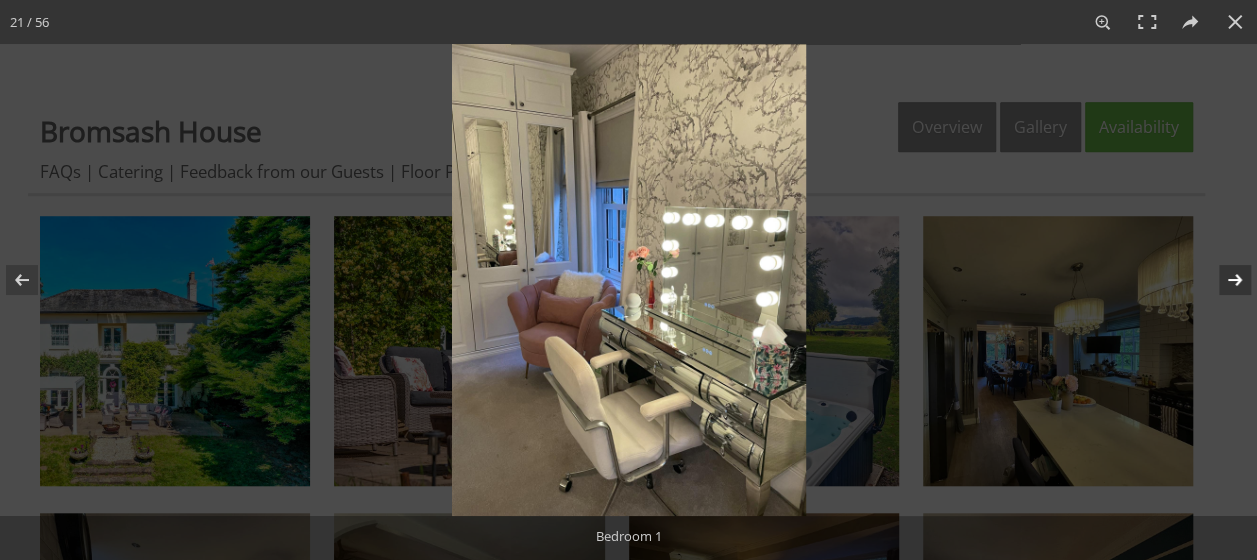 click at bounding box center [1222, 280] 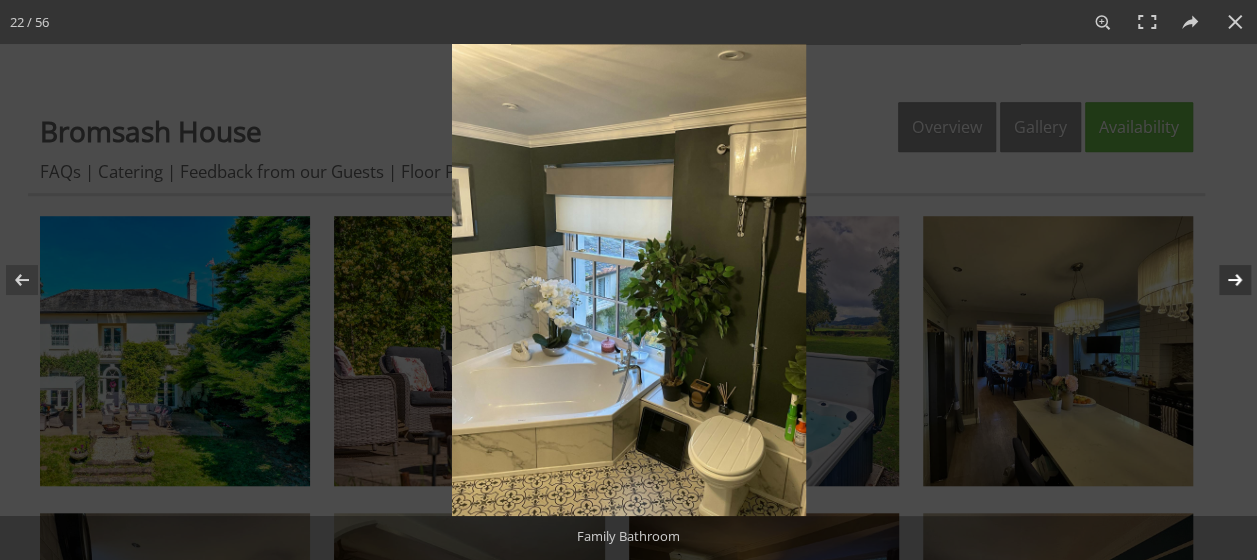 click at bounding box center (1222, 280) 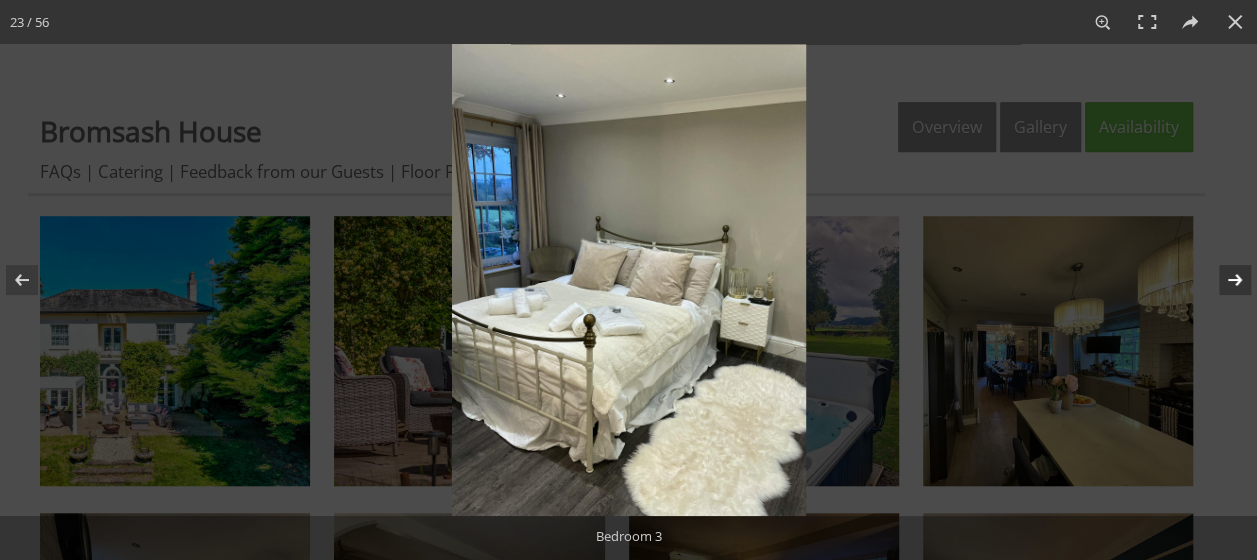 click at bounding box center (1222, 280) 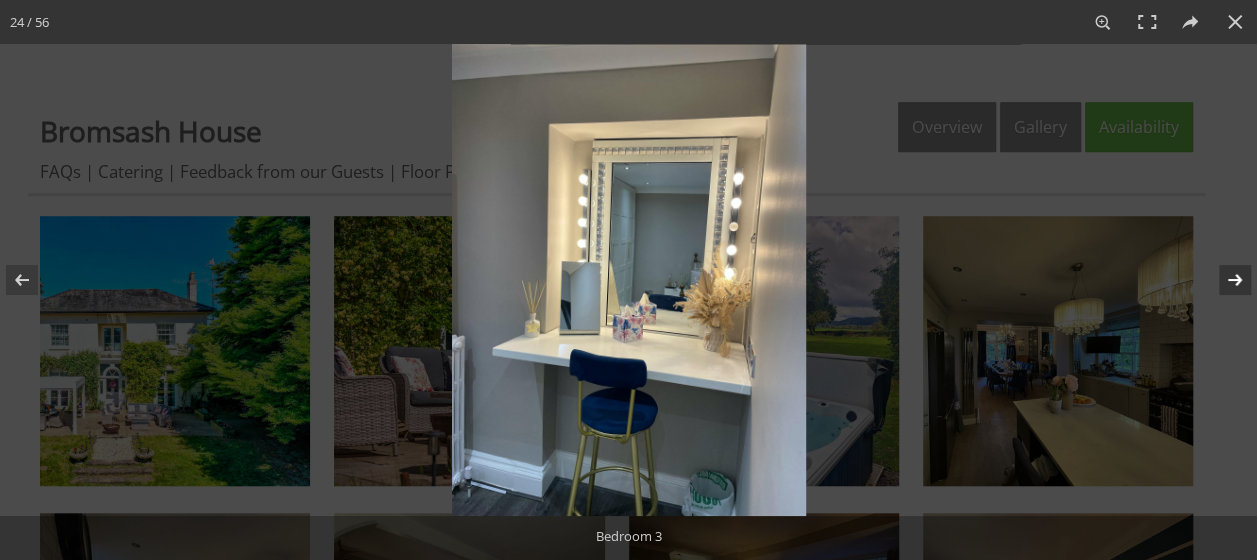 click at bounding box center [1222, 280] 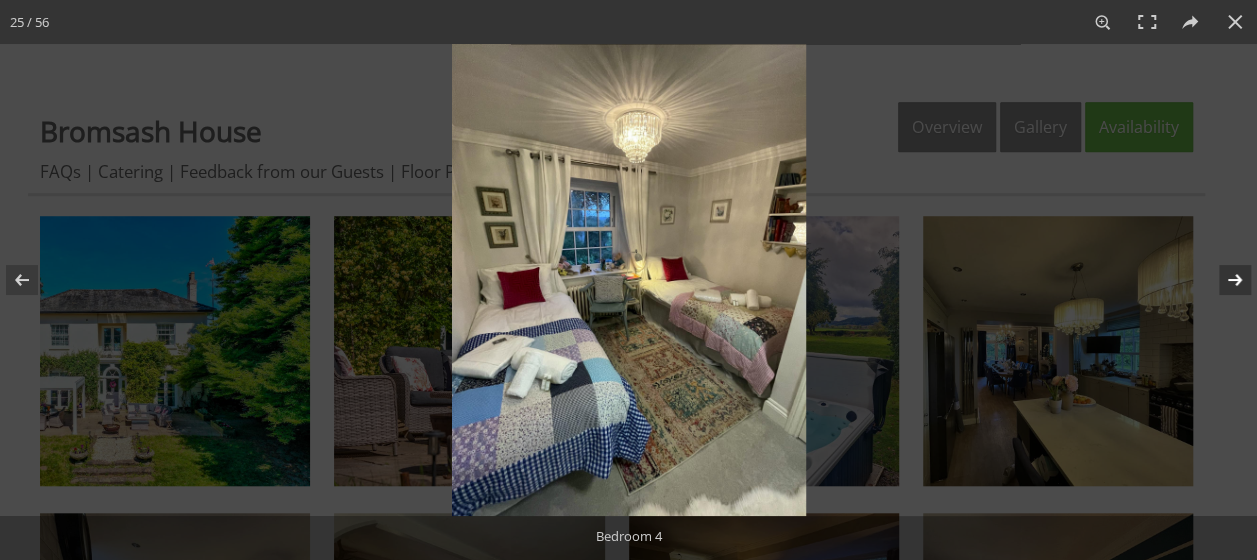click at bounding box center [1222, 280] 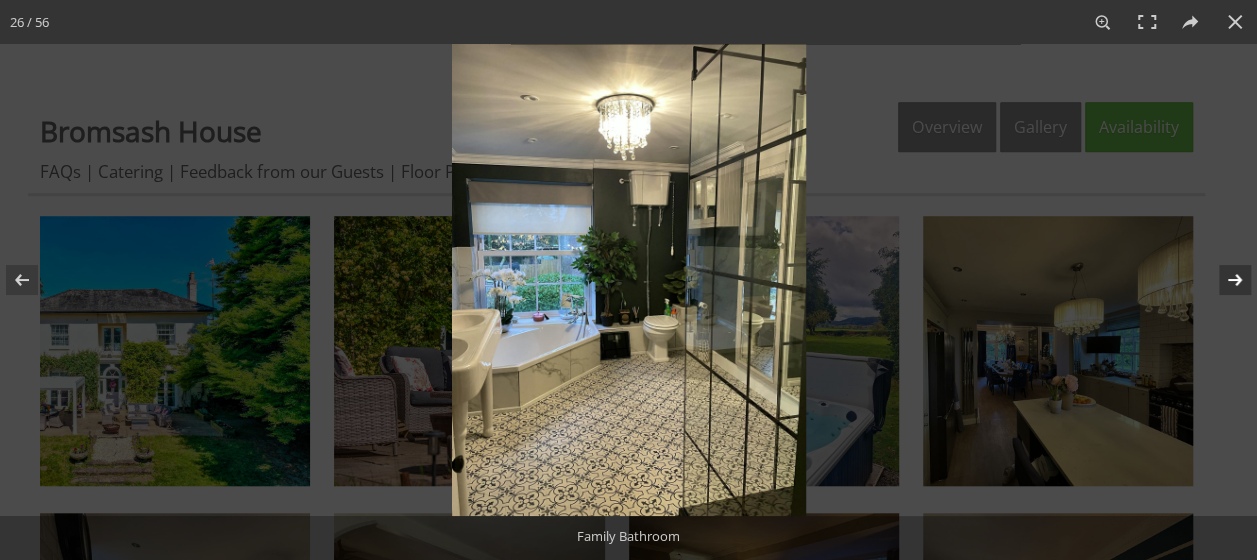 click at bounding box center [1222, 280] 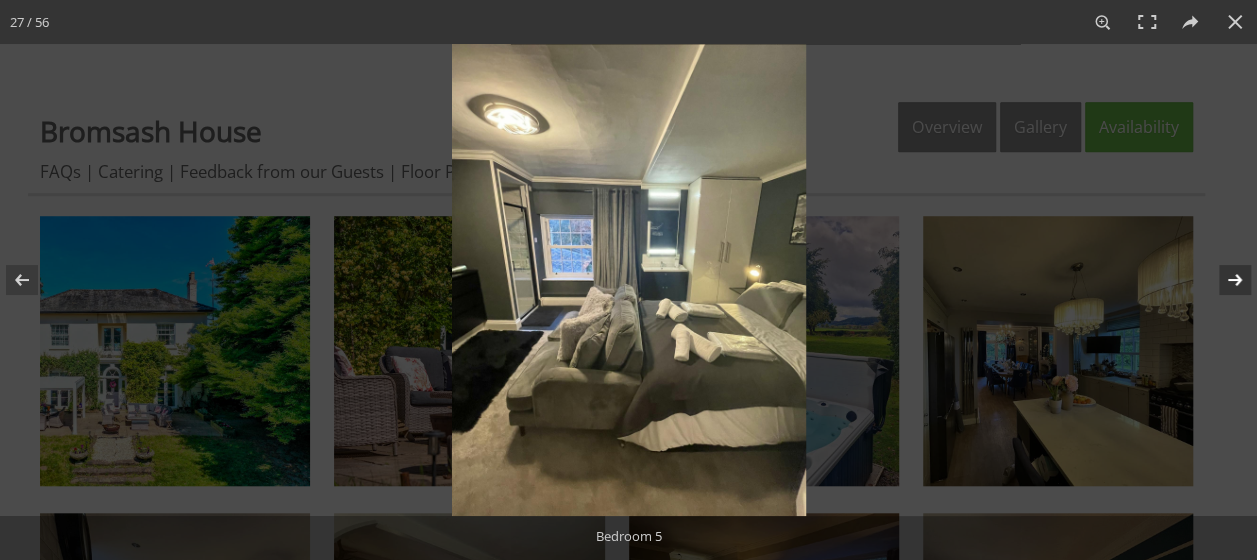 click at bounding box center (1222, 280) 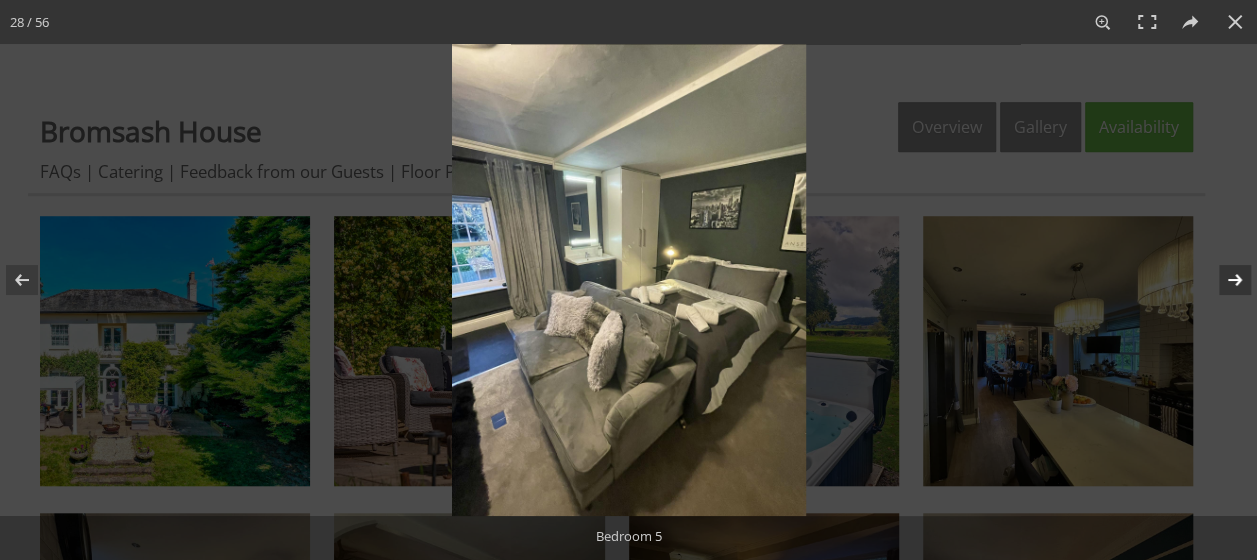 click at bounding box center [1222, 280] 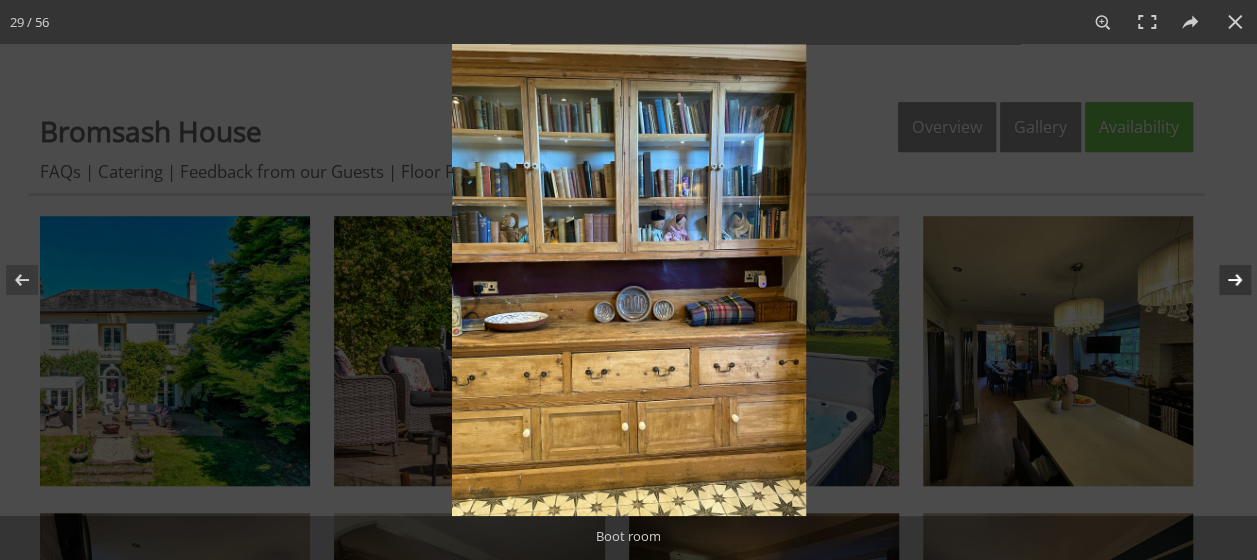 click at bounding box center [1222, 280] 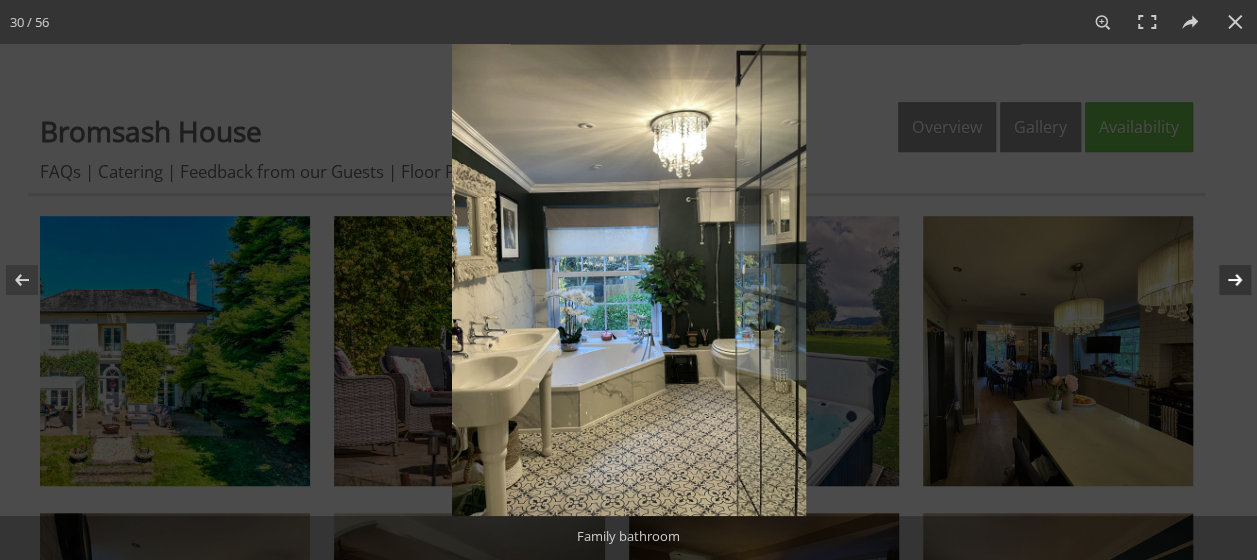 click at bounding box center [1222, 280] 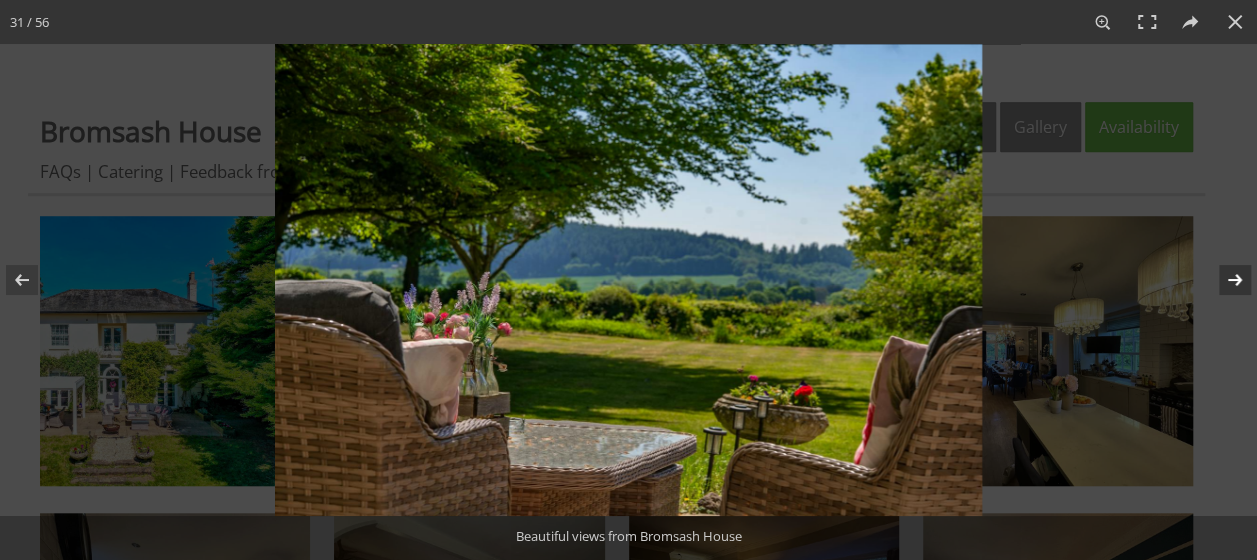 click at bounding box center [1222, 280] 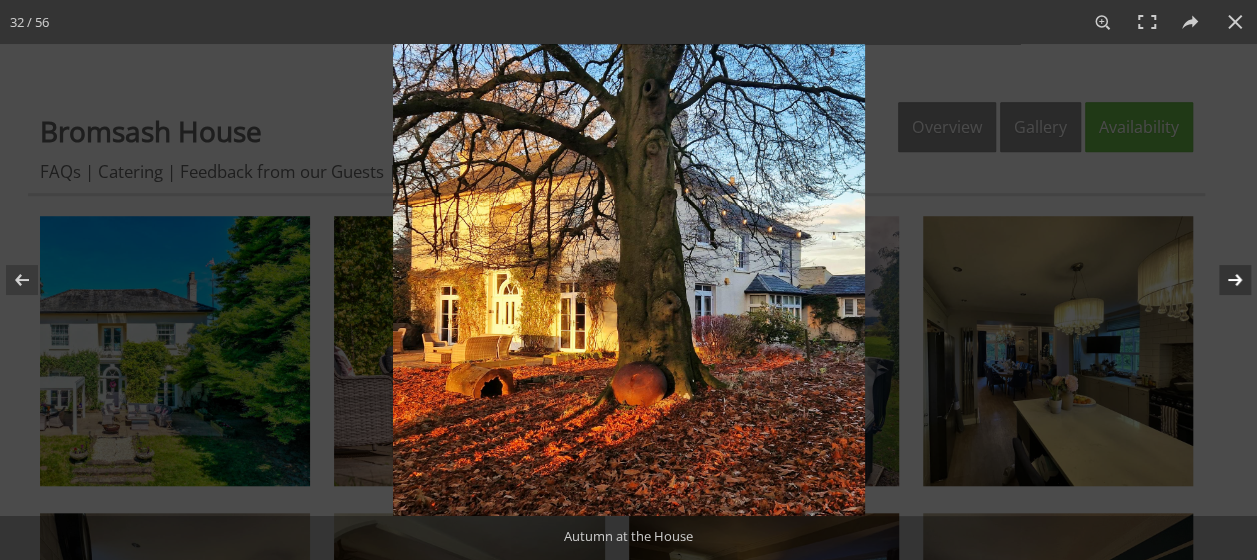 click at bounding box center [1222, 280] 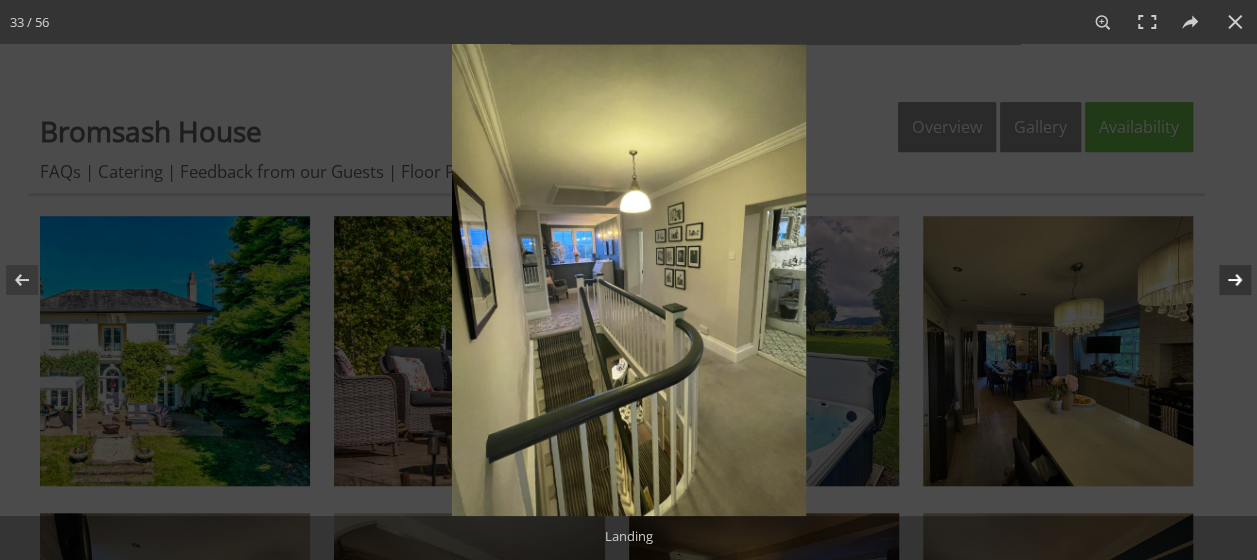 click at bounding box center [1222, 280] 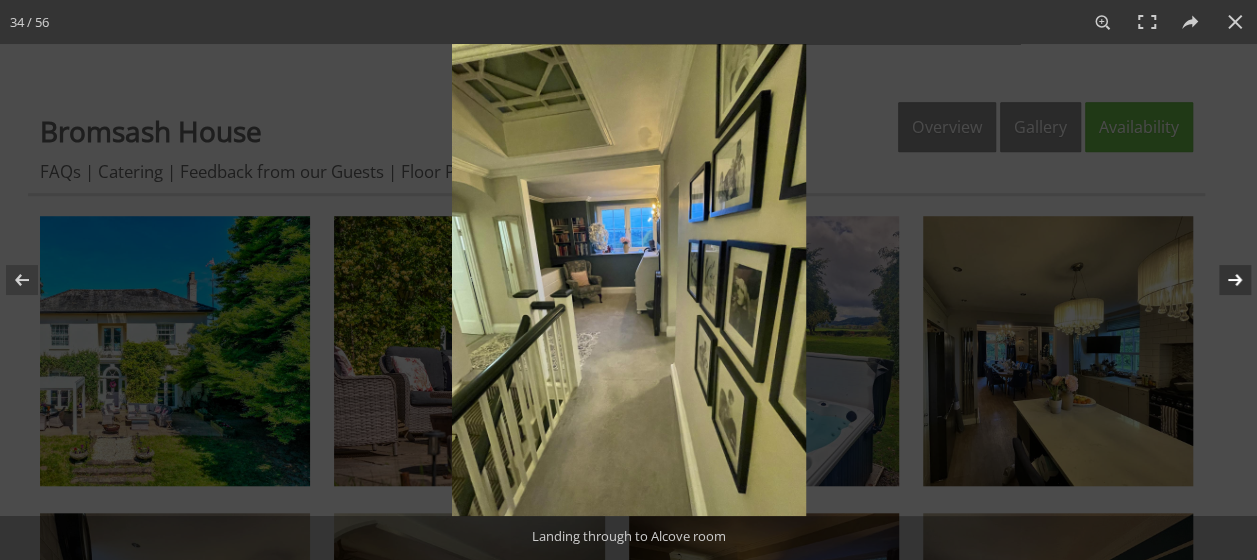 click at bounding box center [1222, 280] 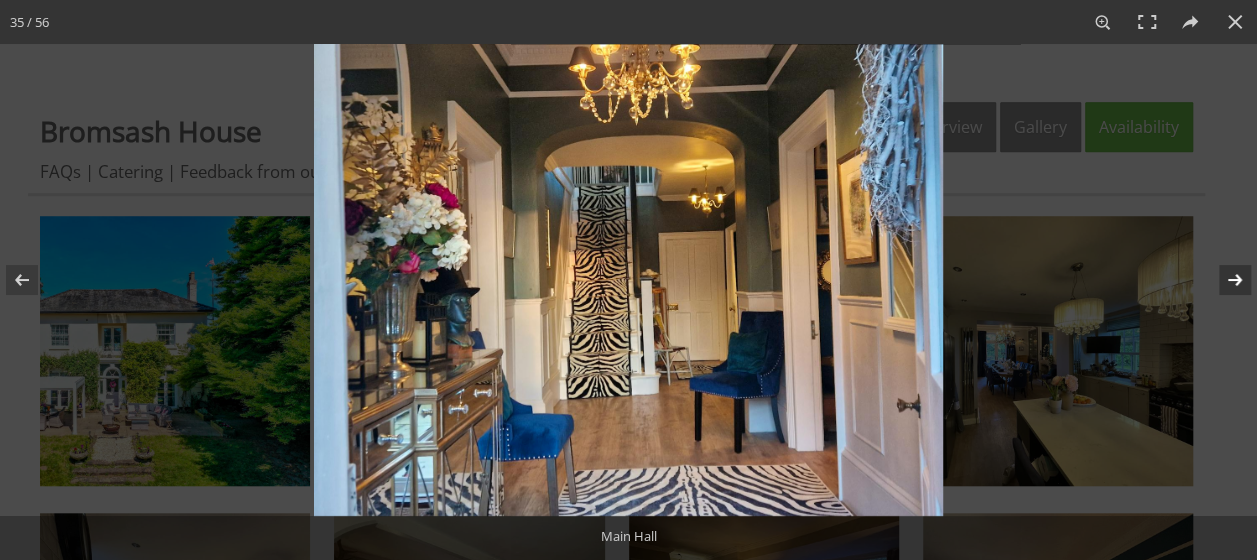 click at bounding box center (1222, 280) 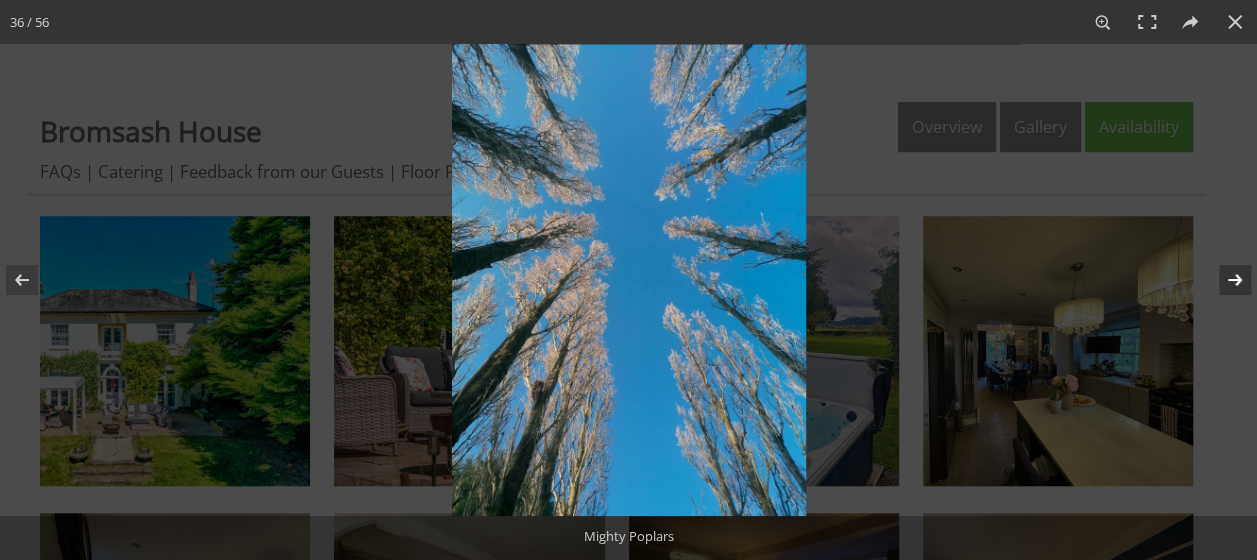 click at bounding box center [1222, 280] 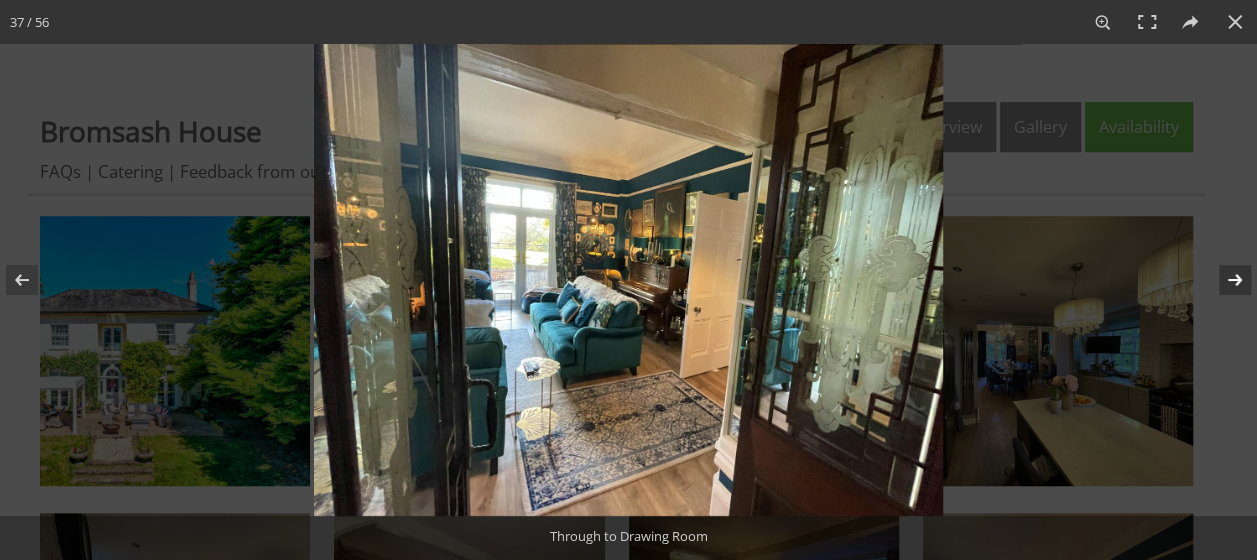 click at bounding box center (1222, 280) 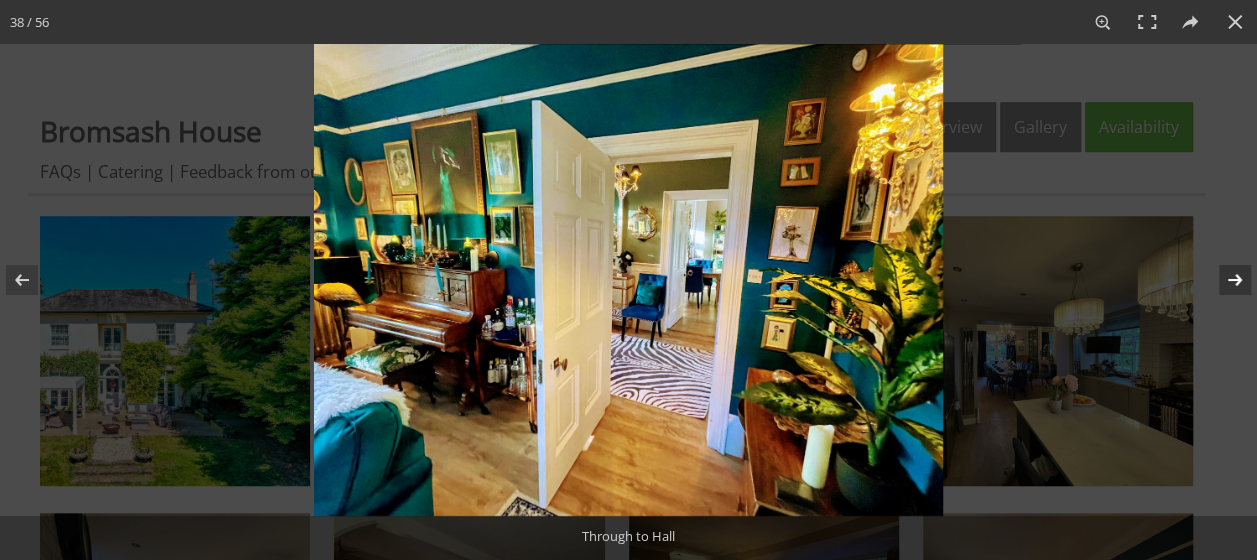 click at bounding box center (1222, 280) 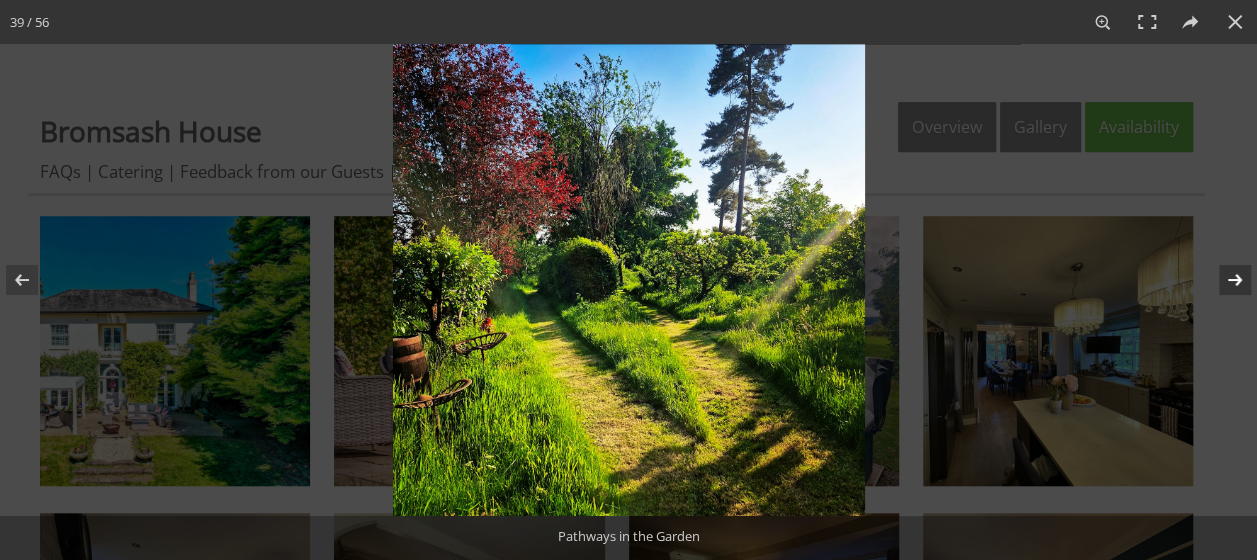 click at bounding box center (1222, 280) 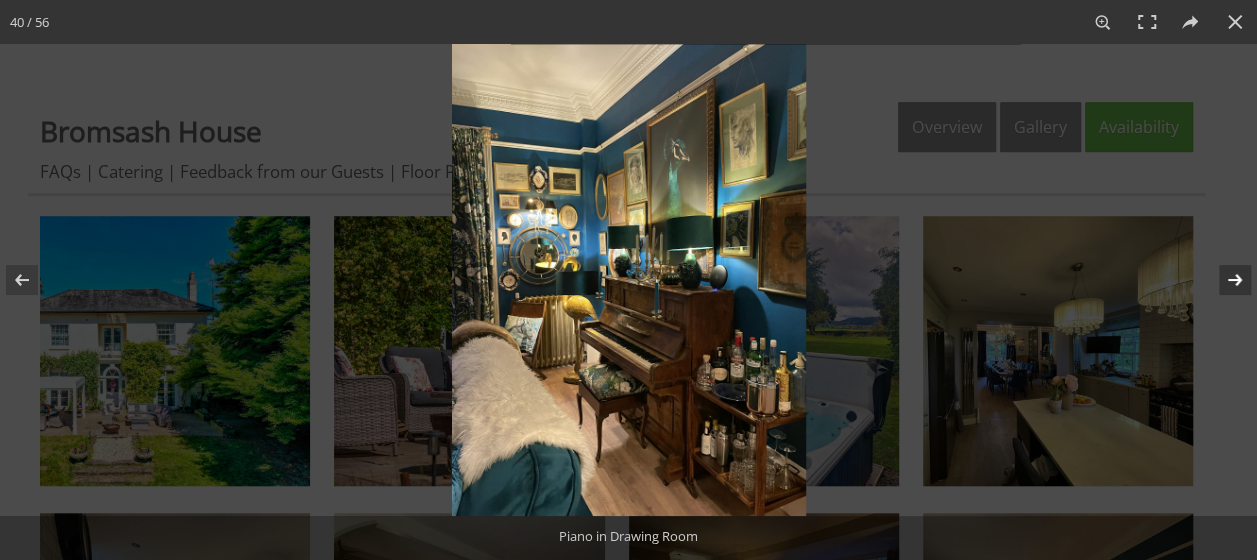 click at bounding box center [1222, 280] 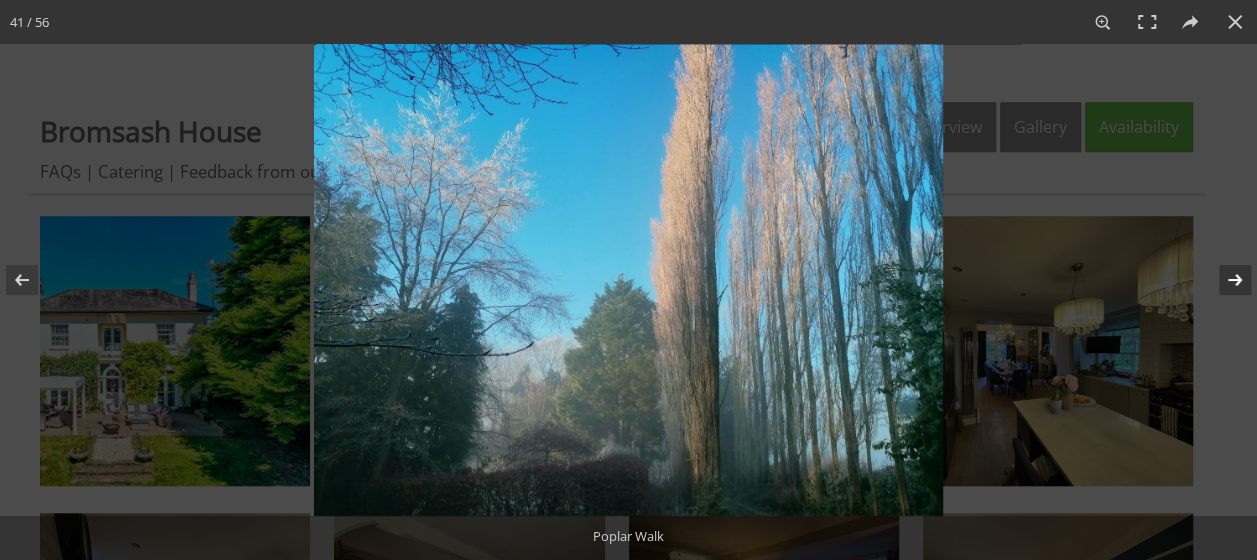 click at bounding box center (1222, 280) 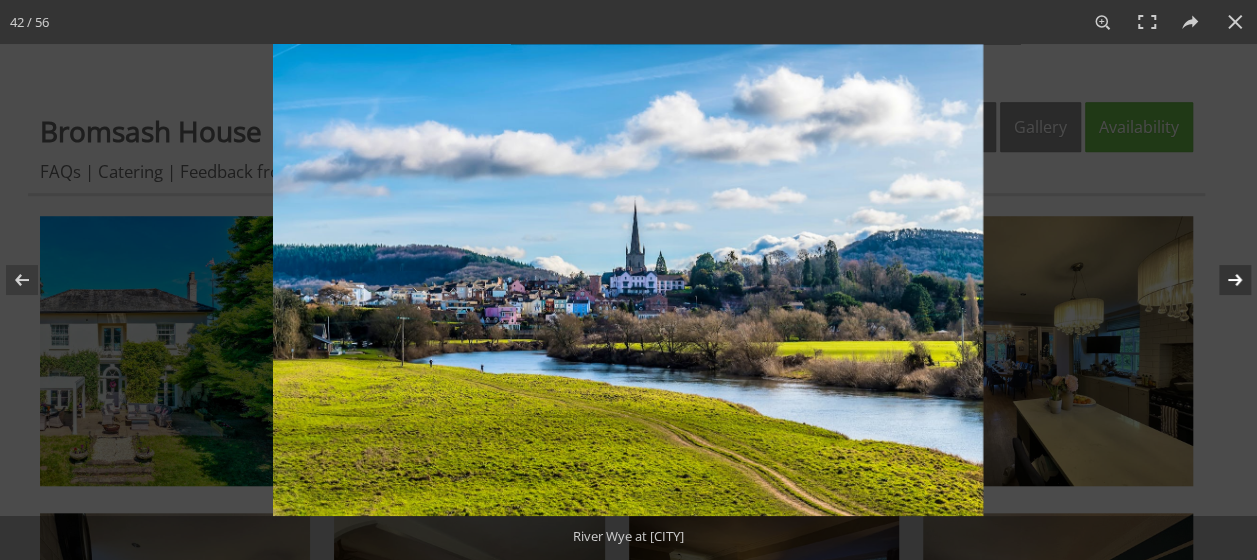 click at bounding box center (1222, 280) 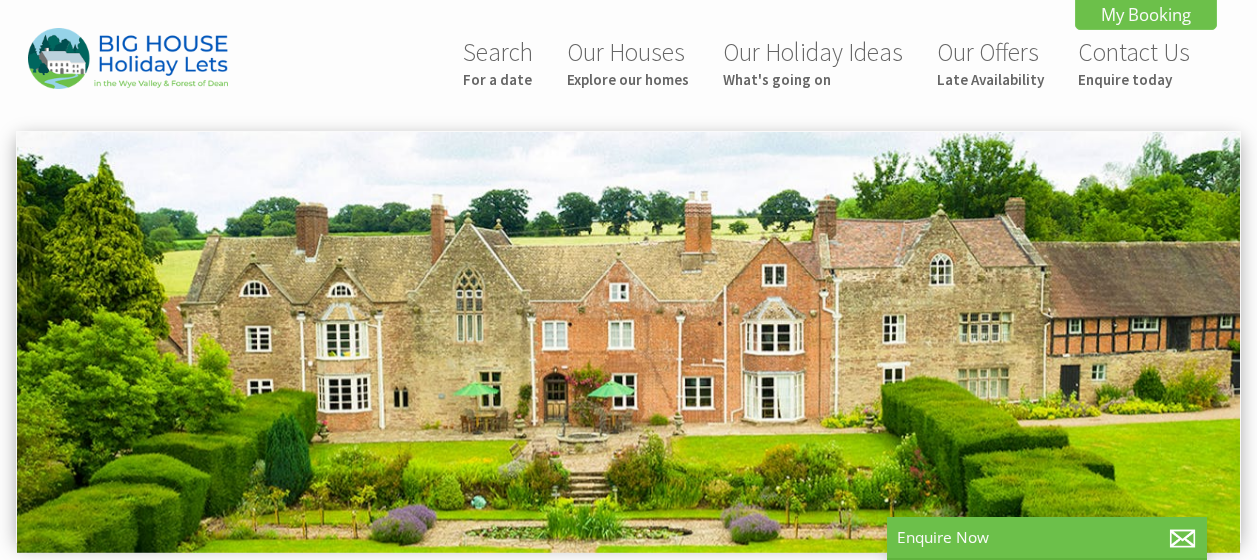 scroll, scrollTop: 0, scrollLeft: 0, axis: both 